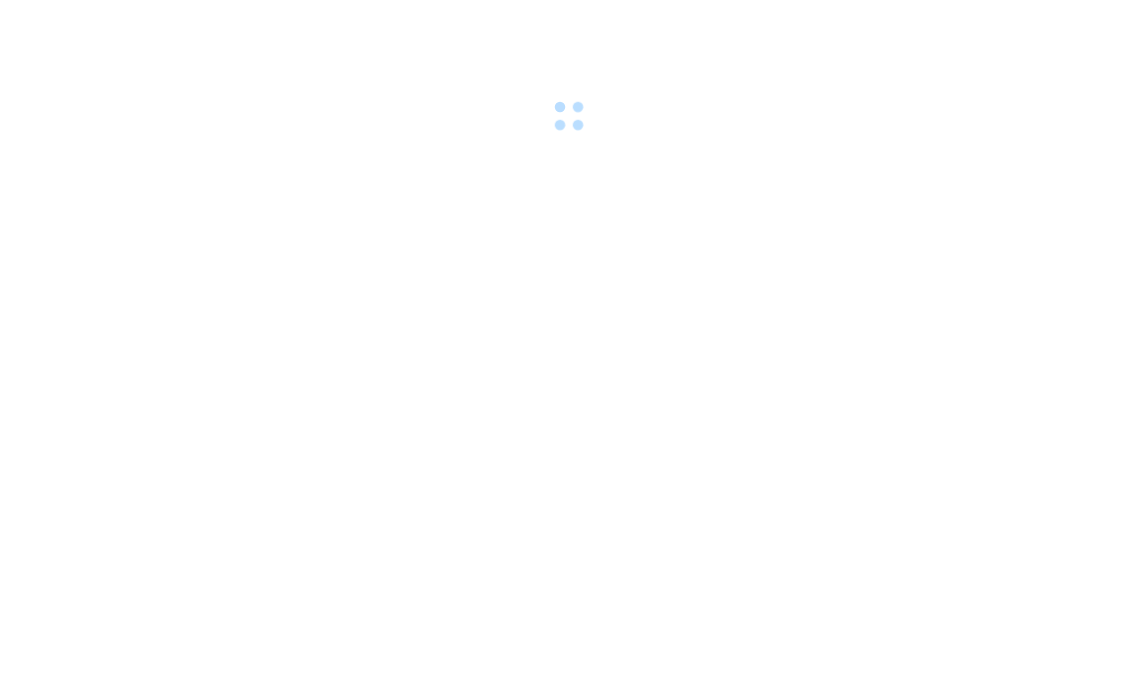 scroll, scrollTop: 0, scrollLeft: 0, axis: both 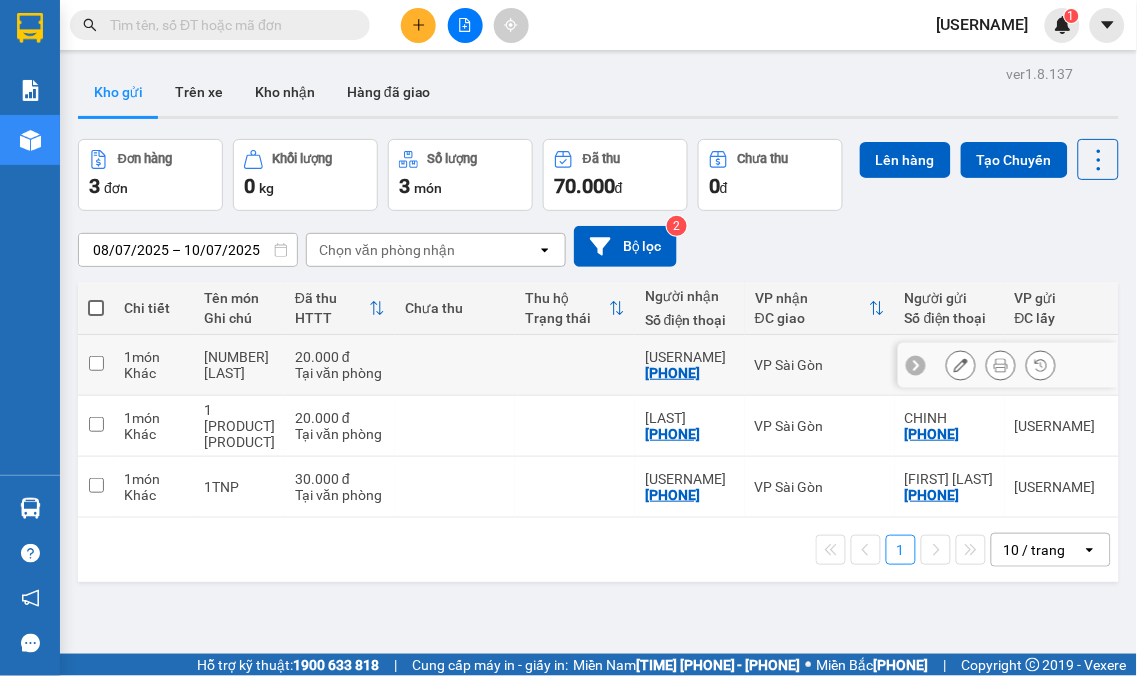 drag, startPoint x: 94, startPoint y: 395, endPoint x: 88, endPoint y: 438, distance: 43.416588 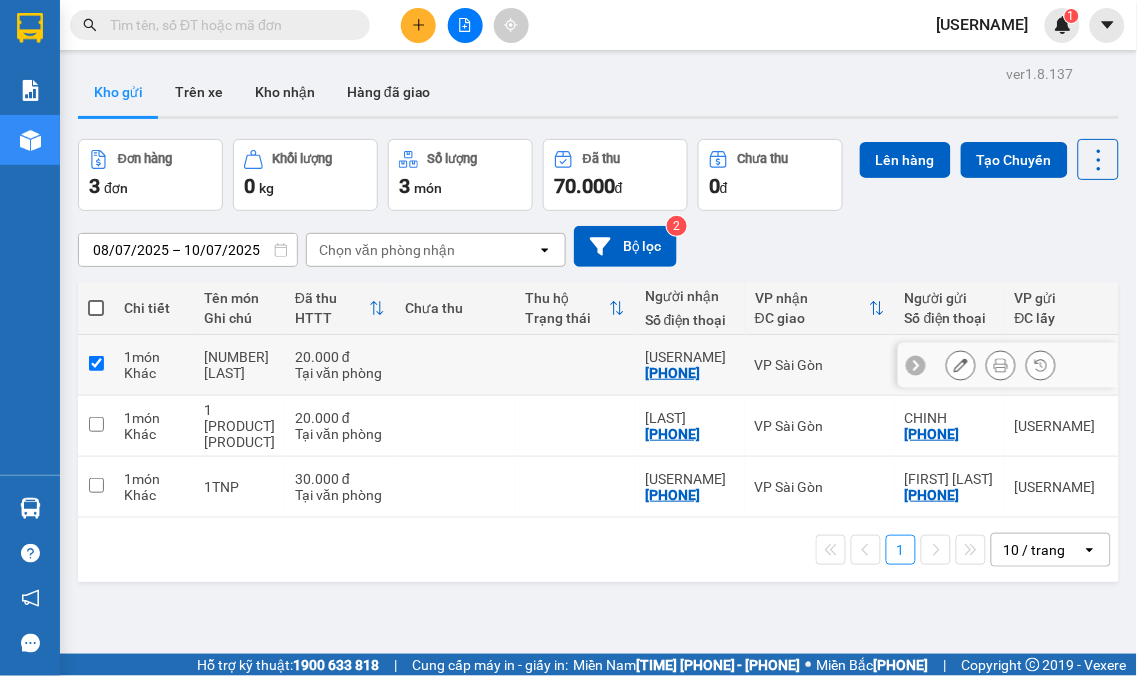 checkbox on "true" 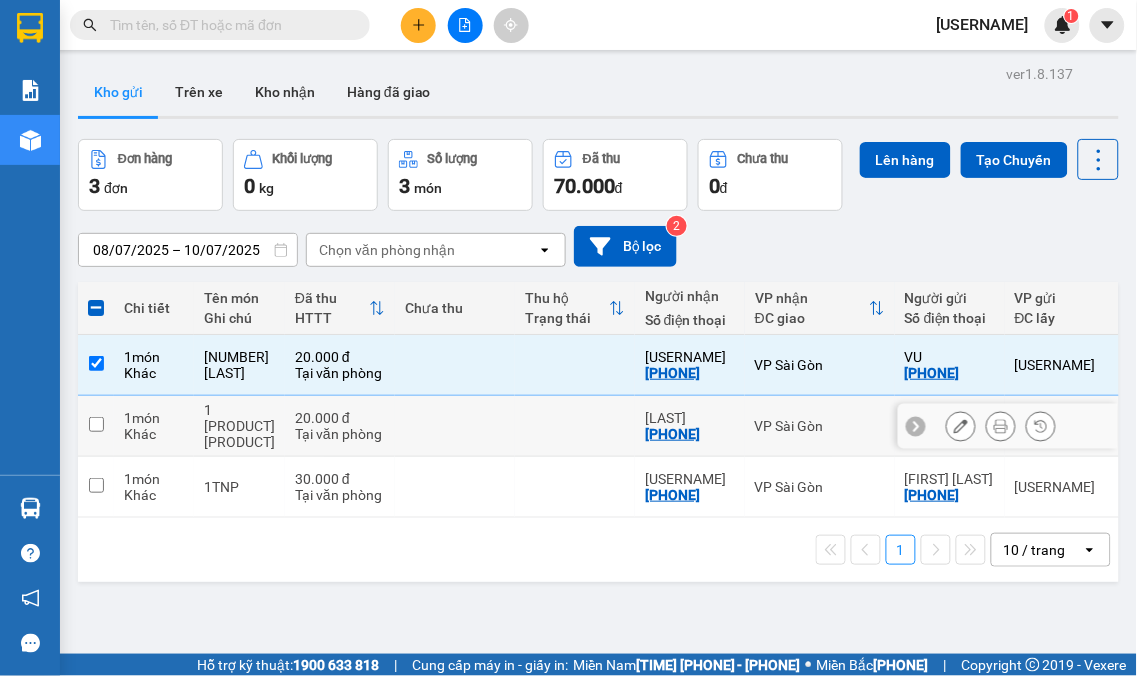 click at bounding box center [96, 424] 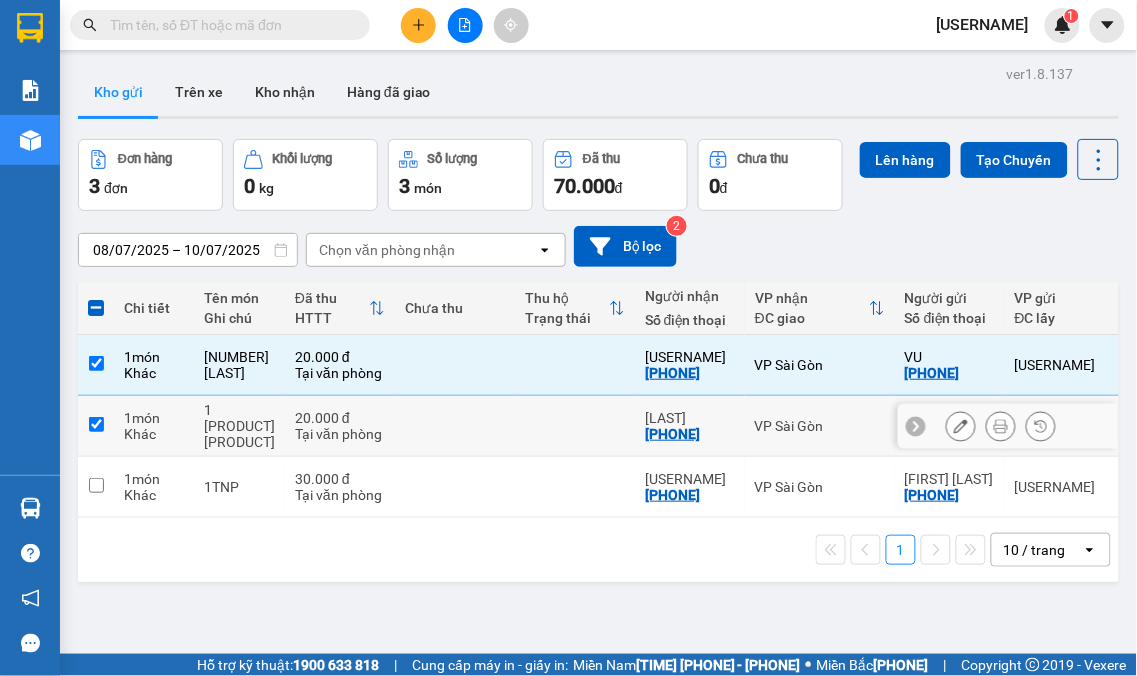 checkbox on "true" 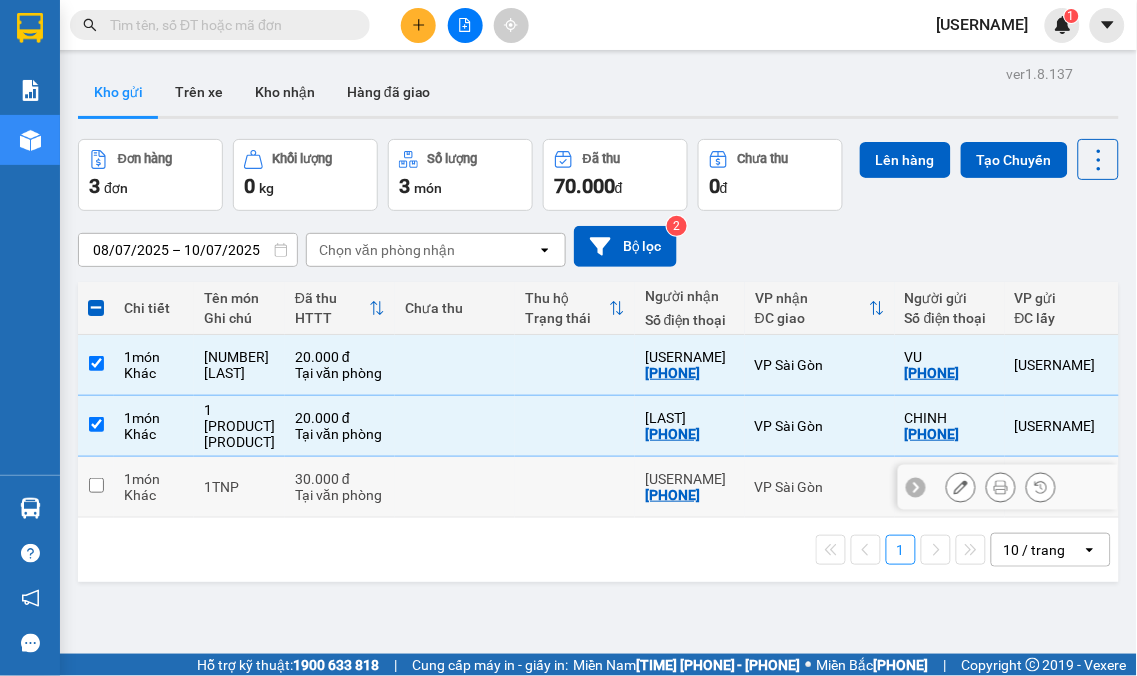 click at bounding box center (96, 487) 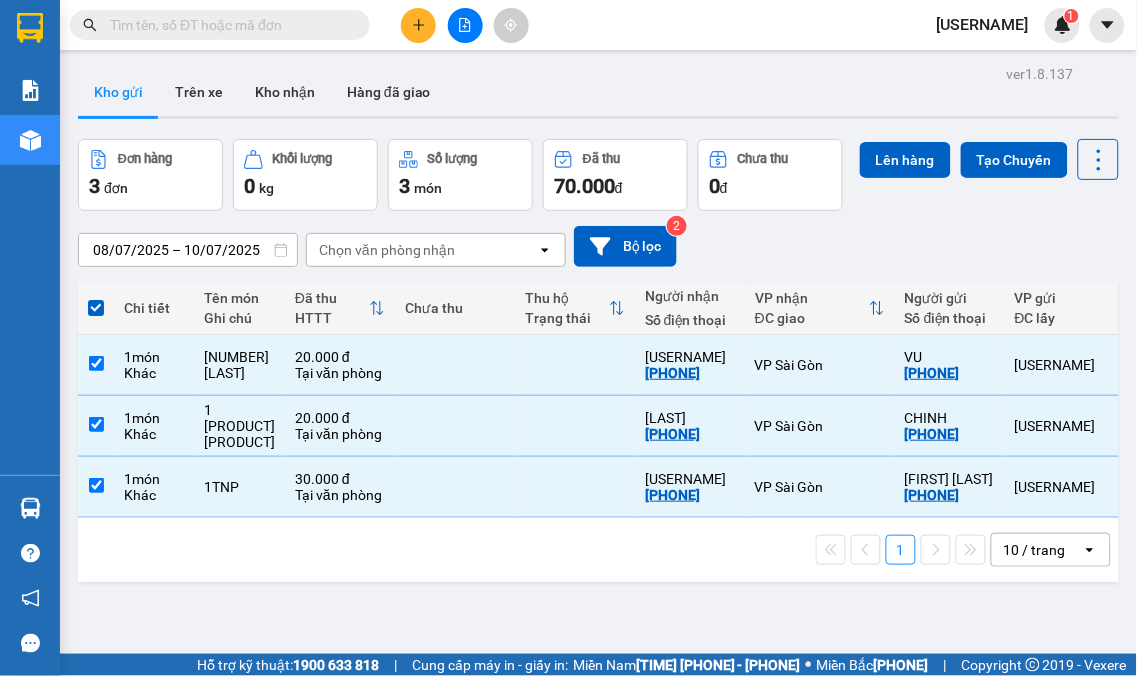 scroll, scrollTop: 92, scrollLeft: 0, axis: vertical 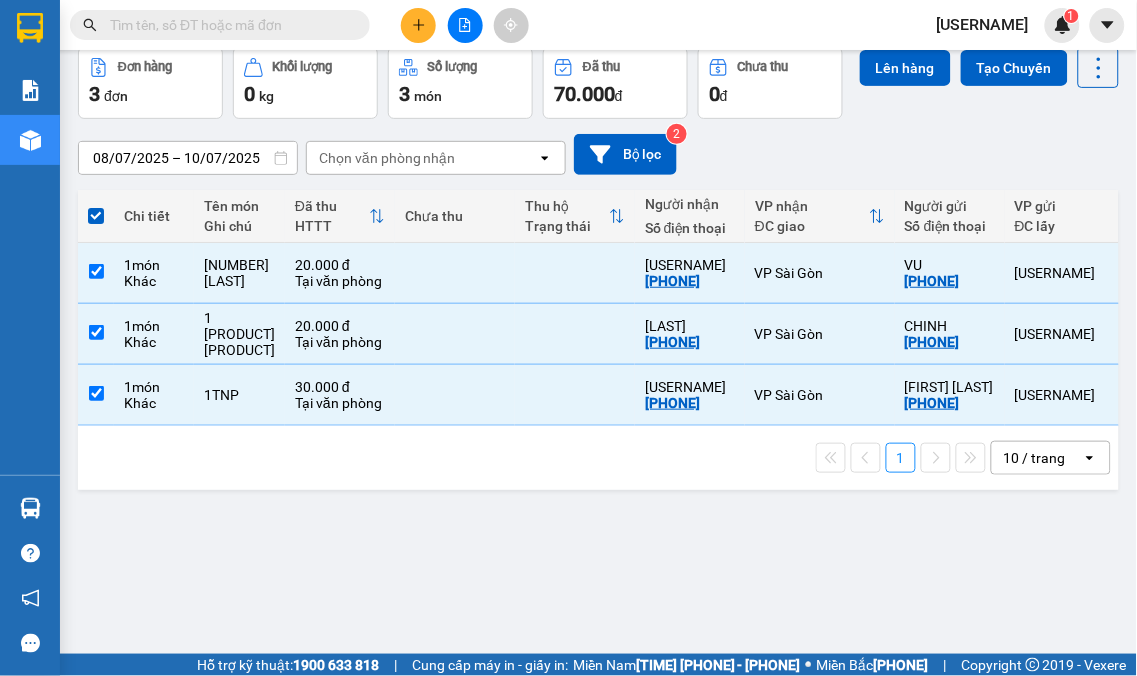 drag, startPoint x: 926, startPoint y: 151, endPoint x: 923, endPoint y: 164, distance: 13.341664 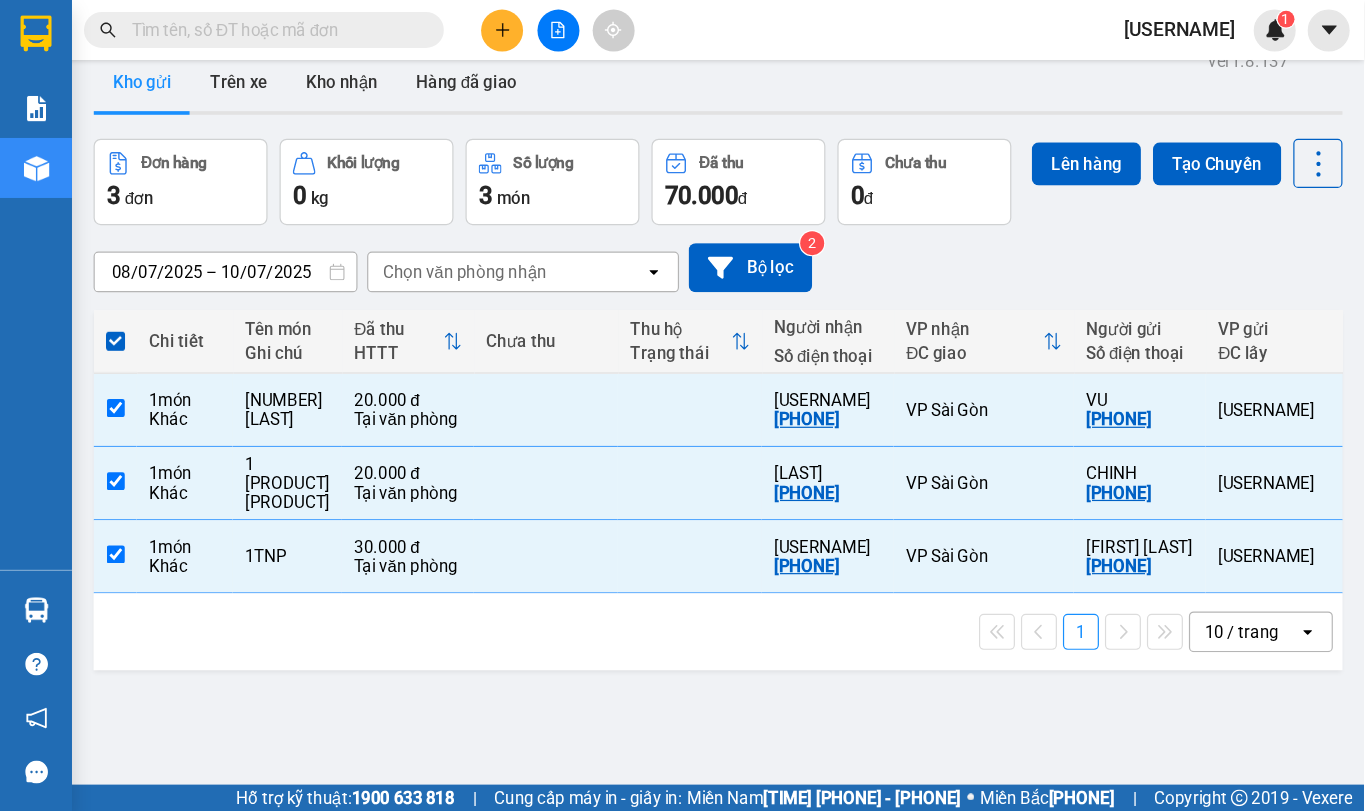 scroll, scrollTop: 0, scrollLeft: 0, axis: both 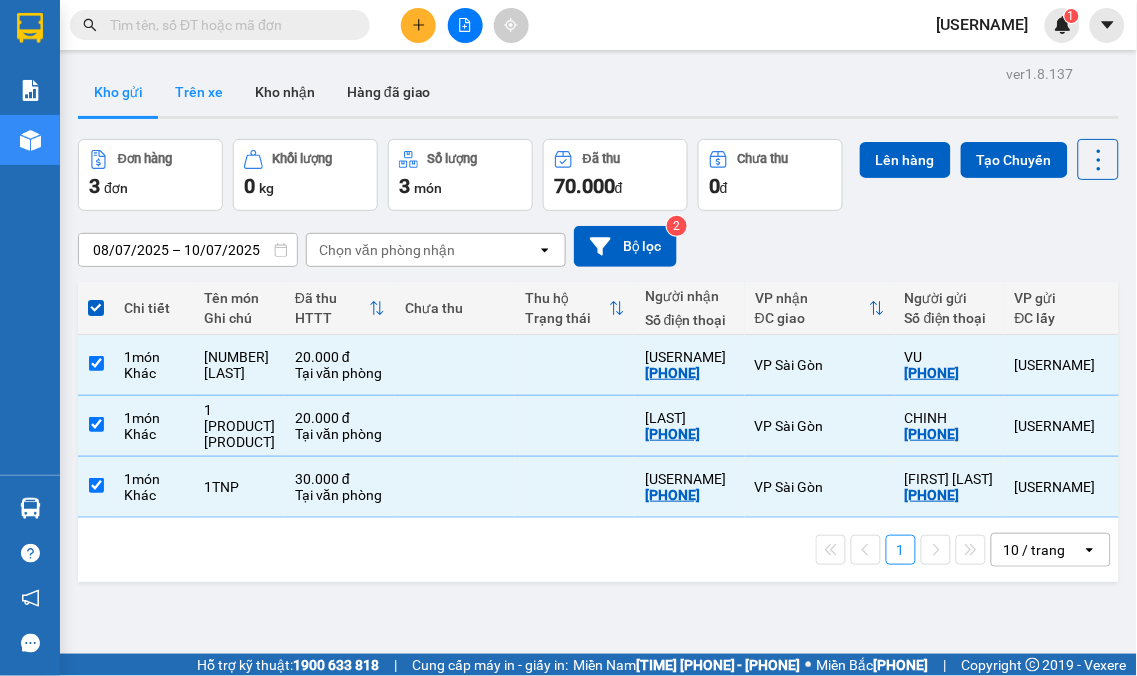 click on "Trên xe" at bounding box center [199, 92] 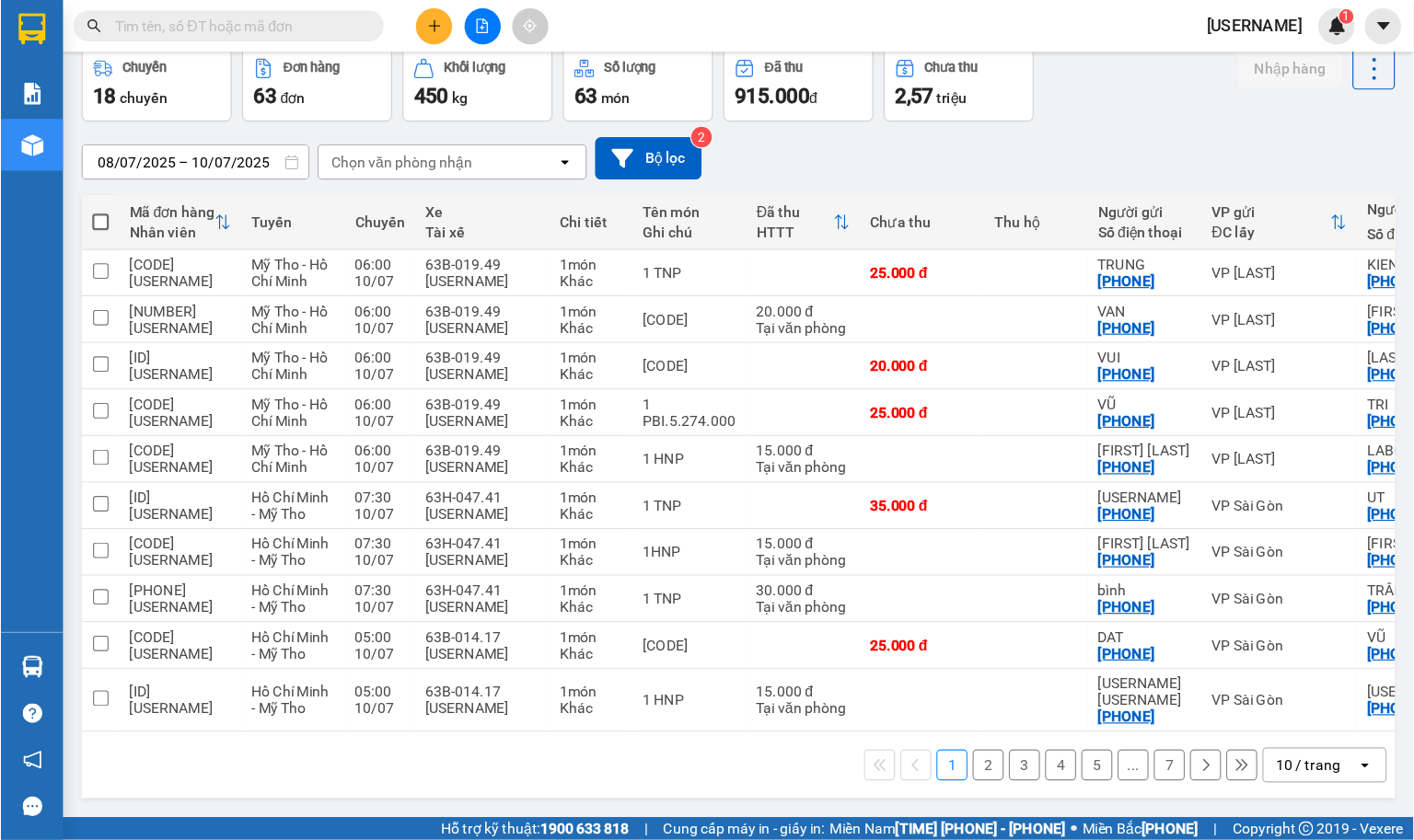 scroll, scrollTop: 86, scrollLeft: 0, axis: vertical 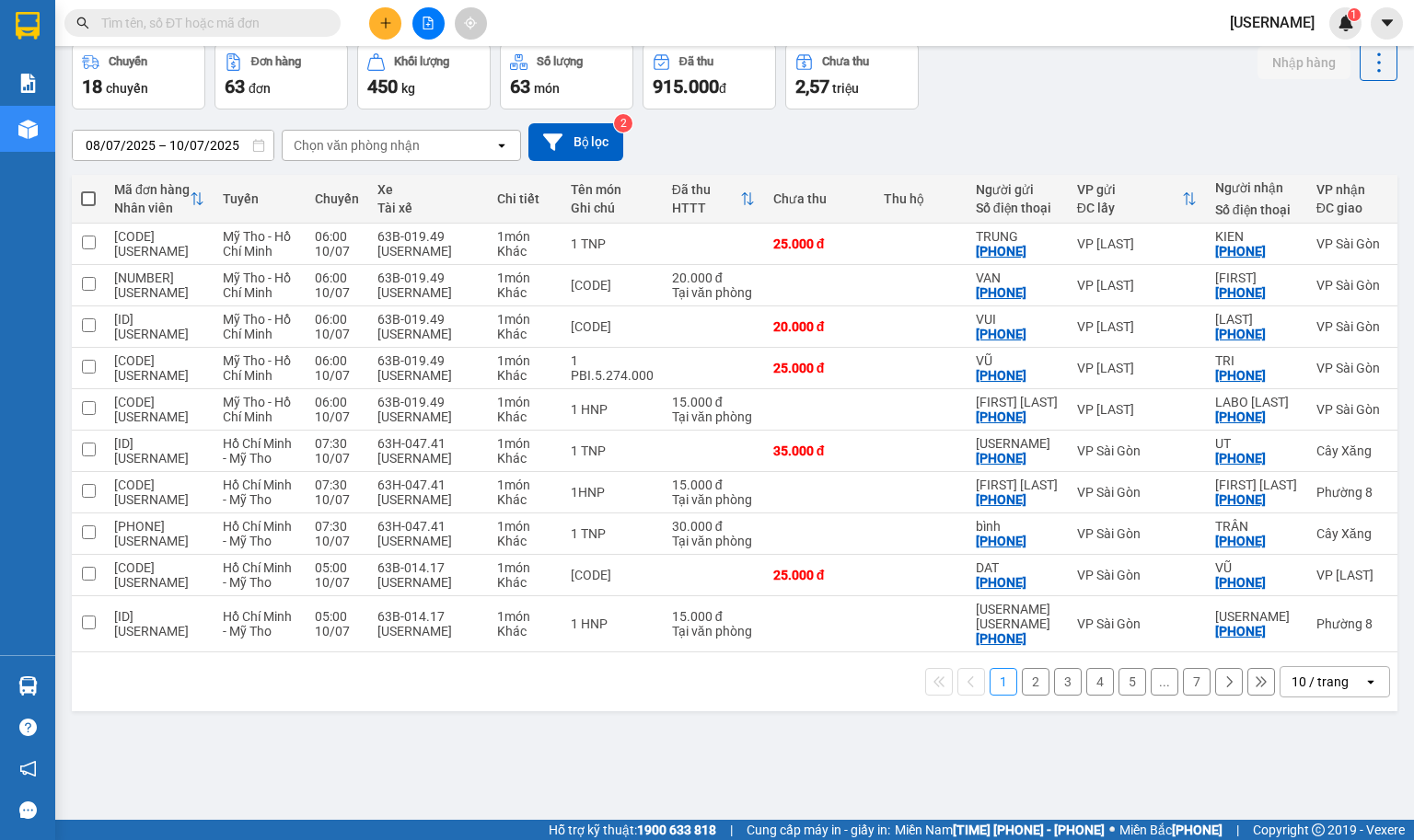 drag, startPoint x: 1204, startPoint y: 0, endPoint x: 1266, endPoint y: 699, distance: 701.7443 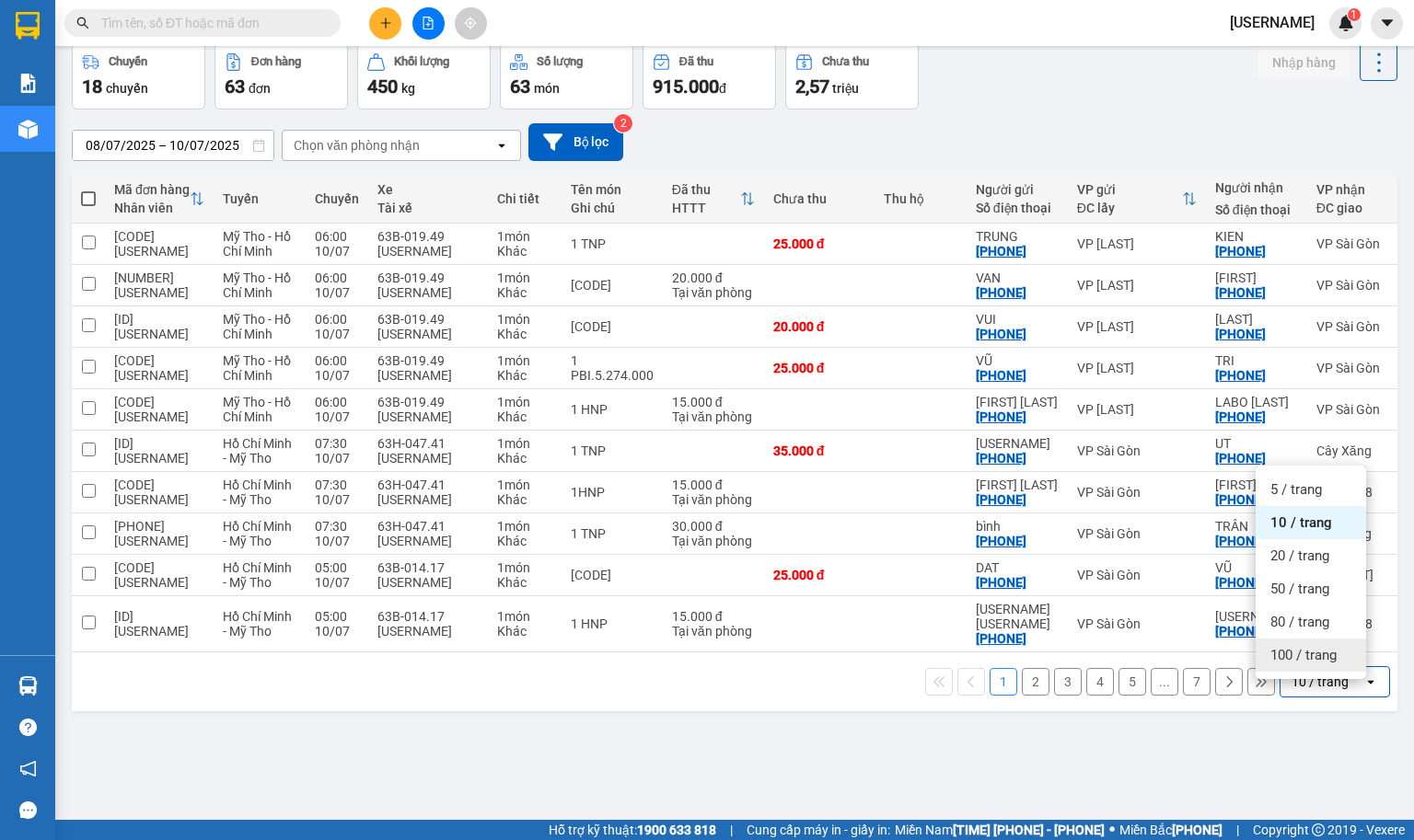 click on "100 / trang" at bounding box center (1304, 655) 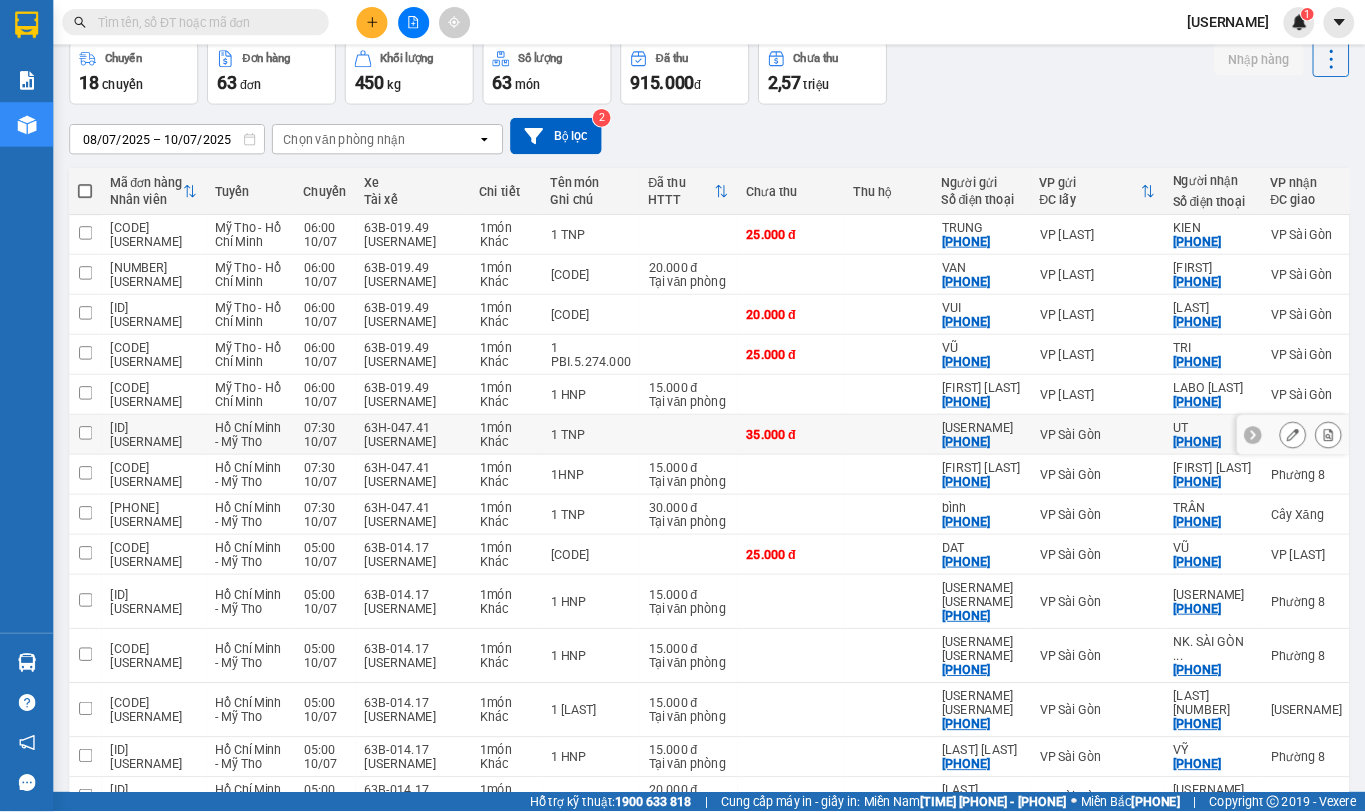 scroll, scrollTop: 0, scrollLeft: 0, axis: both 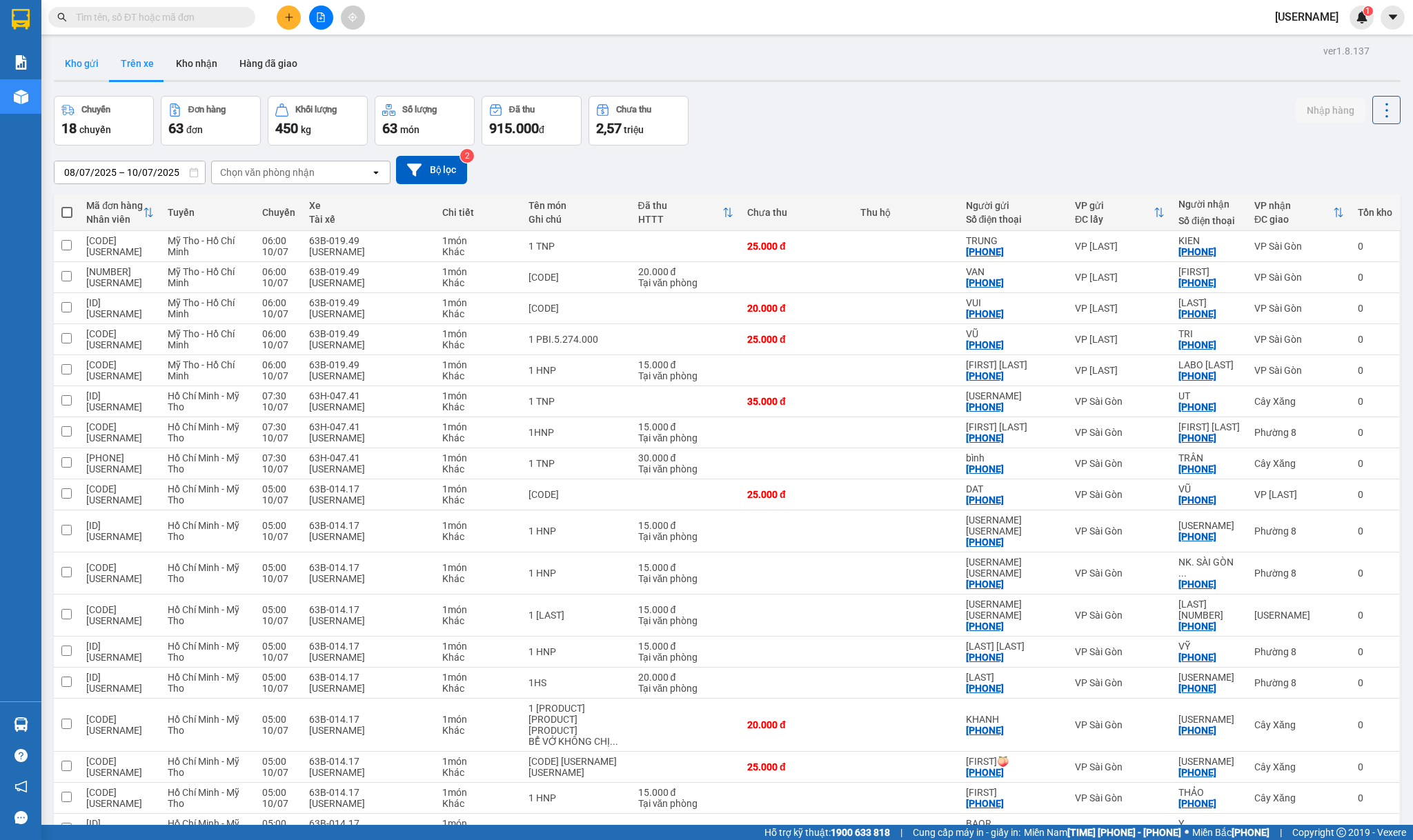 click on "Kho gửi" at bounding box center (81, 63) 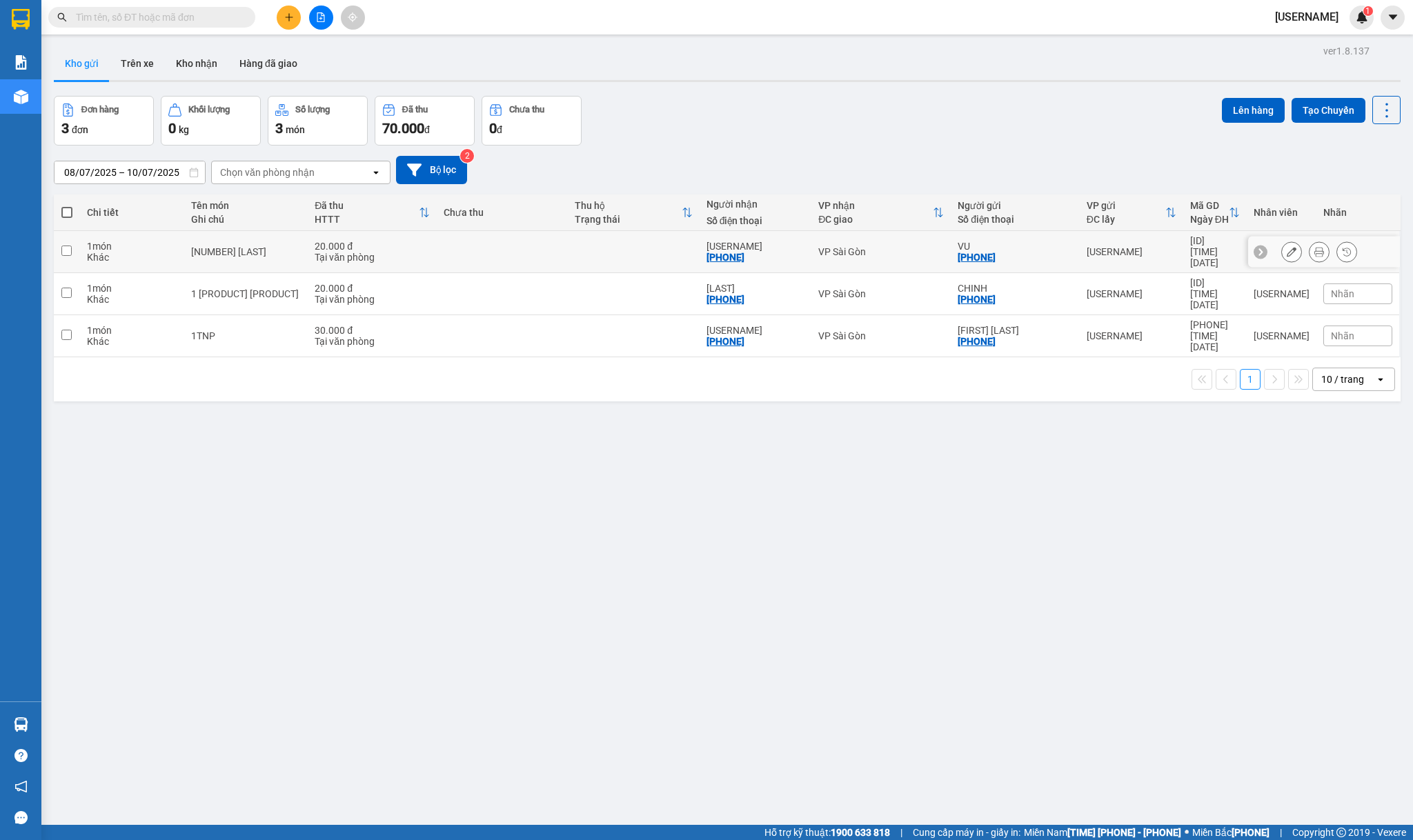 click at bounding box center (66, 250) 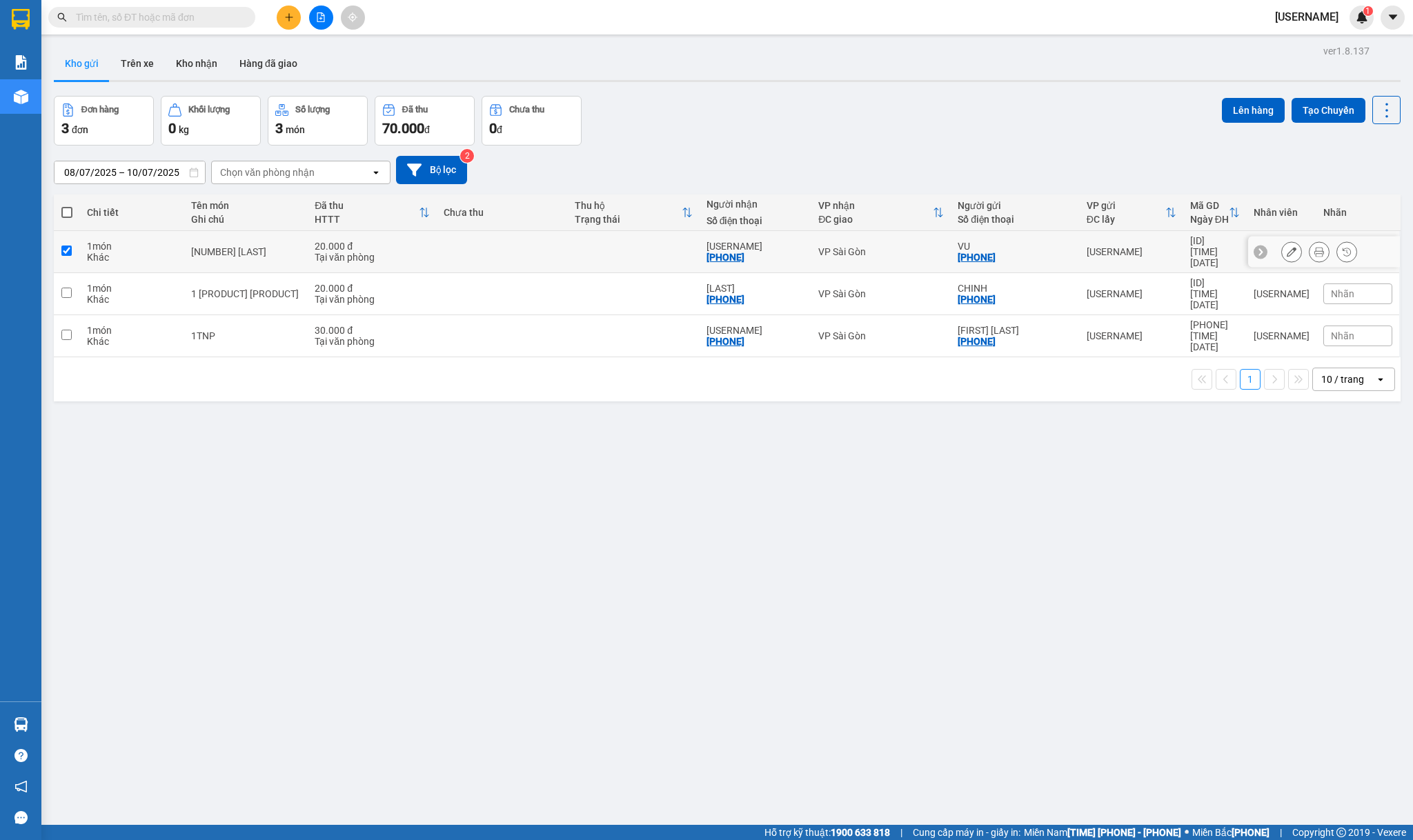 checkbox on "true" 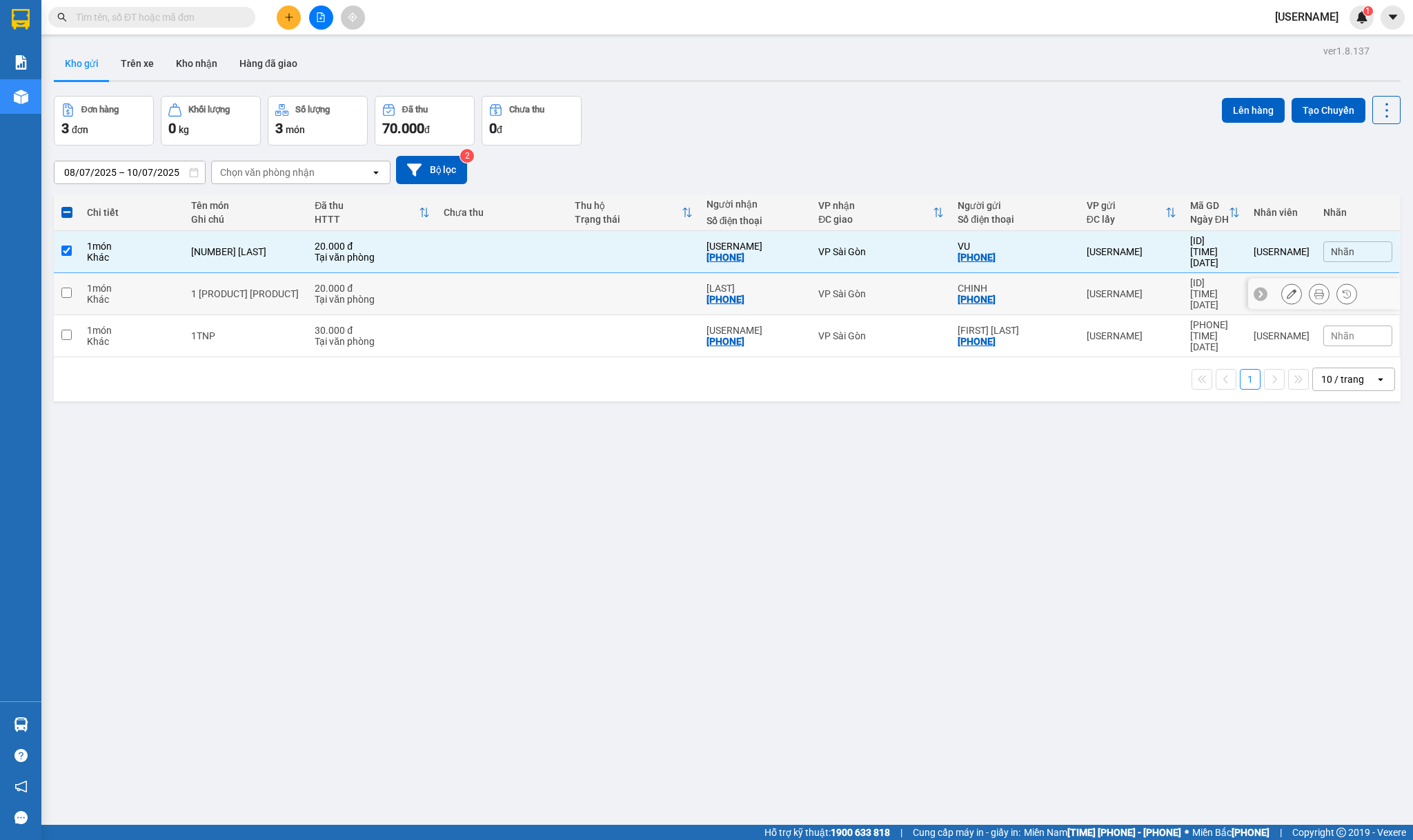 drag, startPoint x: 70, startPoint y: 281, endPoint x: 73, endPoint y: 297, distance: 16.27882 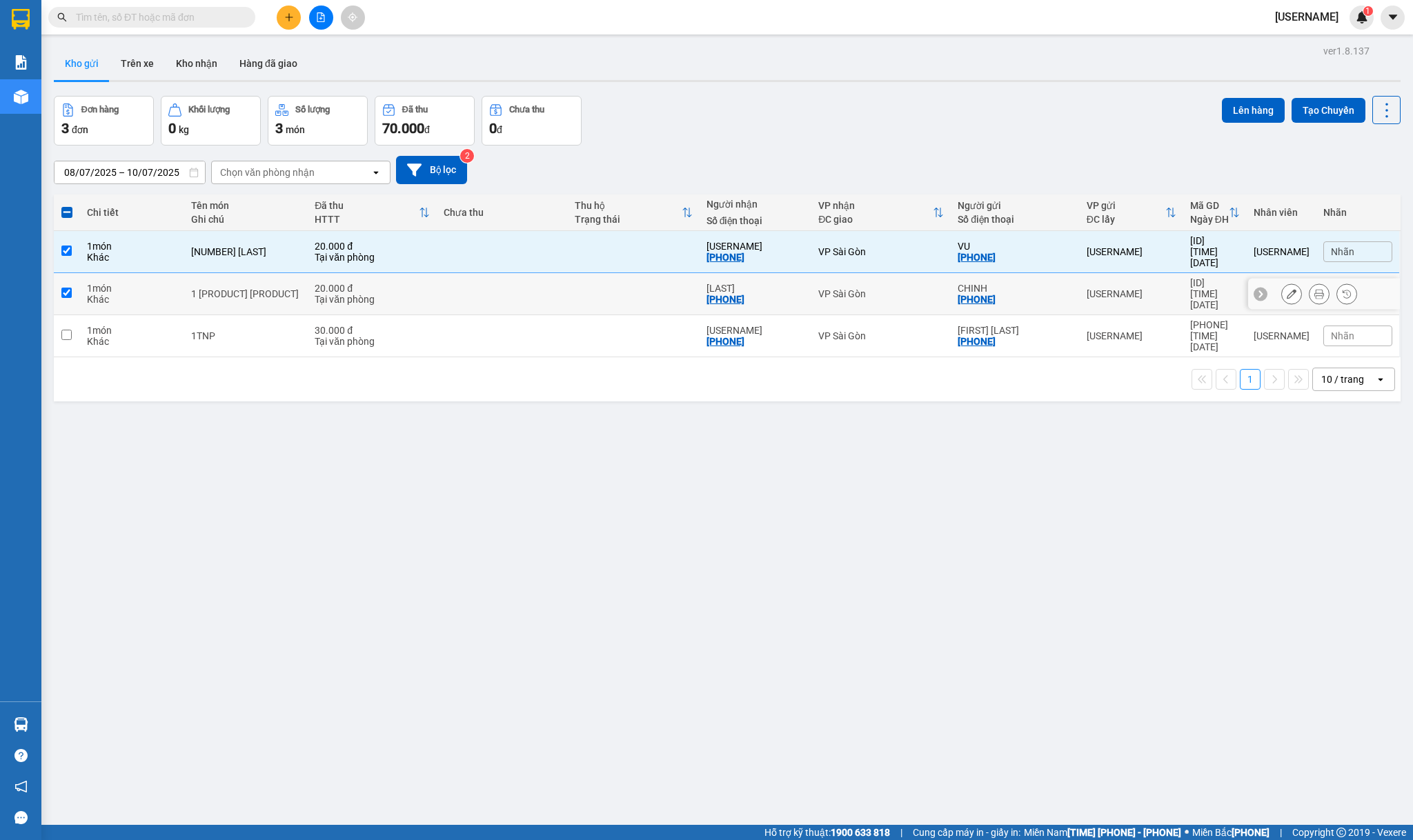 checkbox on "true" 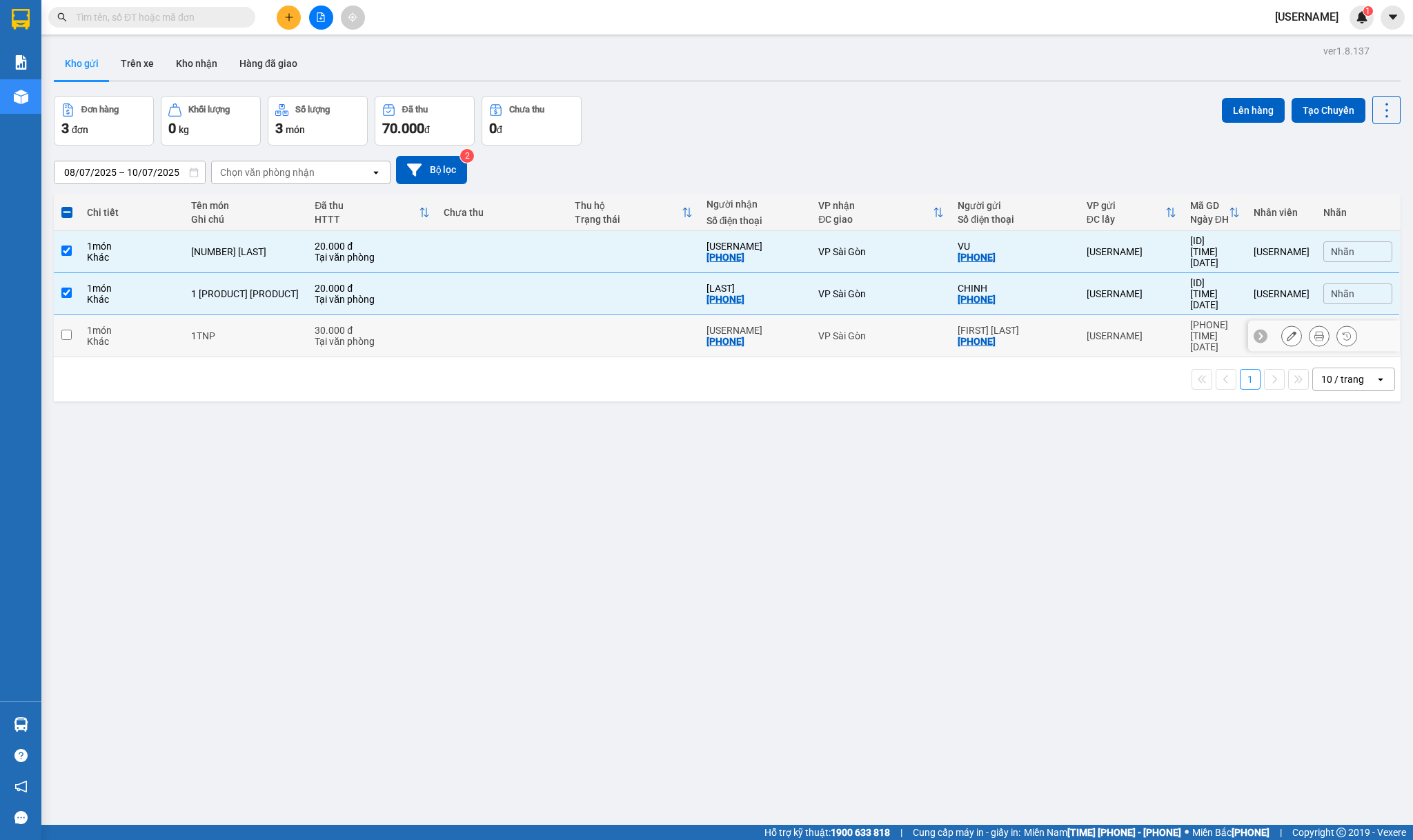 click at bounding box center [66, 334] 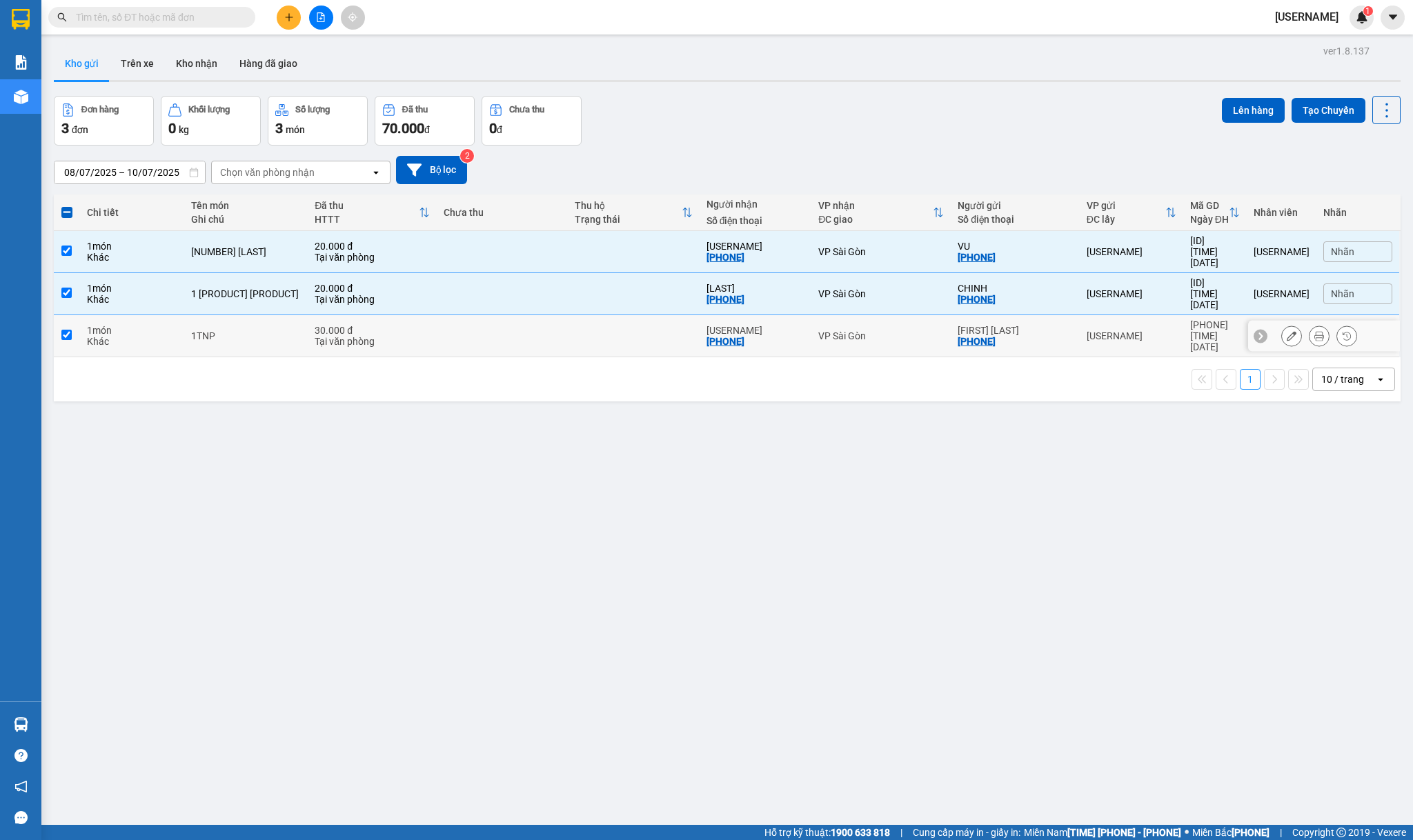 checkbox on "true" 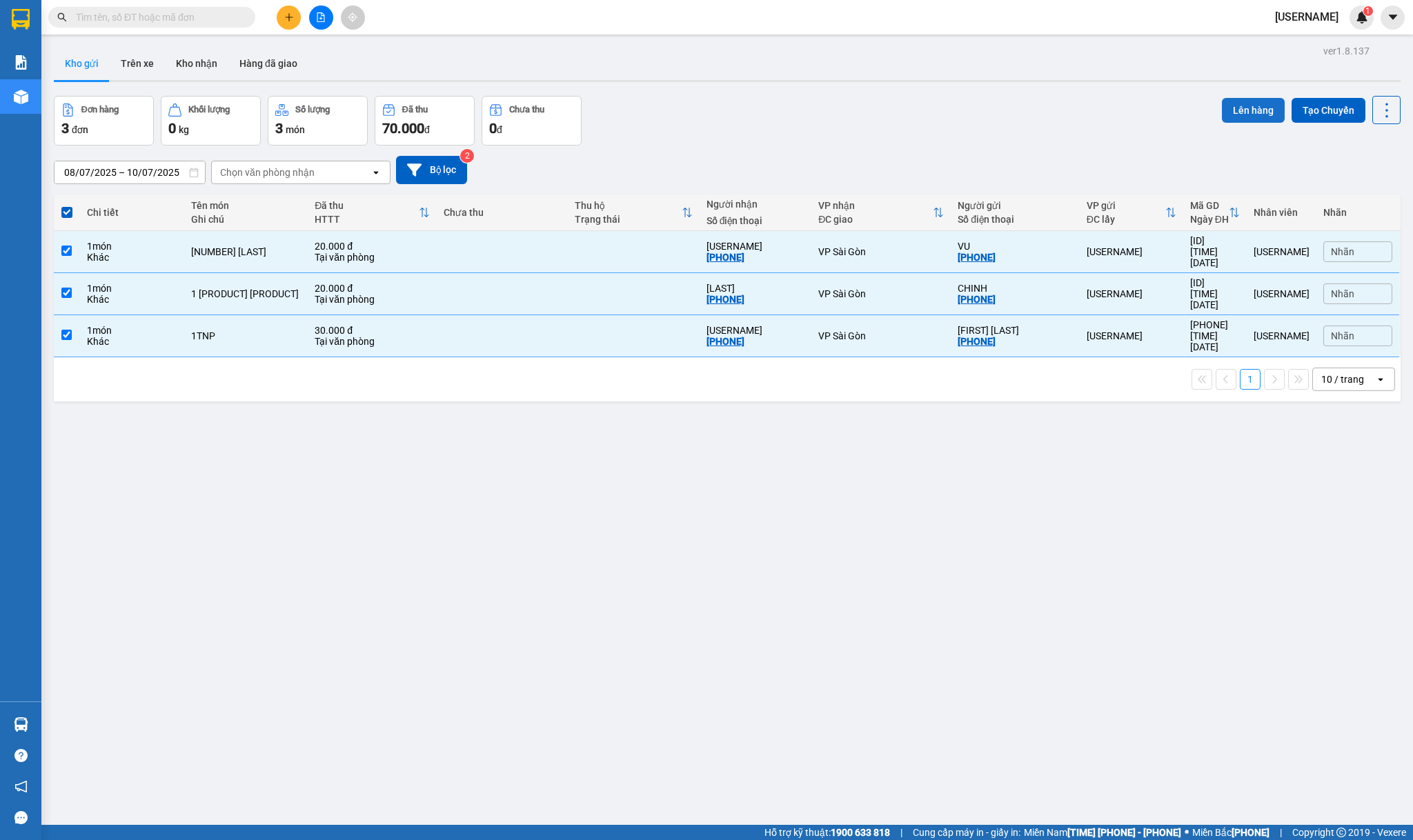 click on "Lên hàng" at bounding box center [1253, 110] 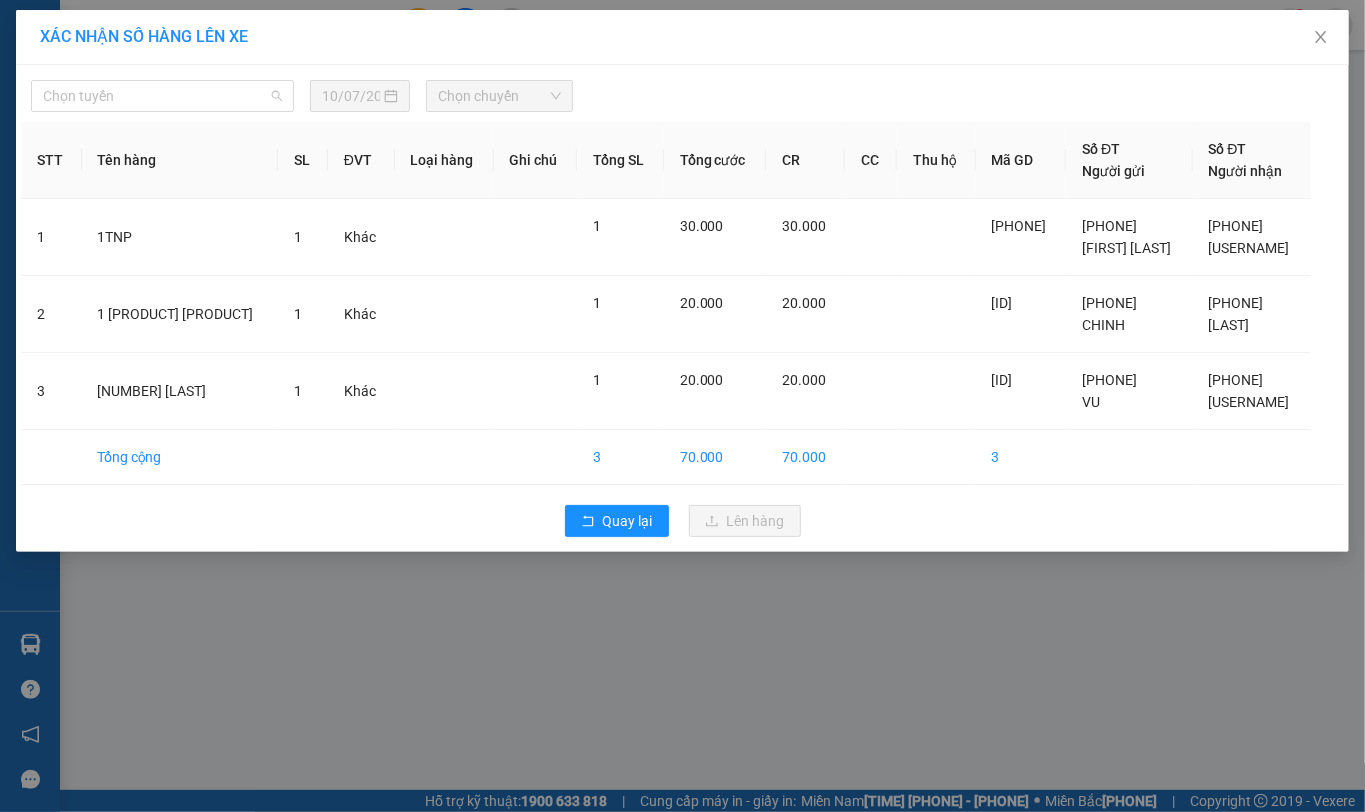 drag, startPoint x: 114, startPoint y: 6, endPoint x: 178, endPoint y: 96, distance: 110.4355 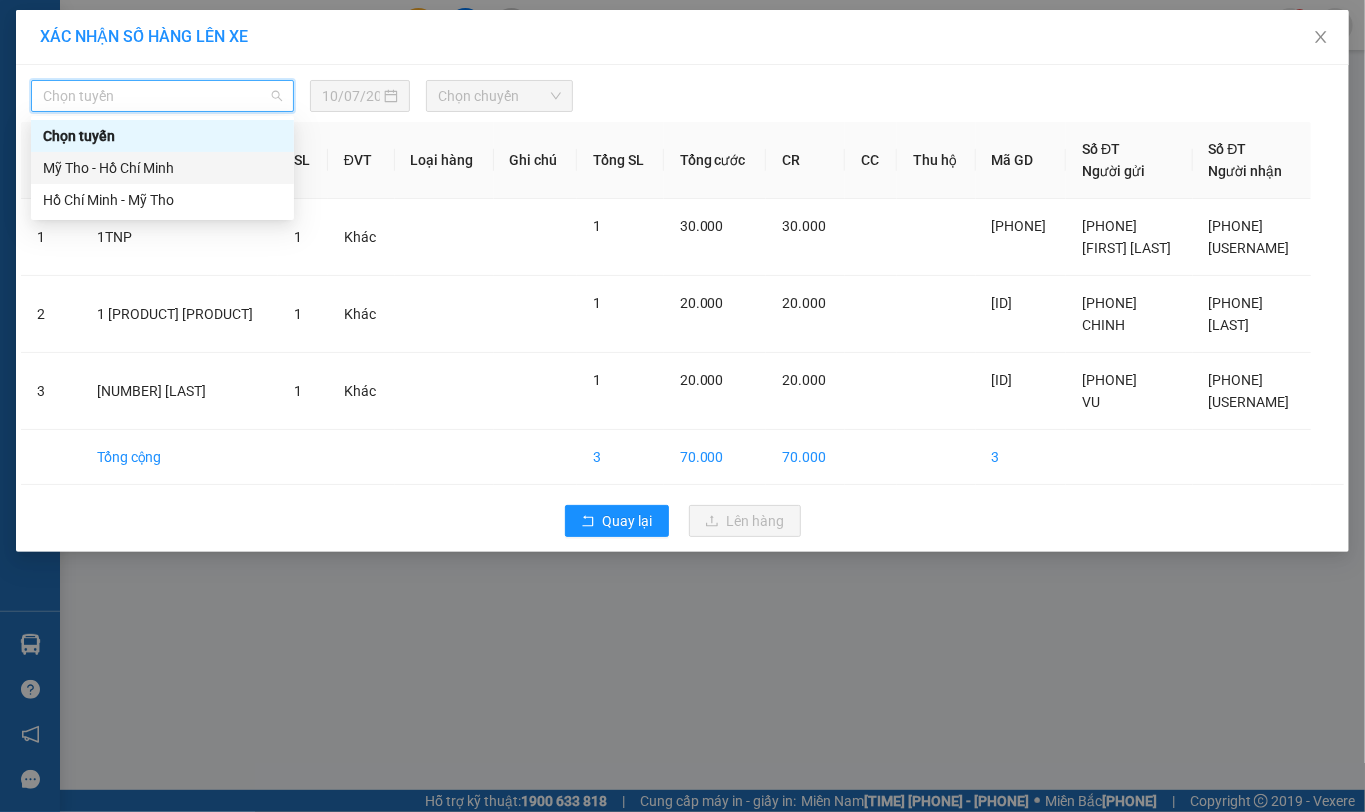 click on "Mỹ Tho - Hồ Chí Minh" at bounding box center (162, 168) 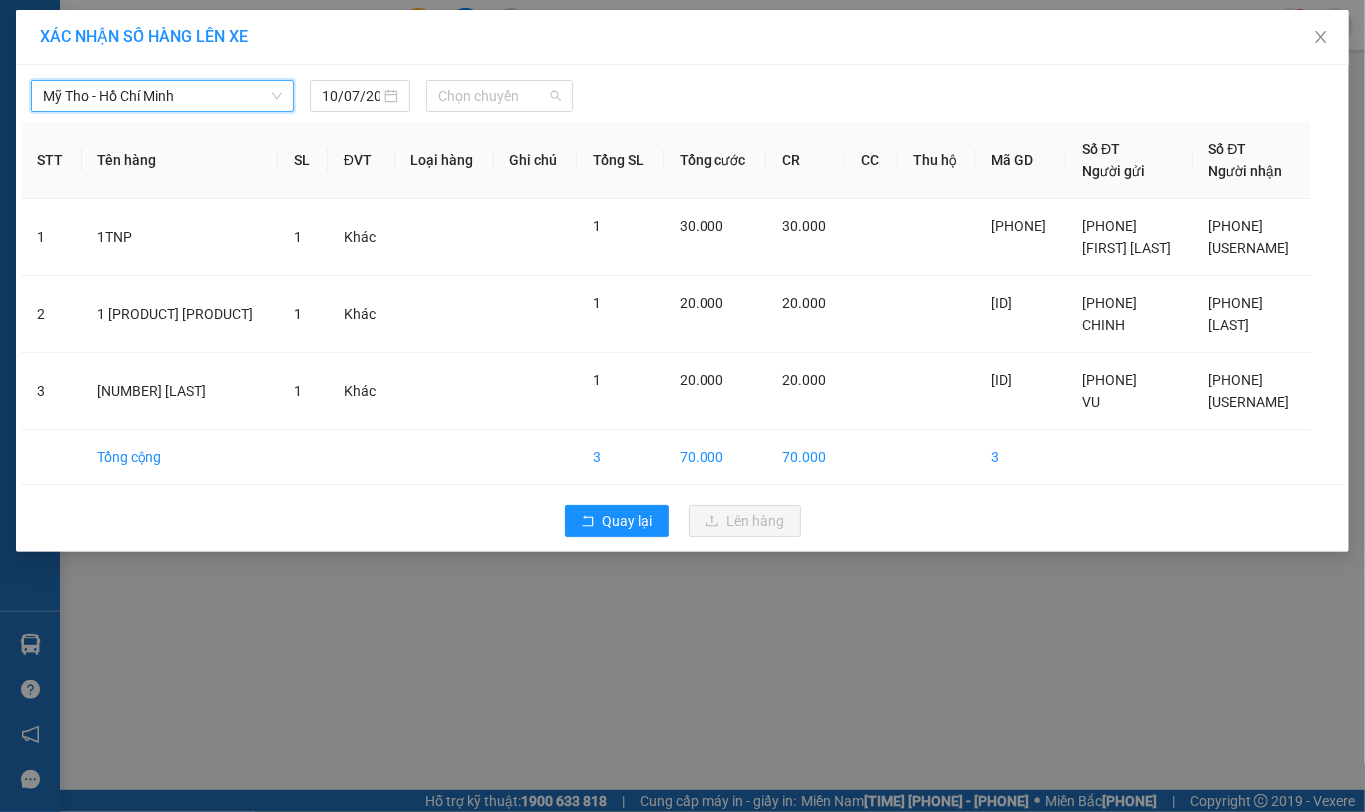 drag, startPoint x: 529, startPoint y: 98, endPoint x: 508, endPoint y: 170, distance: 75 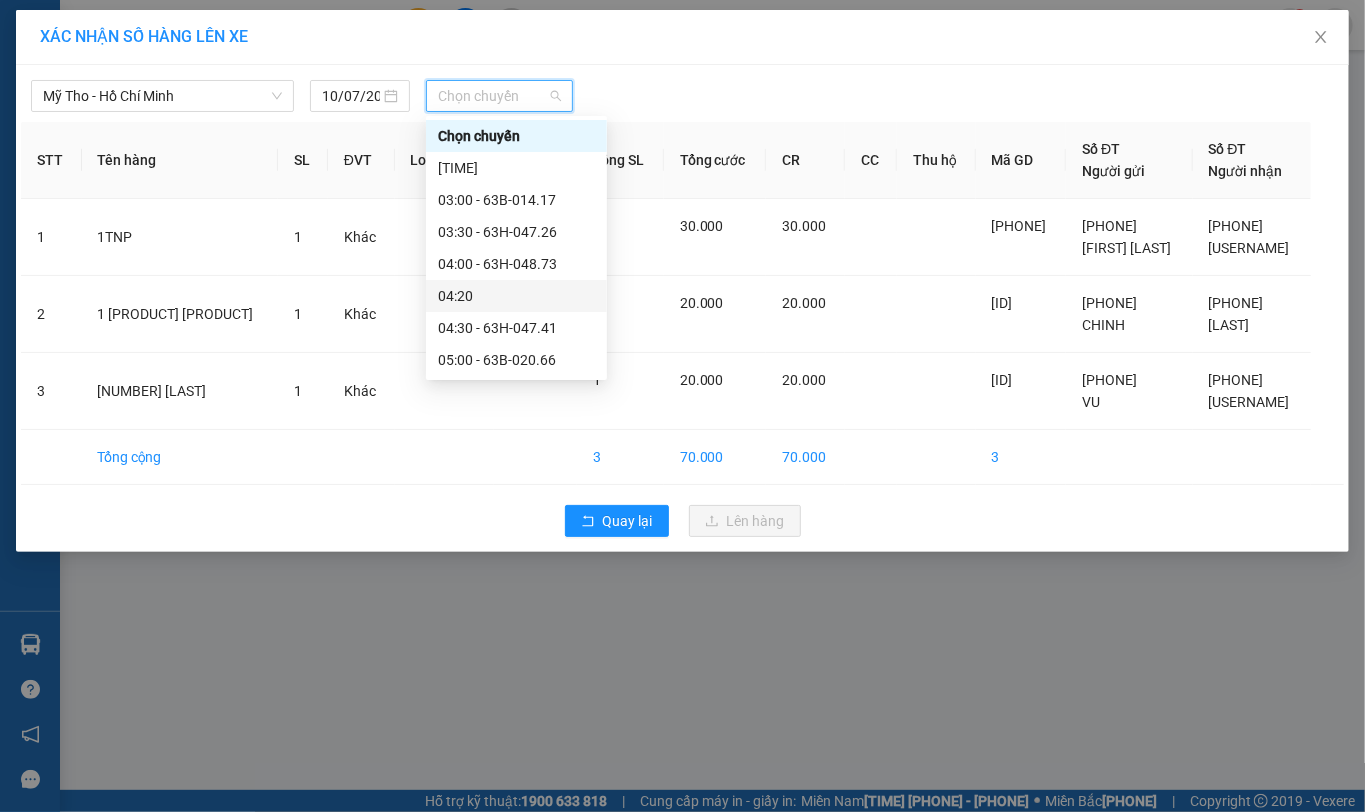 click on "04:20" at bounding box center [516, 296] 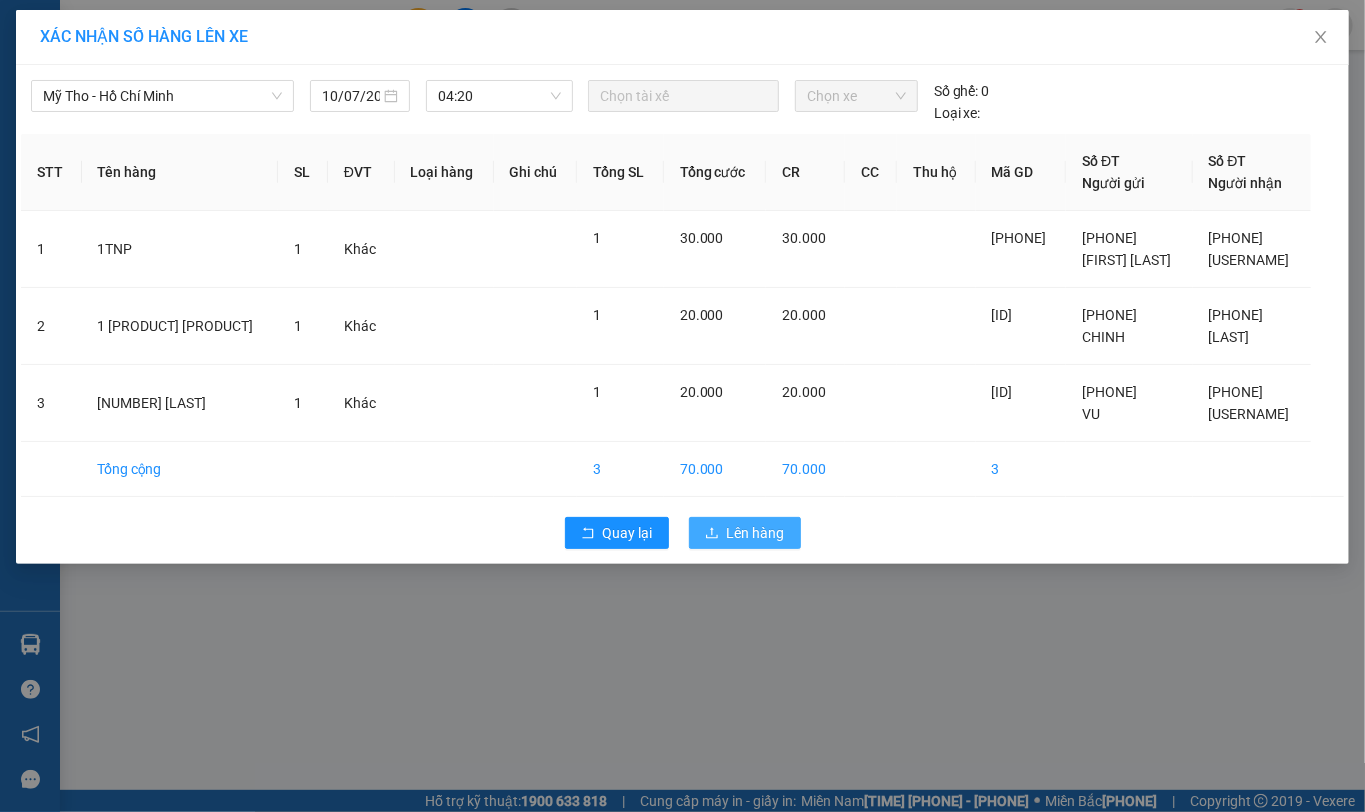 click on "Lên hàng" at bounding box center (628, 533) 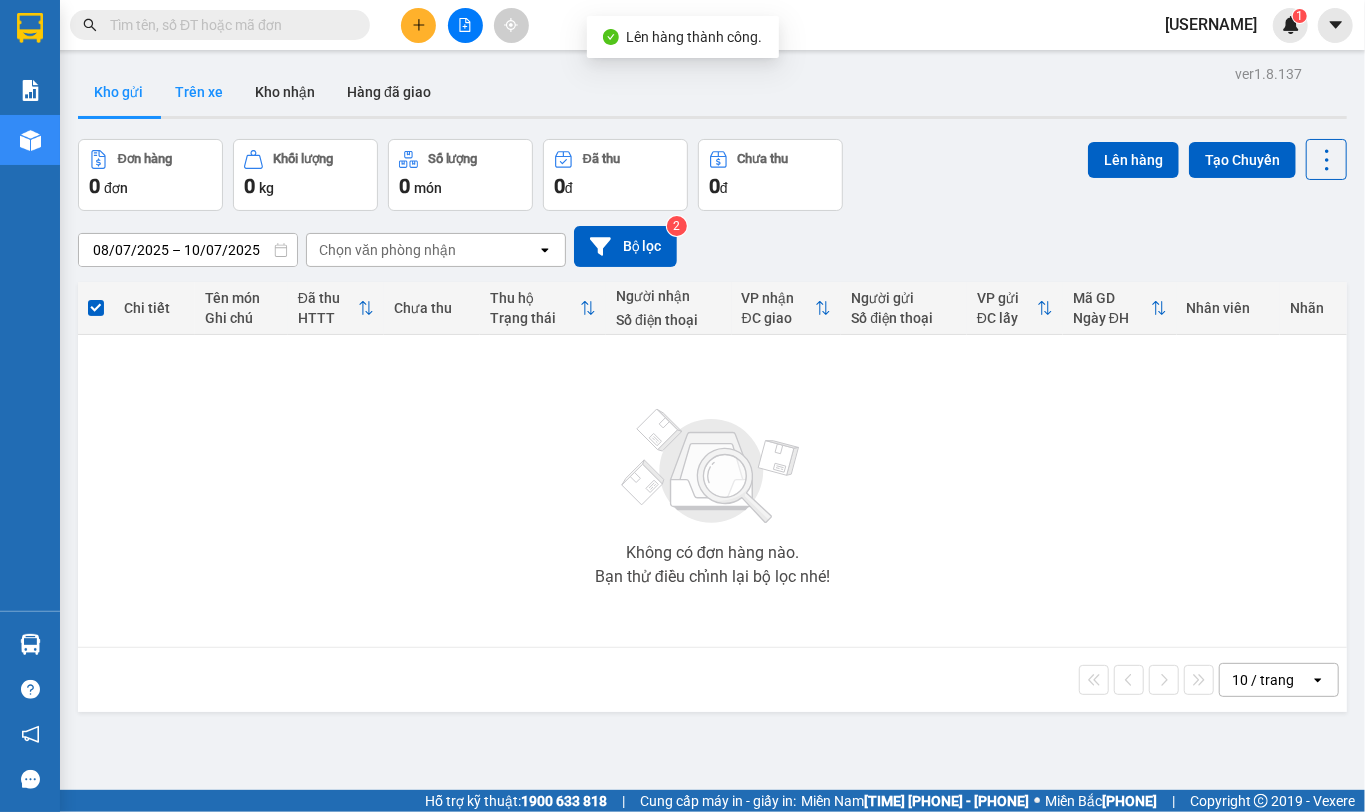 click on "Trên xe" at bounding box center (199, 92) 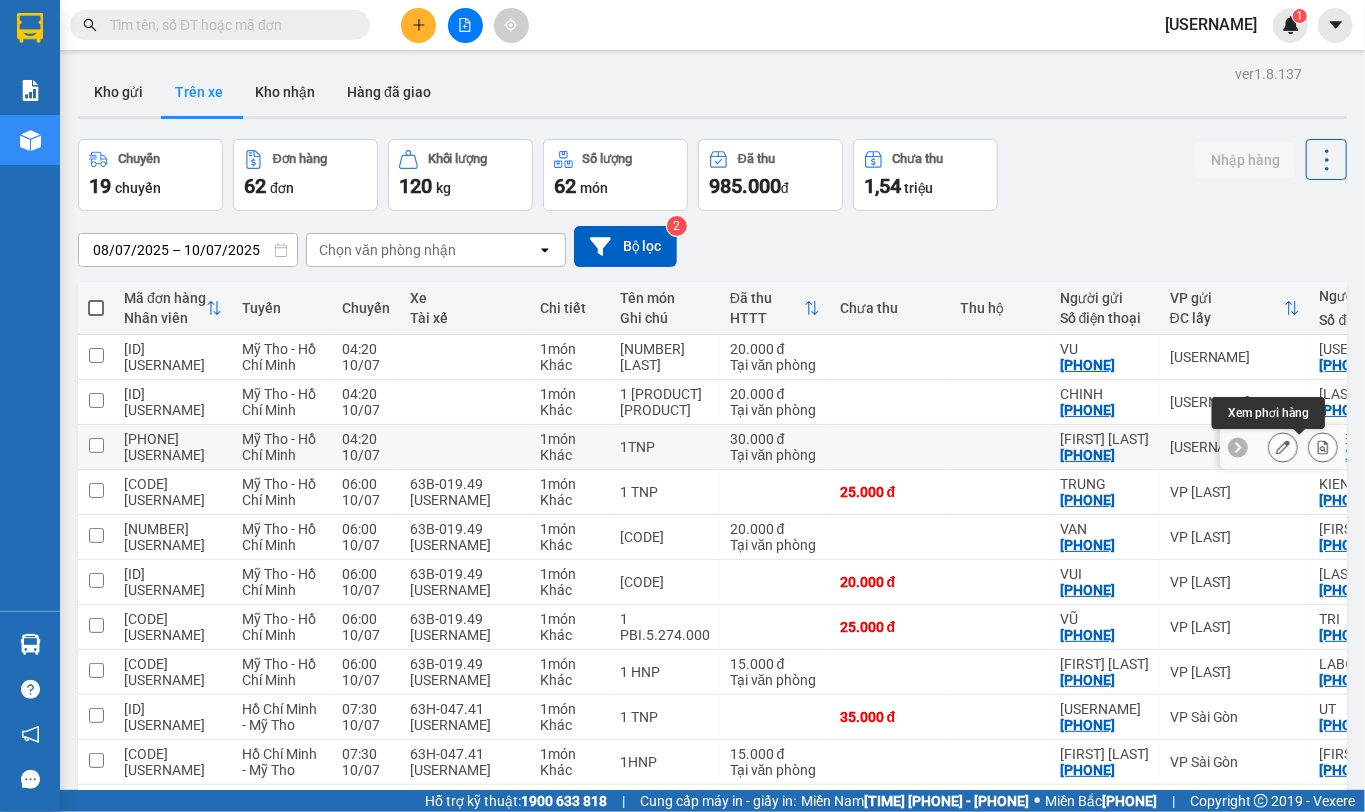 click at bounding box center [1323, 447] 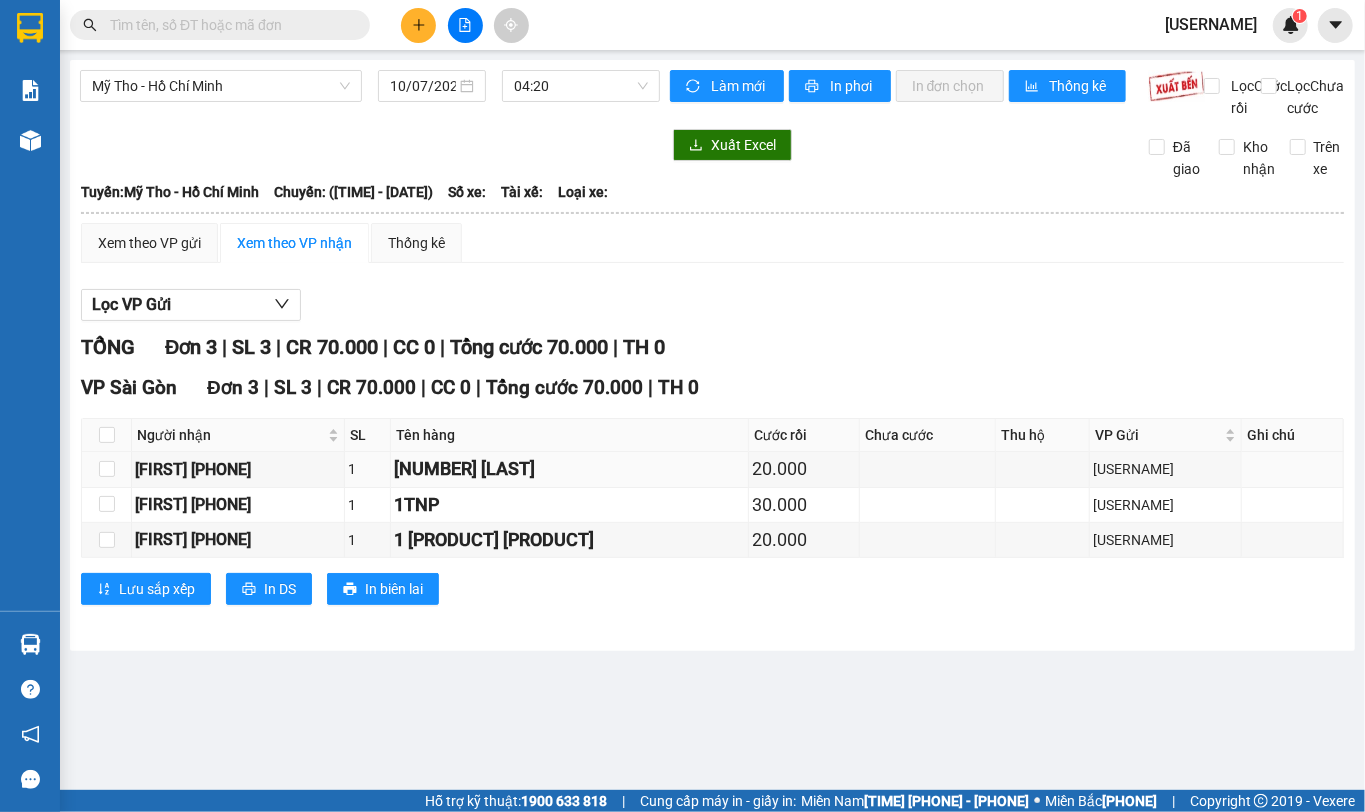 drag, startPoint x: 105, startPoint y: 497, endPoint x: 100, endPoint y: 521, distance: 24.5153 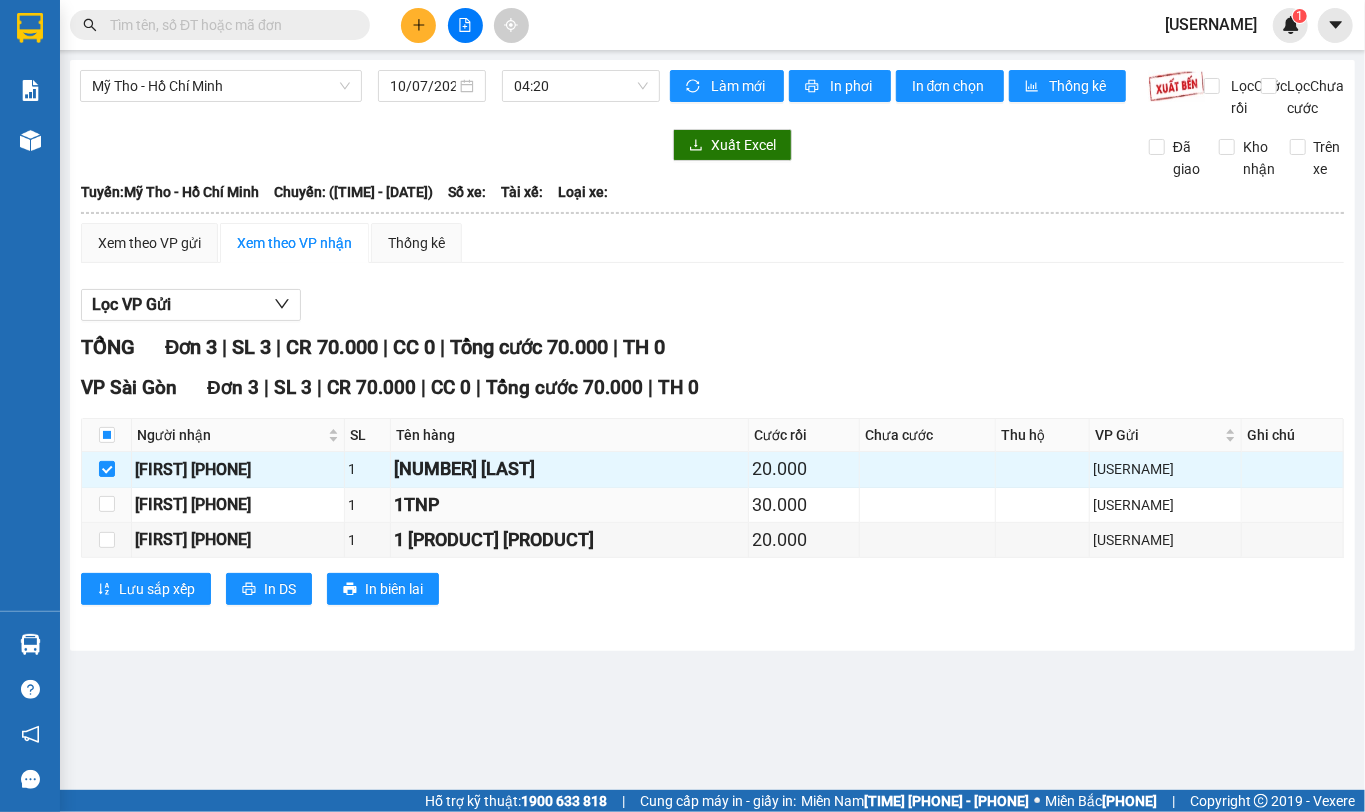 drag, startPoint x: 100, startPoint y: 524, endPoint x: 106, endPoint y: 538, distance: 15.231546 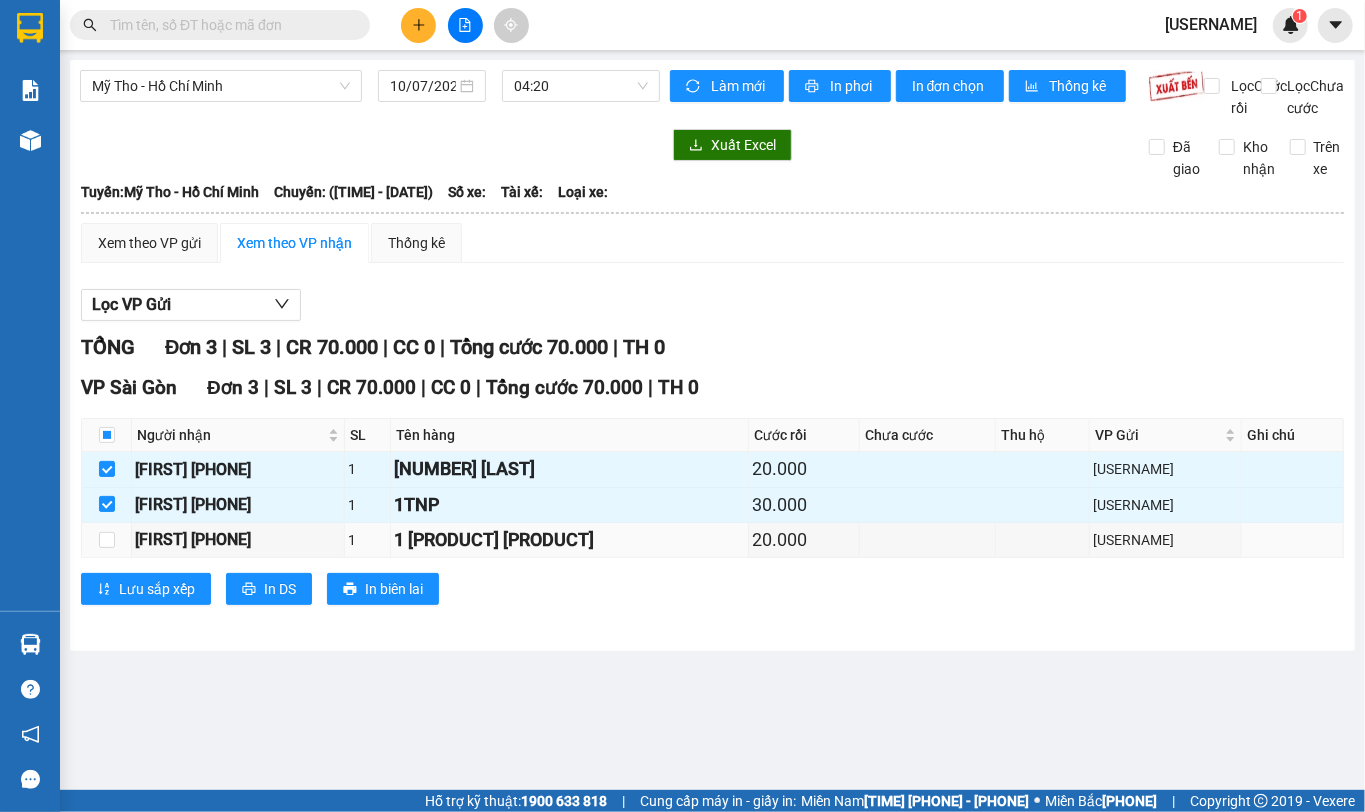 click at bounding box center (107, 540) 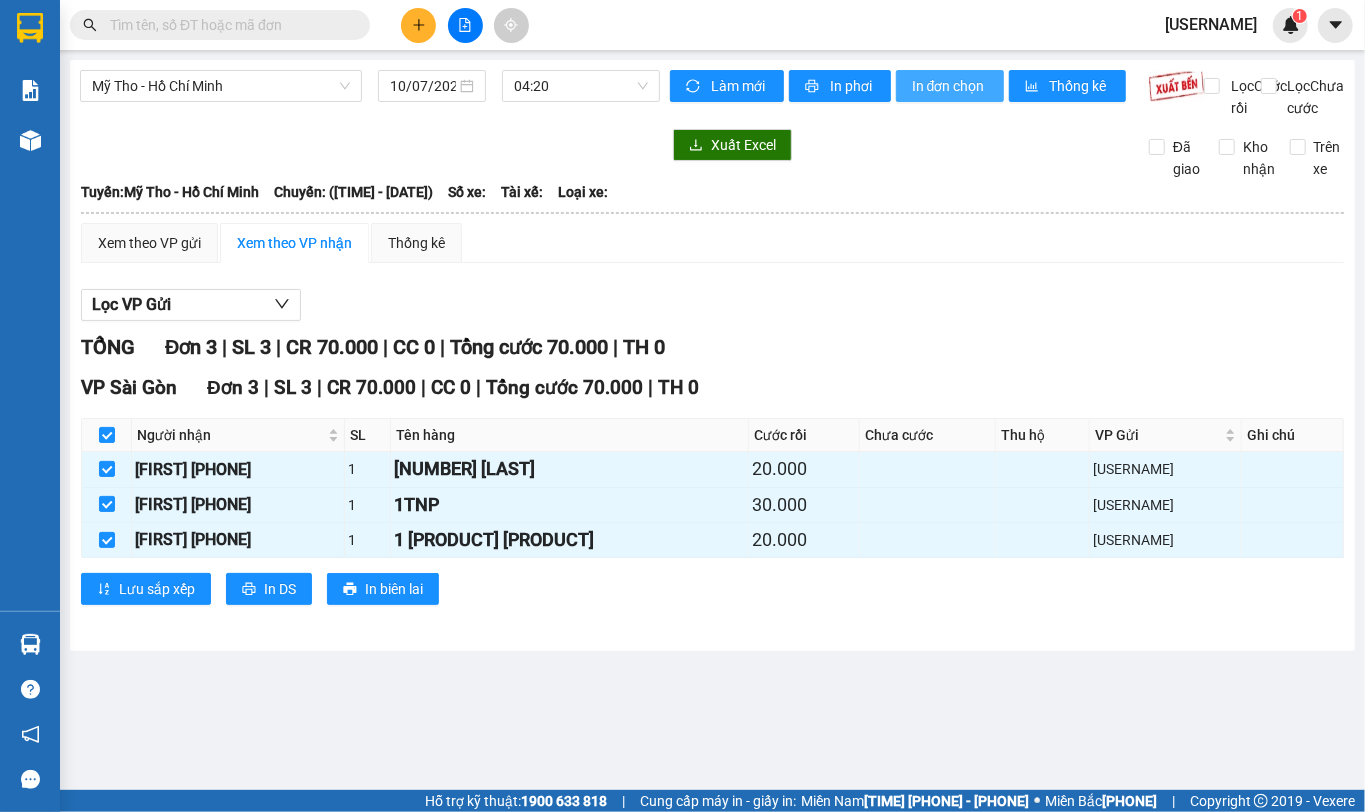click on "In đơn chọn" at bounding box center (694, 87) 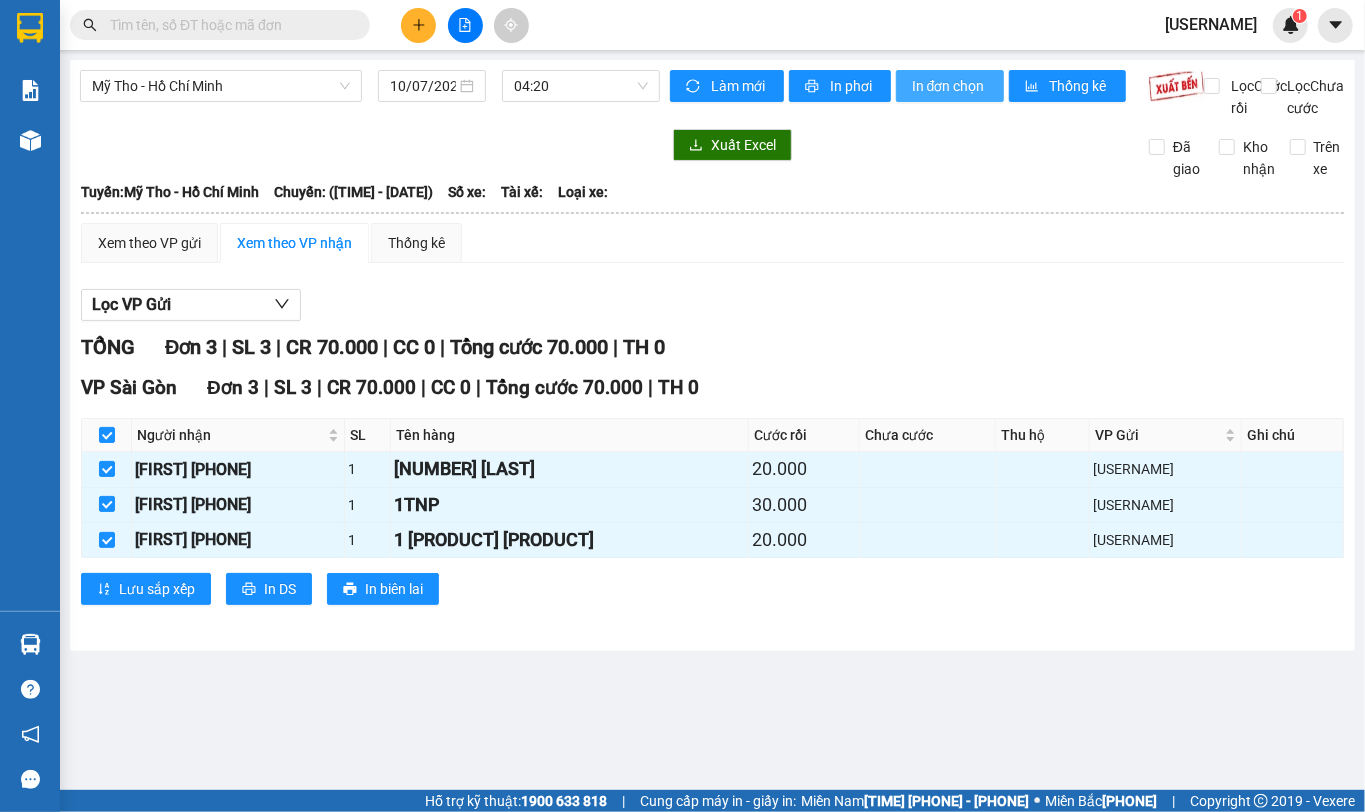 scroll, scrollTop: 0, scrollLeft: 0, axis: both 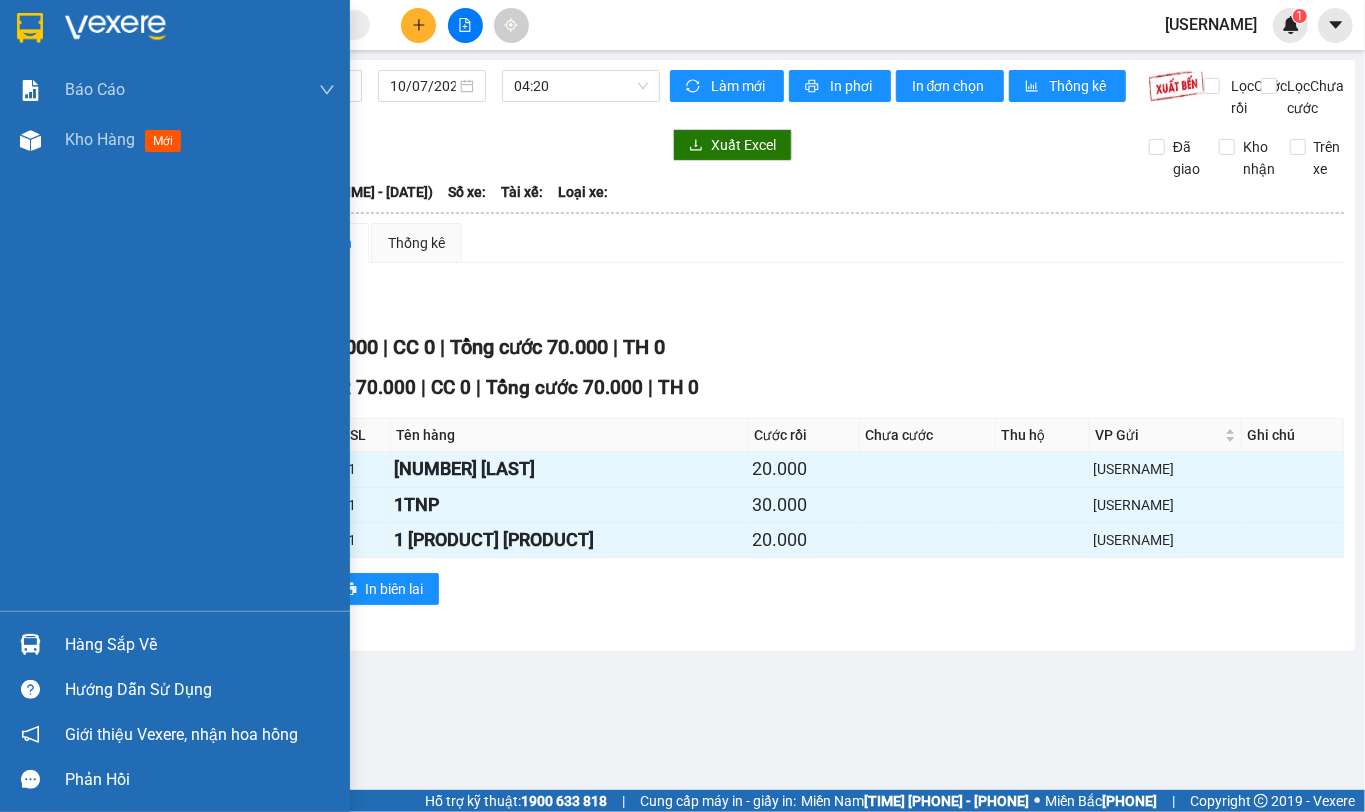 click at bounding box center (30, 28) 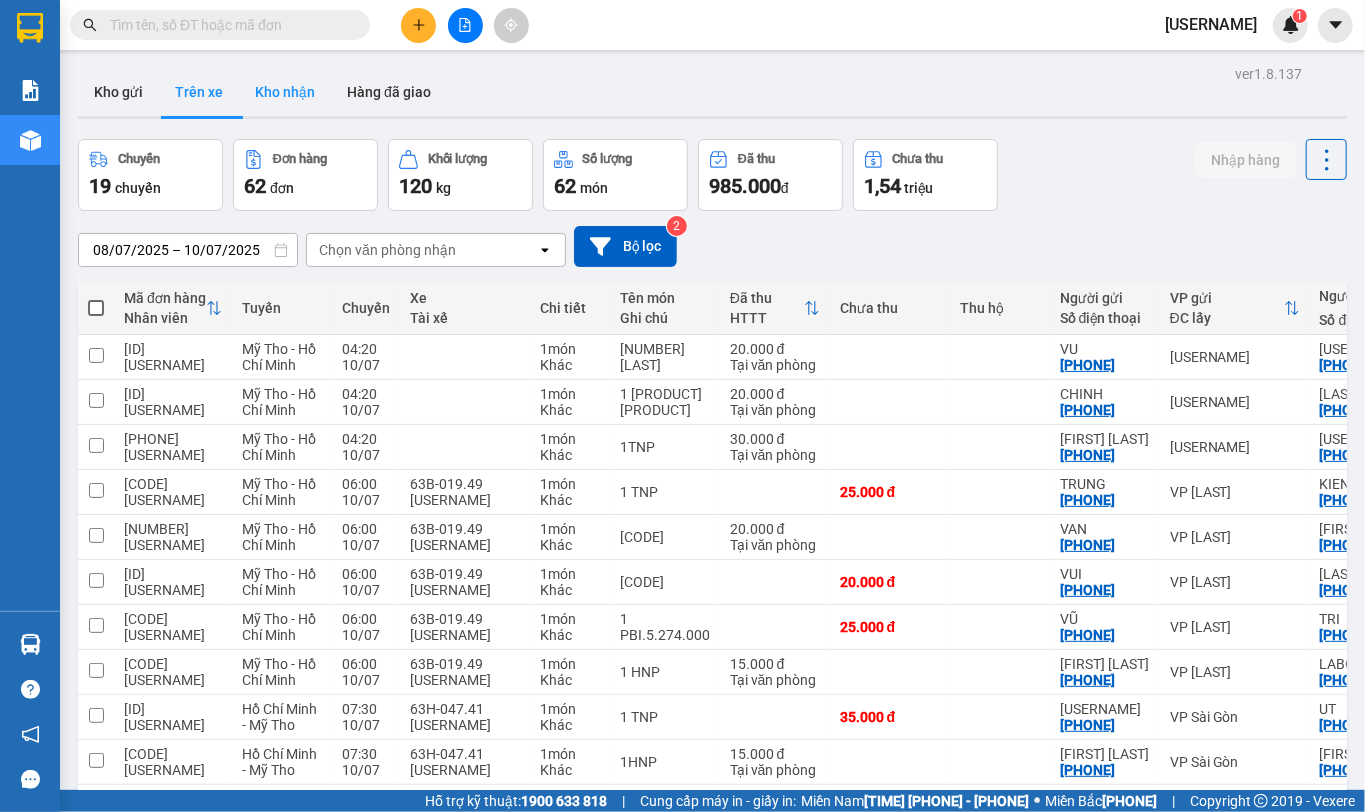 click on "Kho nhận" at bounding box center (285, 92) 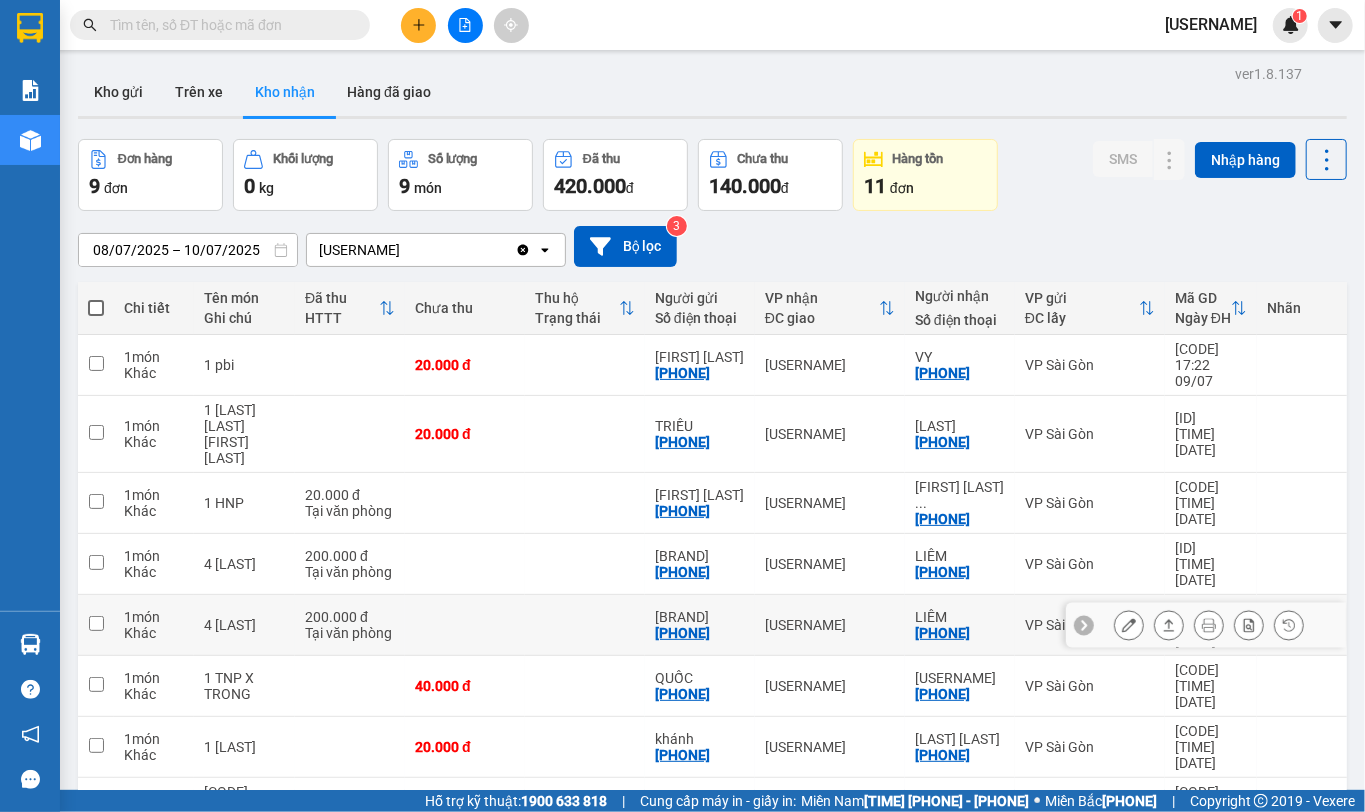 scroll, scrollTop: 92, scrollLeft: 0, axis: vertical 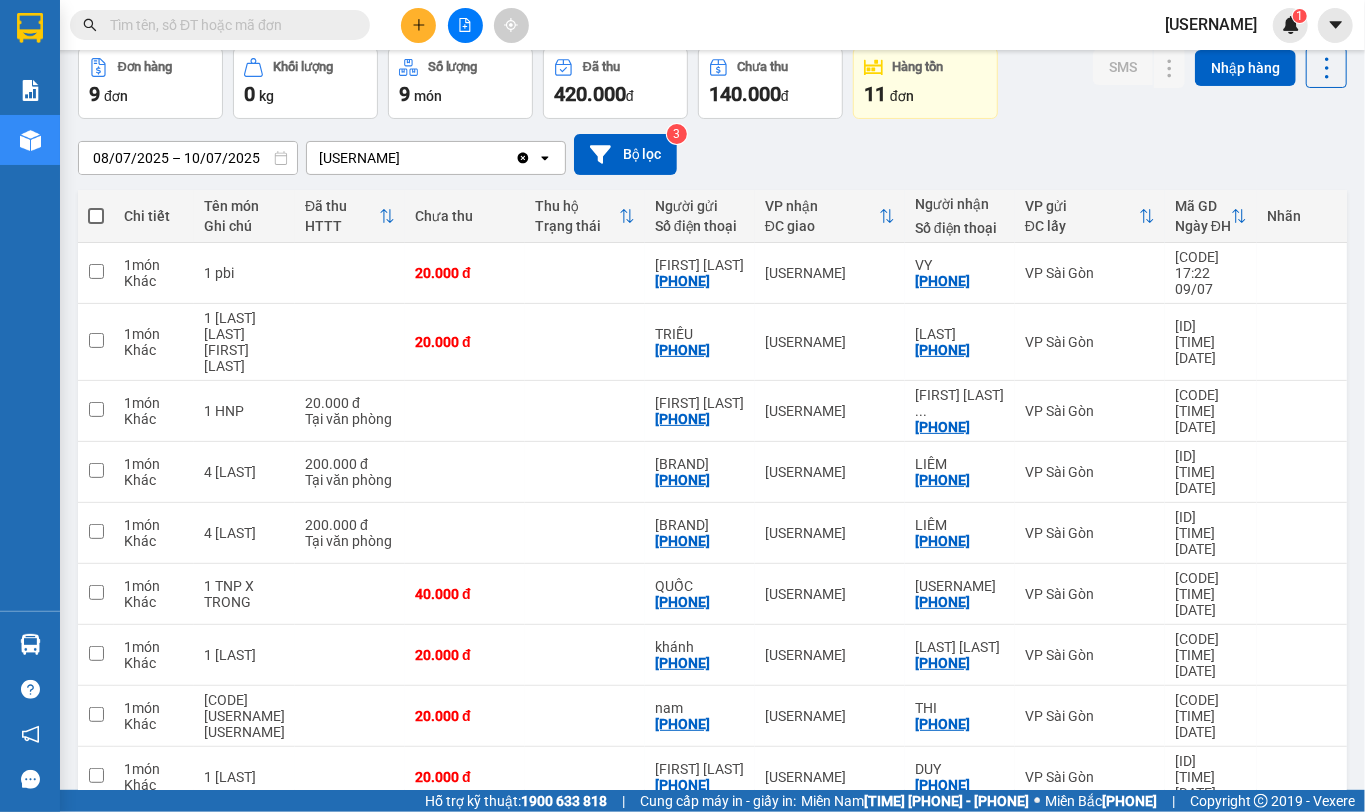 click on "10 / trang" at bounding box center (1263, 840) 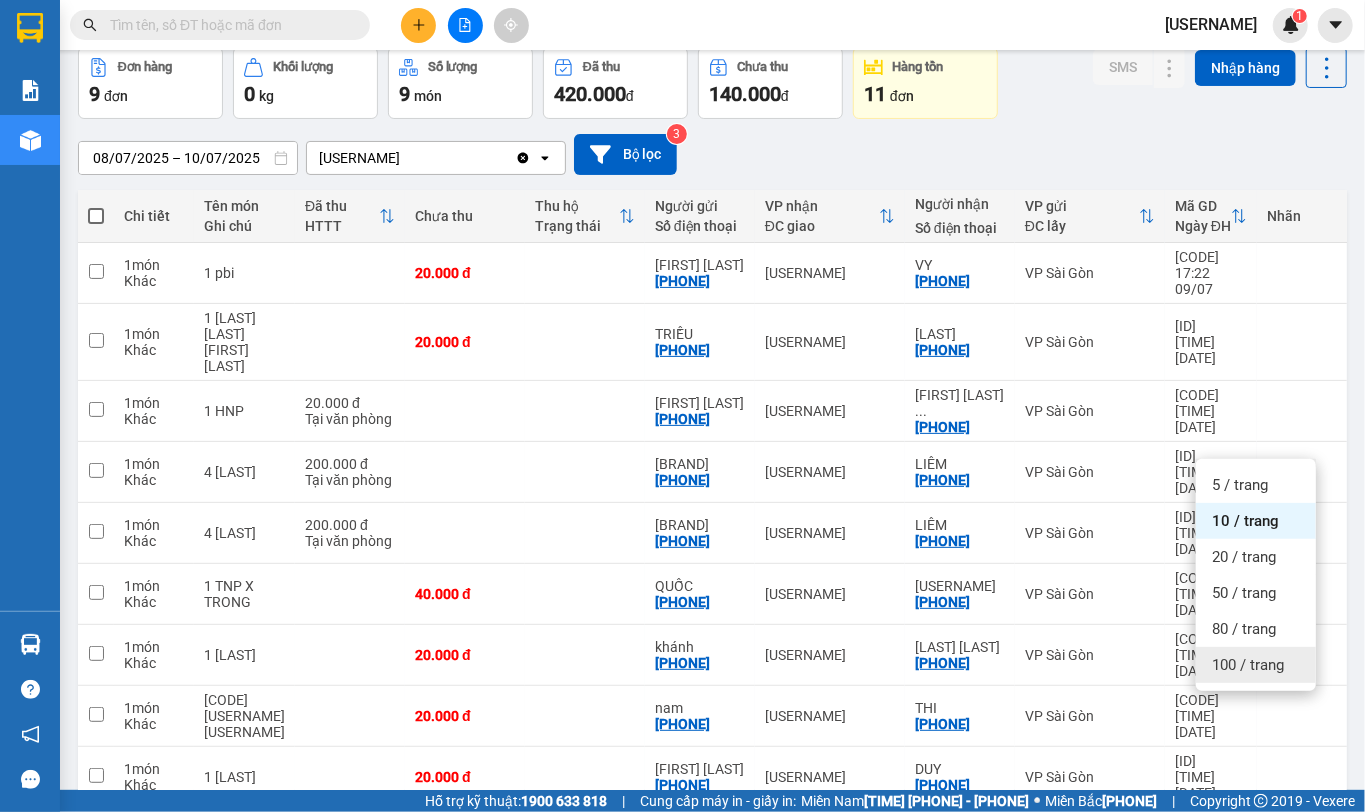 click on "100 / trang" at bounding box center (1248, 665) 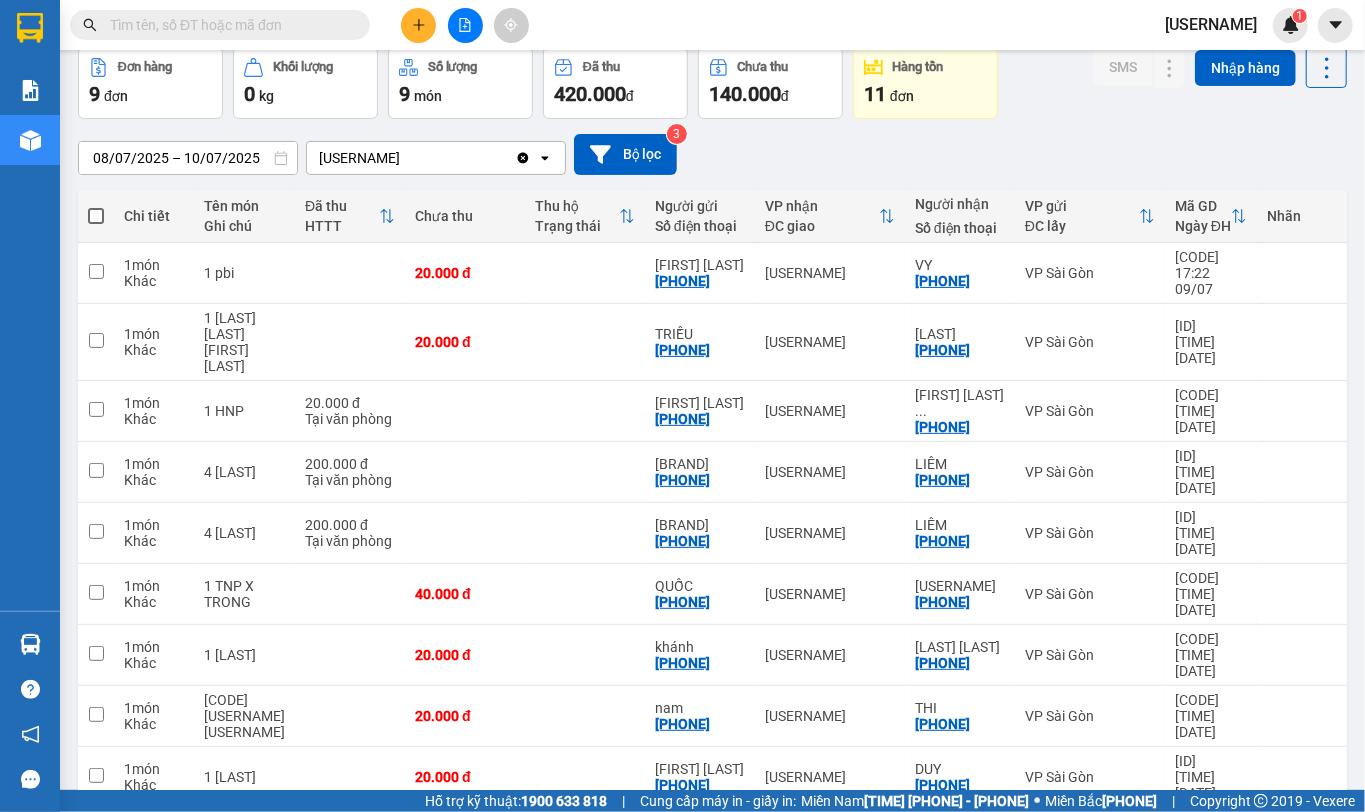 click on "08/07/2025 – 10/07/2025" at bounding box center (188, 158) 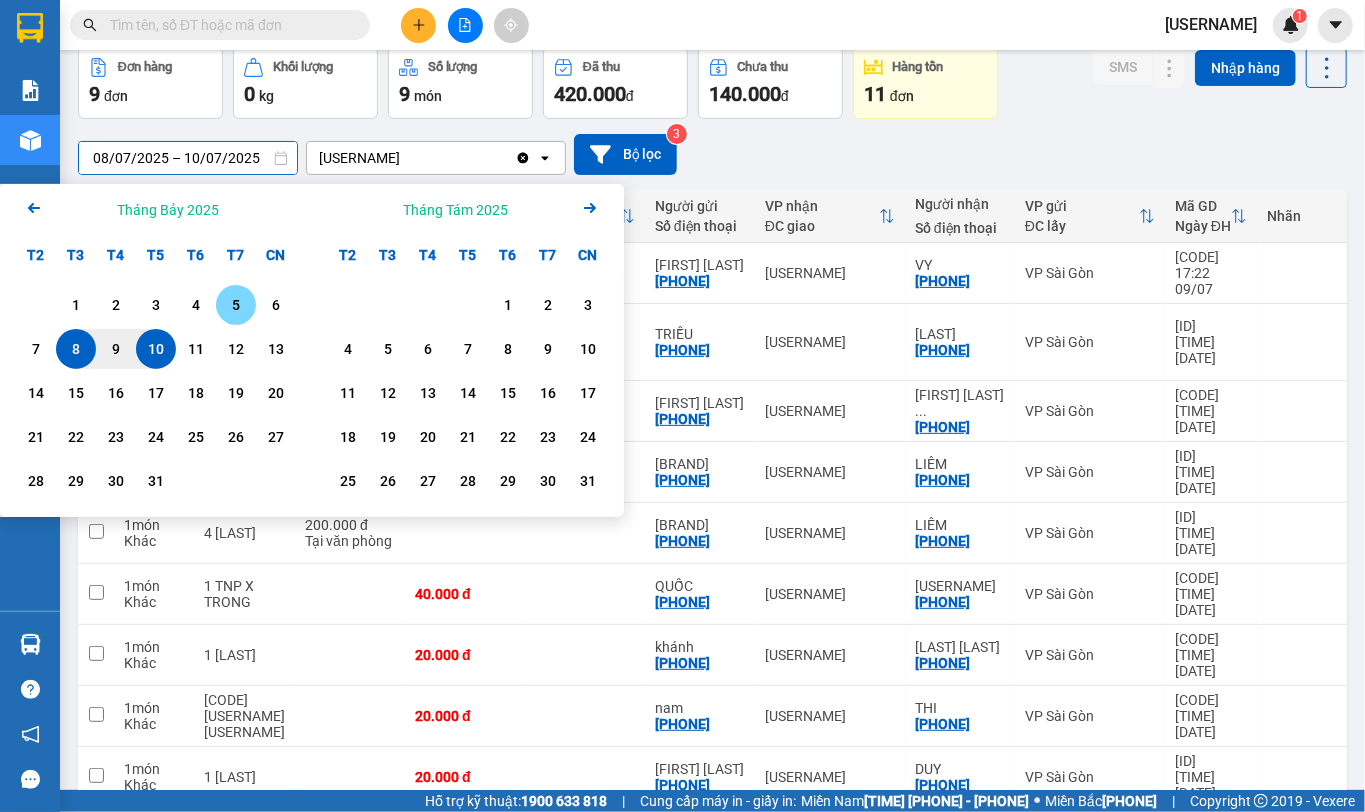 click on "5" at bounding box center [236, 305] 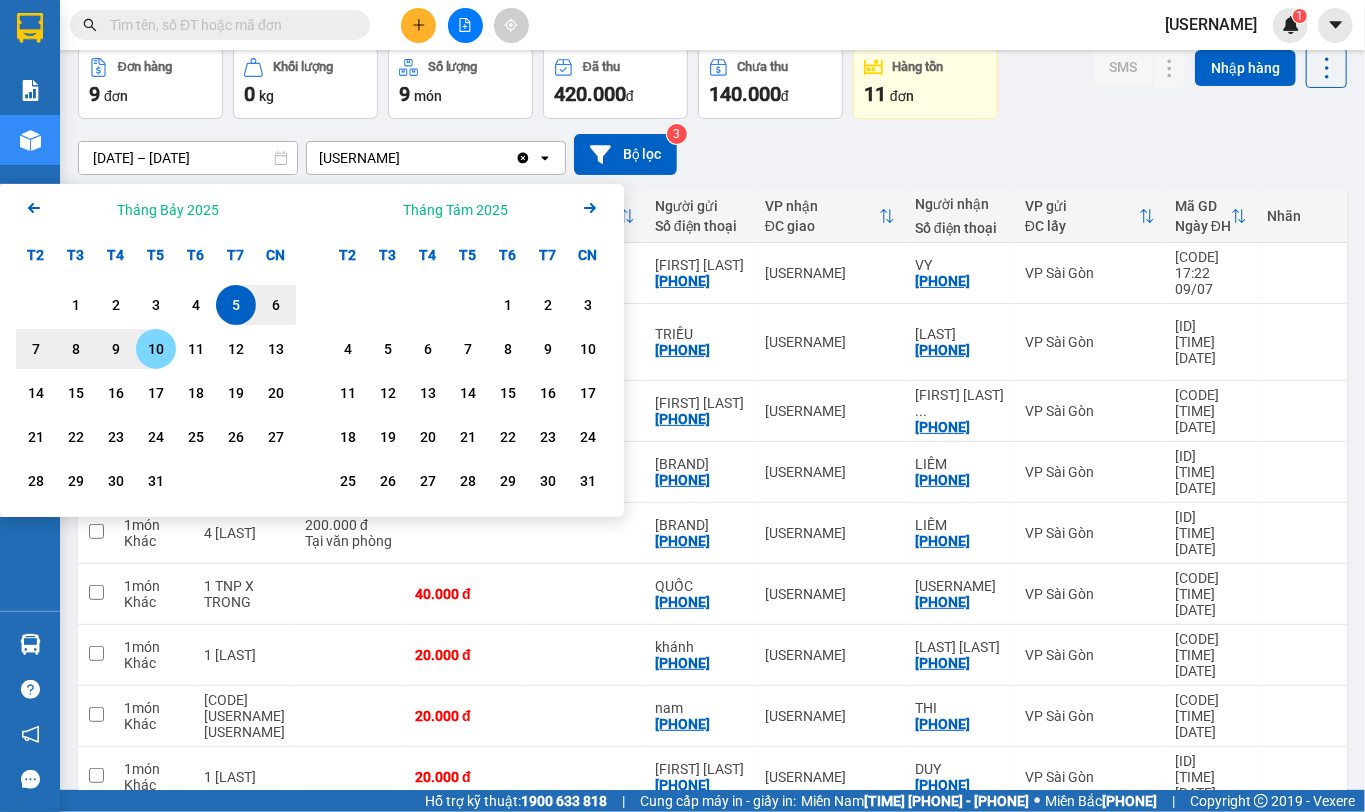 click on "10" at bounding box center (156, 349) 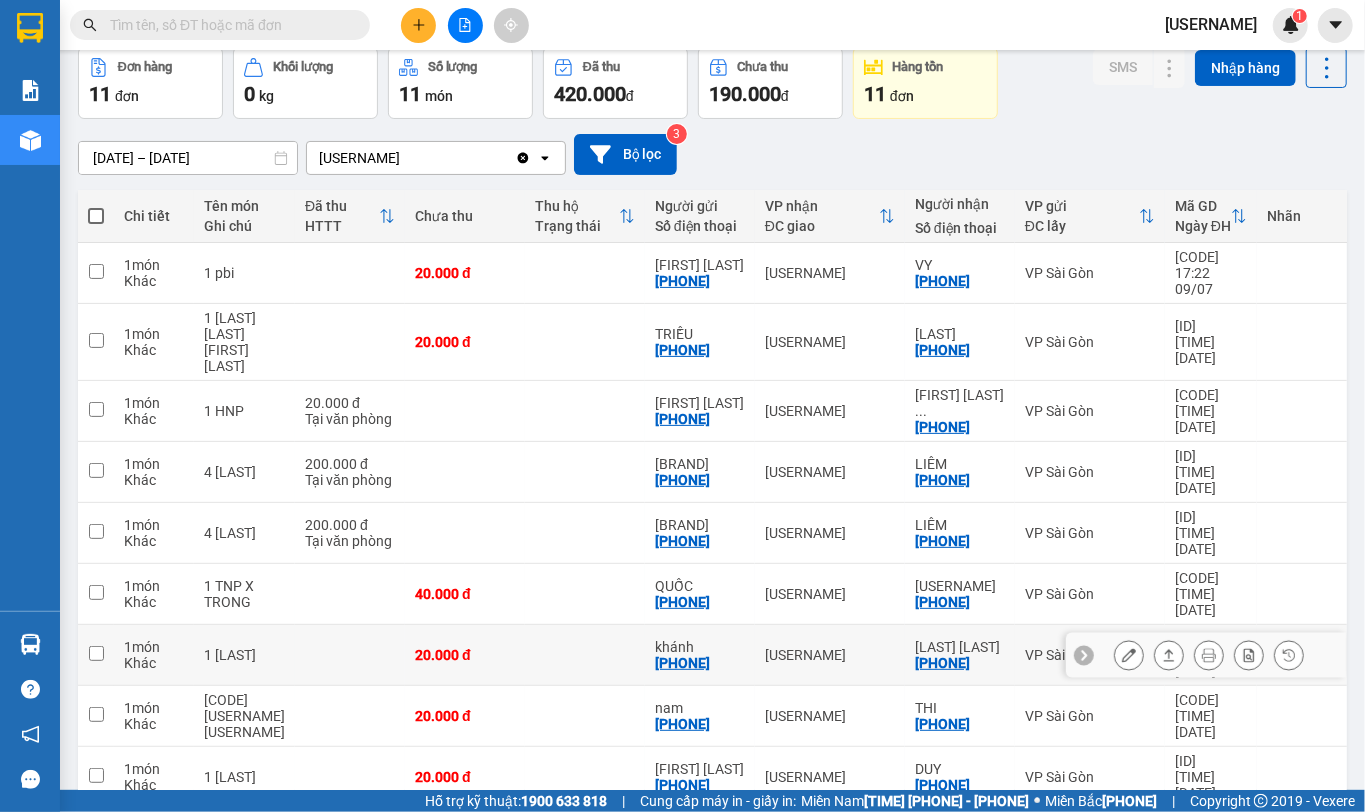 scroll, scrollTop: 152, scrollLeft: 0, axis: vertical 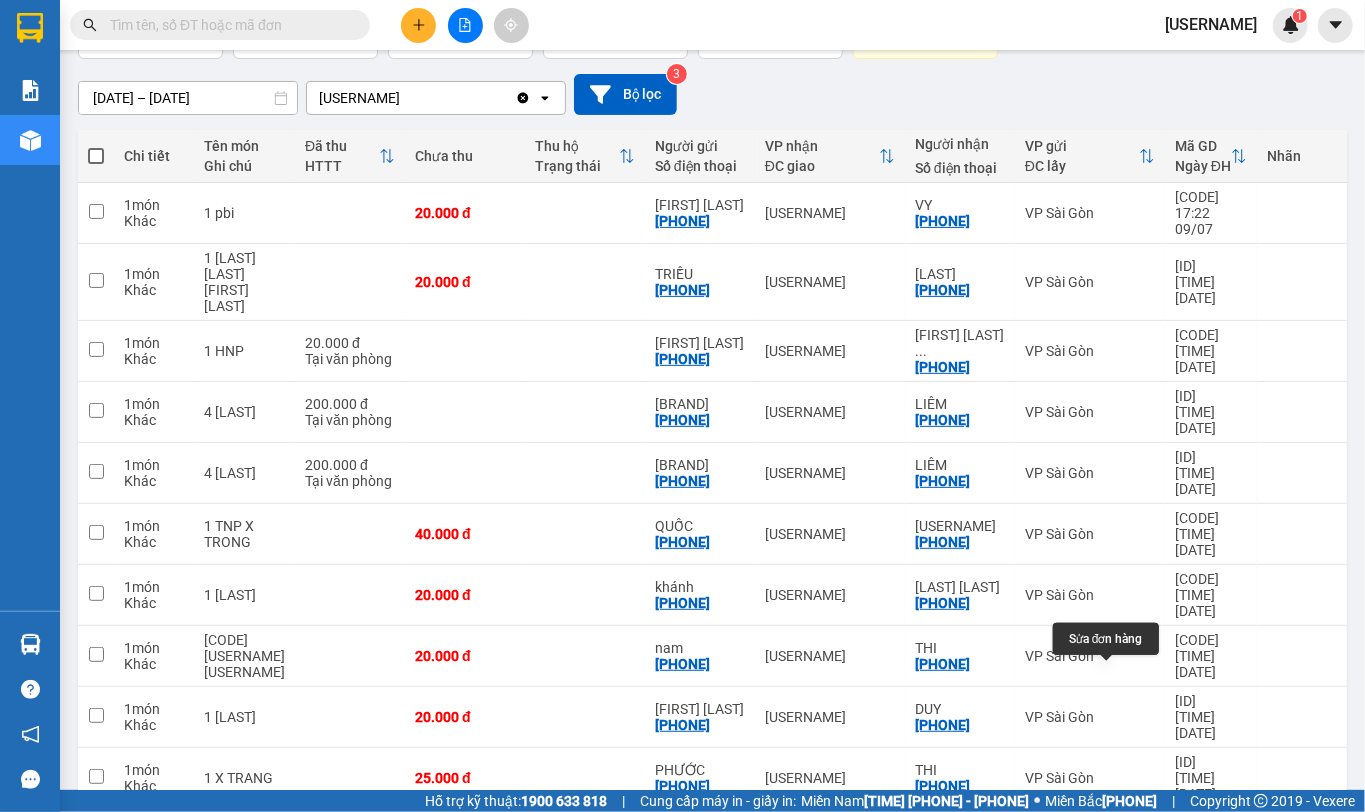 click at bounding box center (1129, 839) 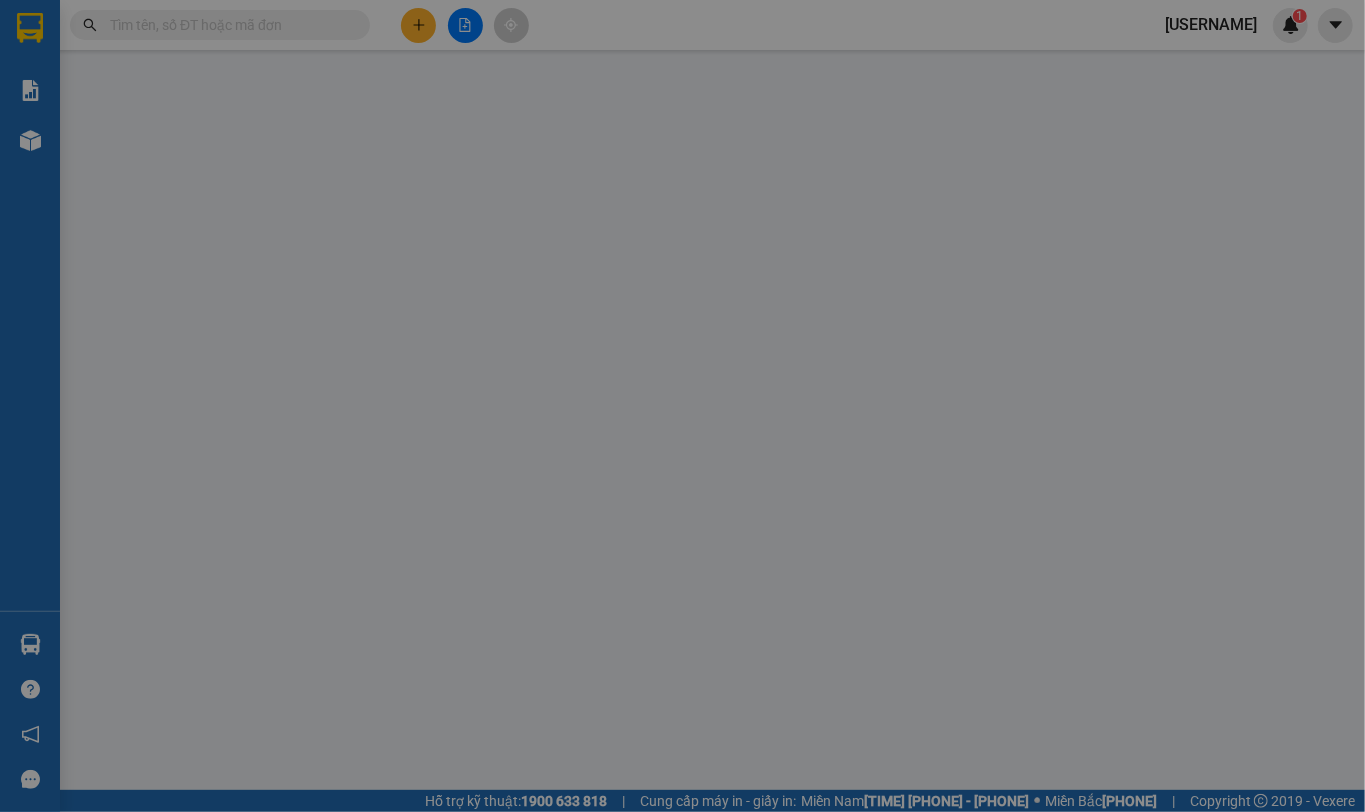 scroll, scrollTop: 0, scrollLeft: 0, axis: both 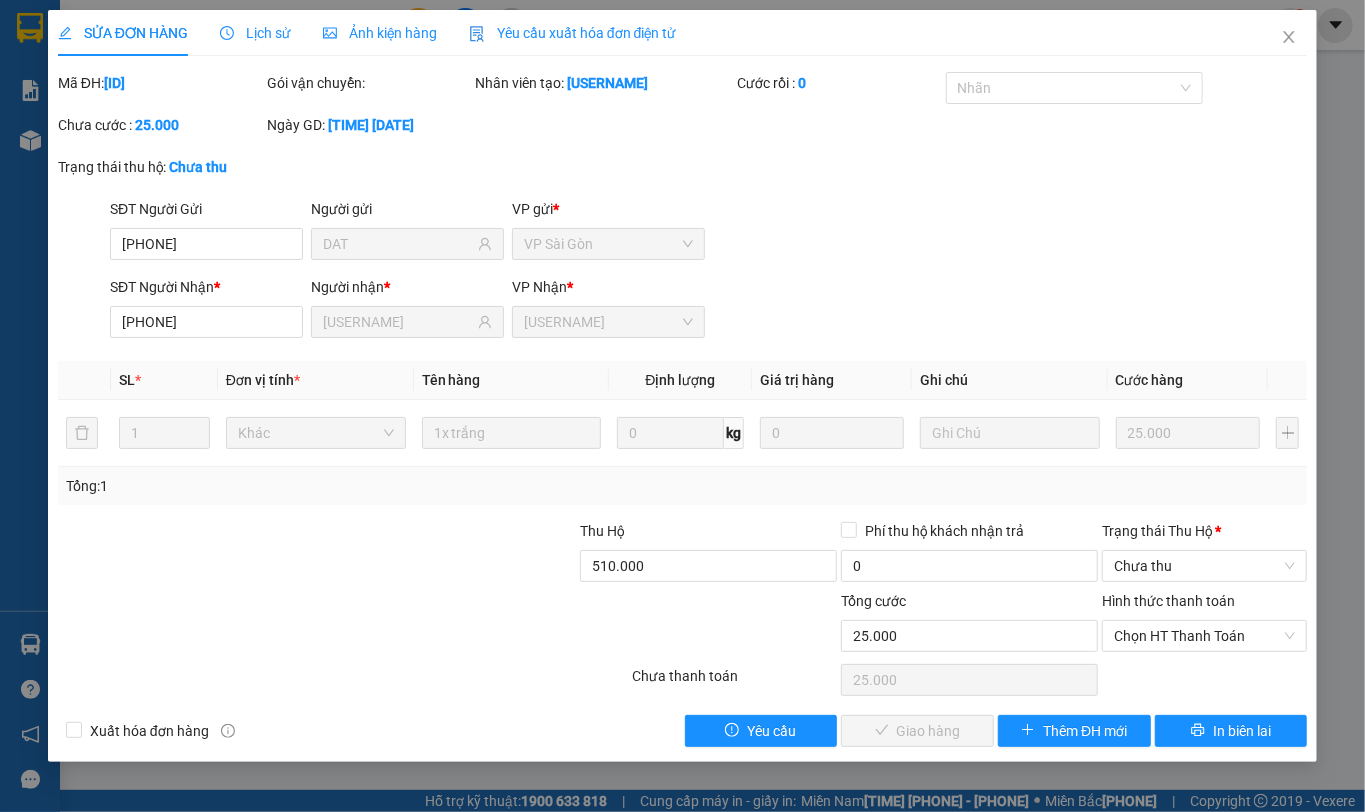 click on "Trạng thái Thu Hộ    *" at bounding box center [1204, 531] 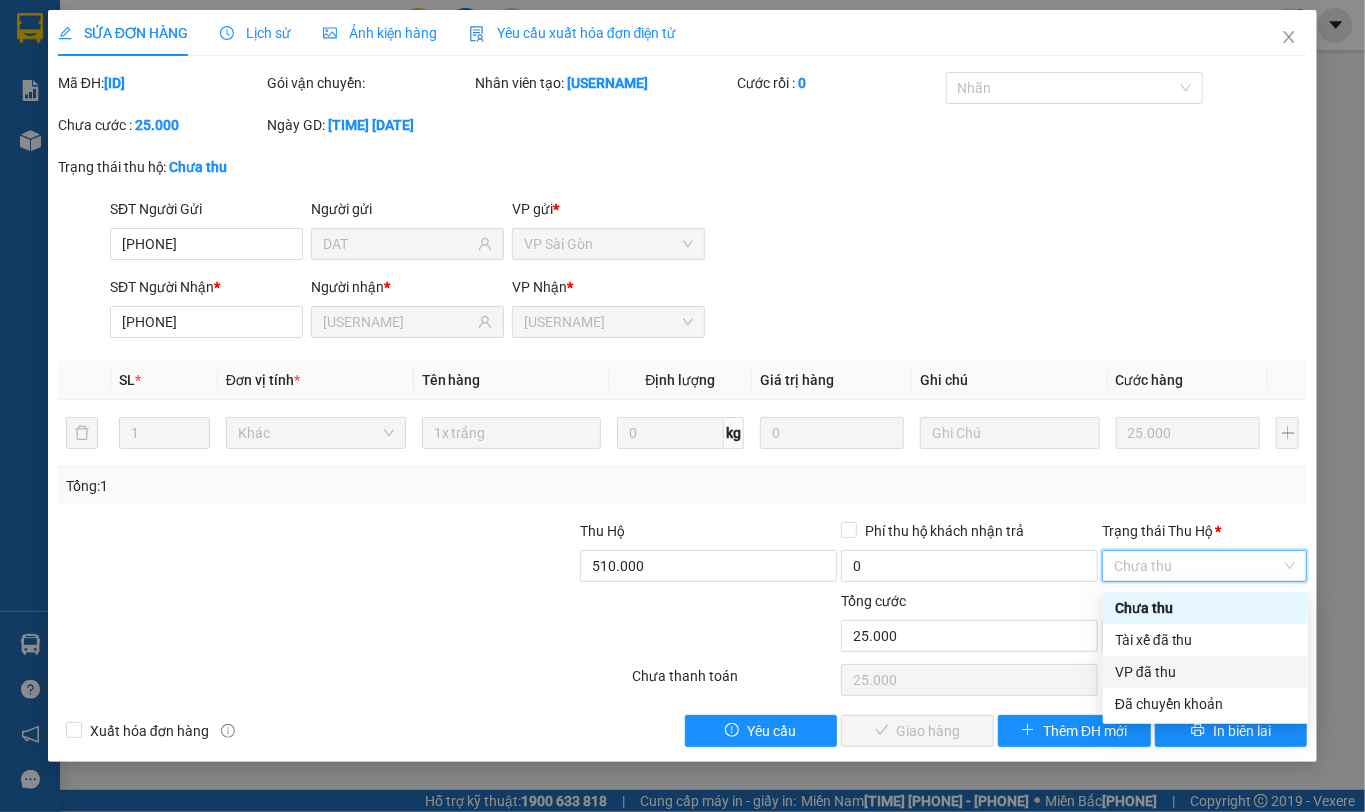 drag, startPoint x: 1149, startPoint y: 670, endPoint x: 1144, endPoint y: 690, distance: 20.615528 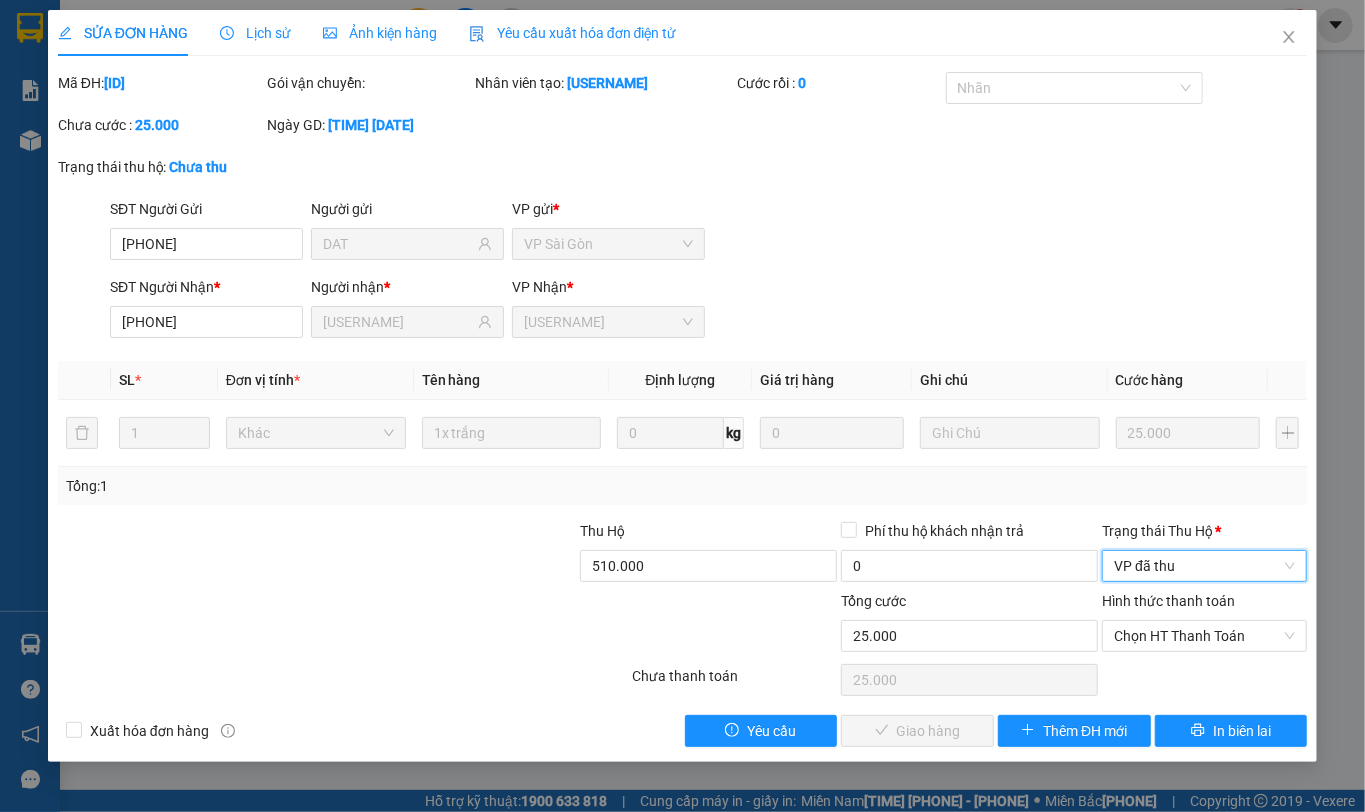 click on "Chọn HT Thanh Toán" at bounding box center [1204, 636] 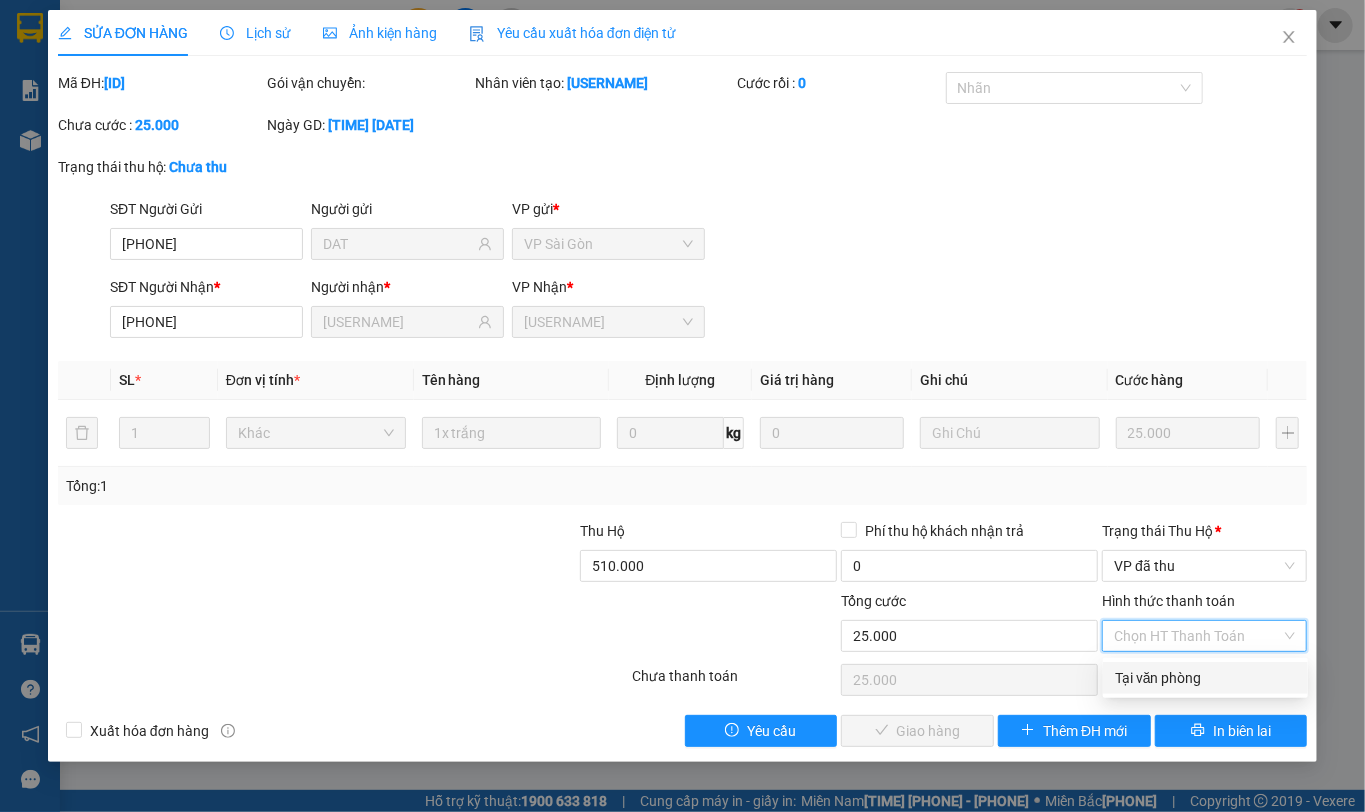click on "Tại văn phòng" at bounding box center (1205, 678) 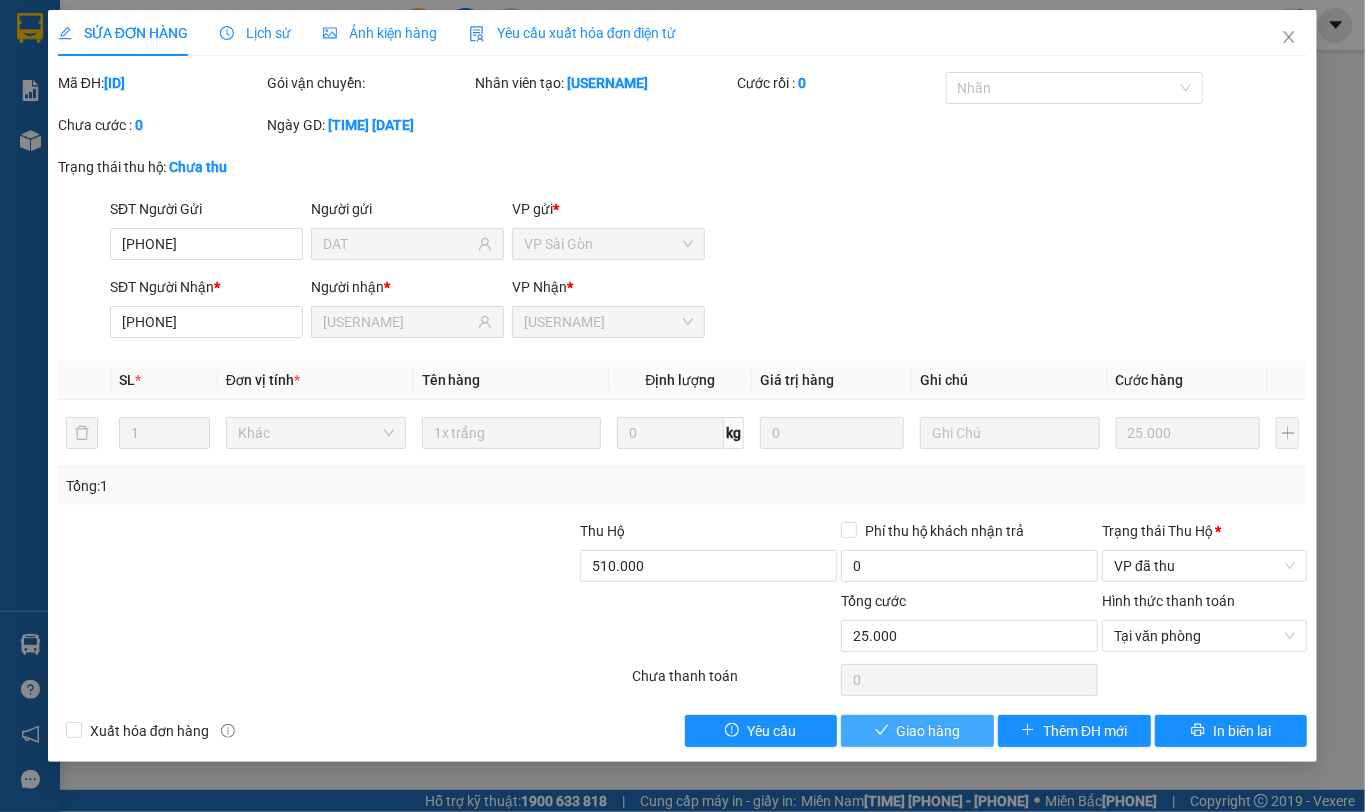 click on "Giao hàng" at bounding box center (917, 731) 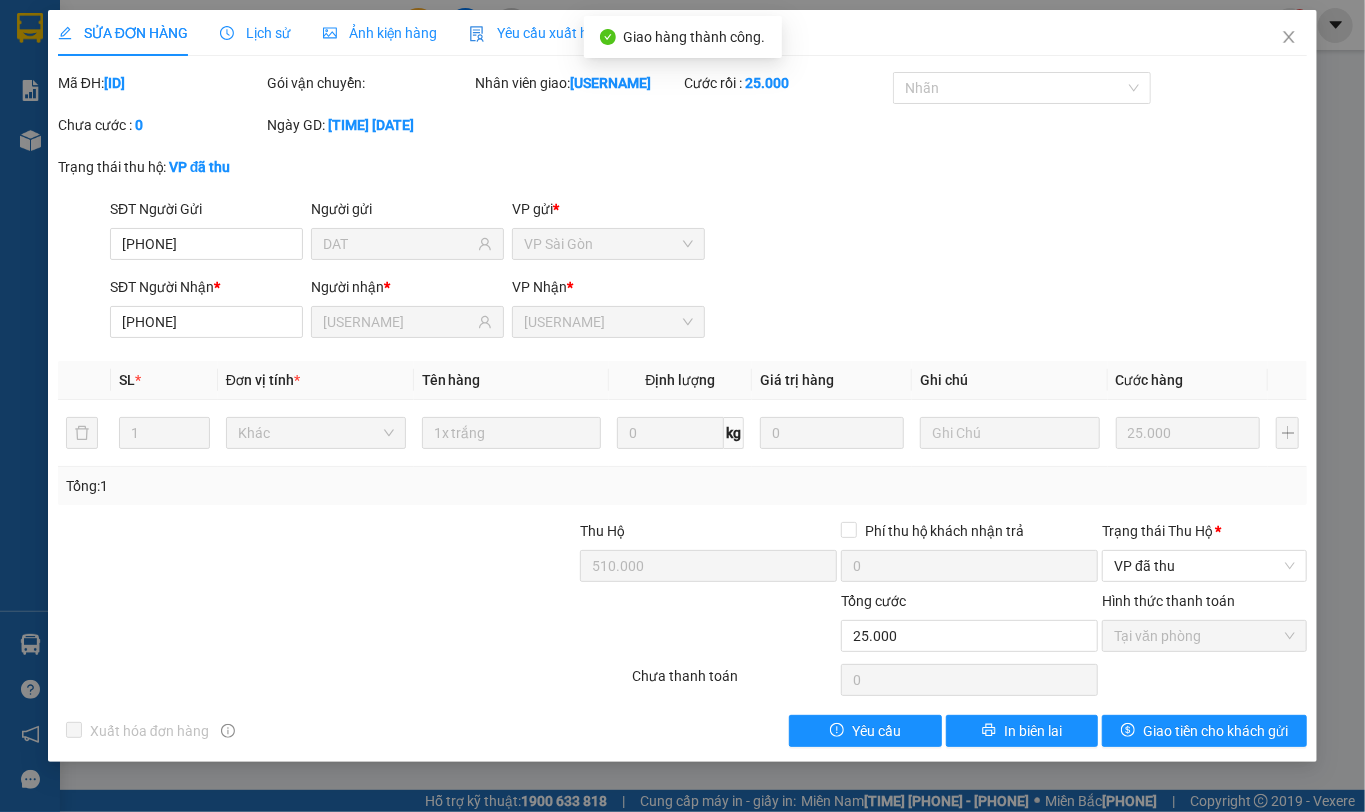 click at bounding box center (1289, 38) 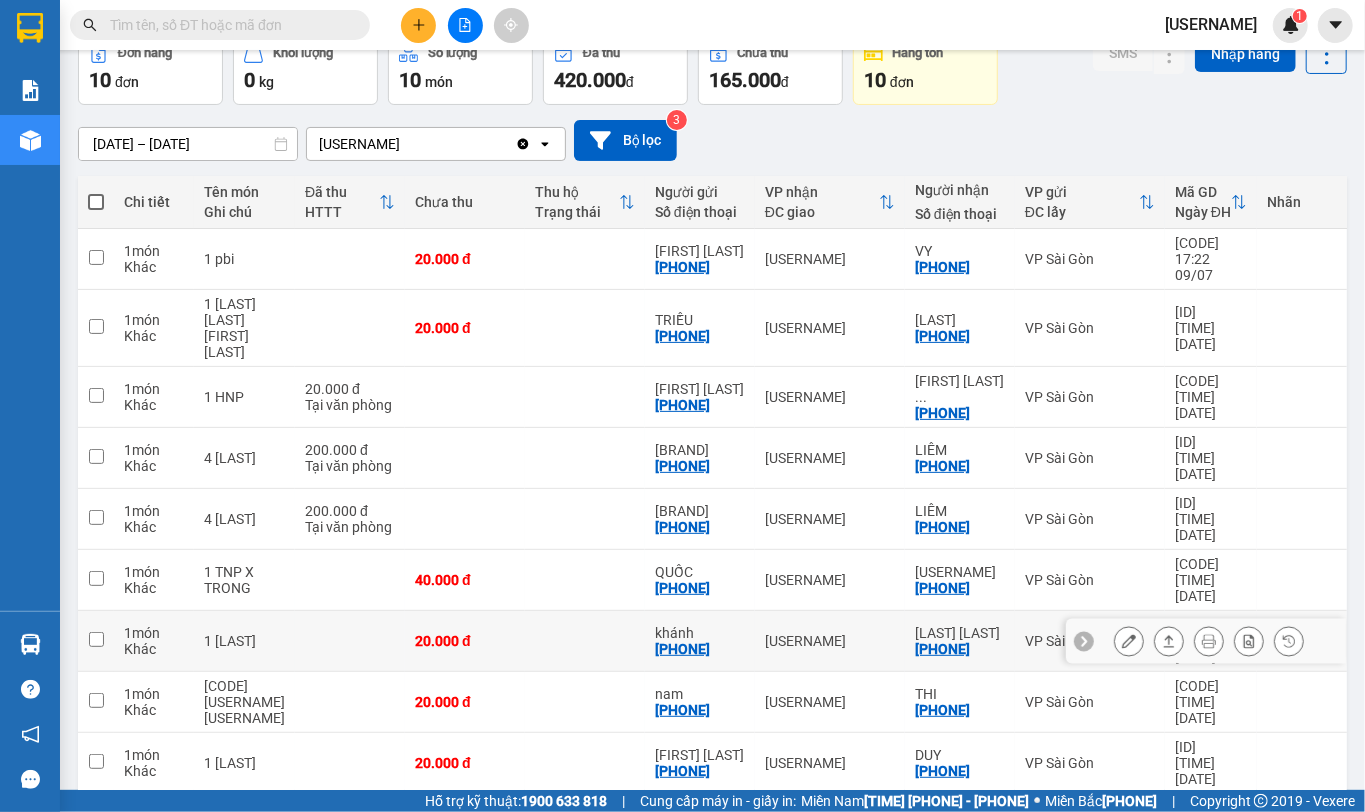 scroll, scrollTop: 0, scrollLeft: 0, axis: both 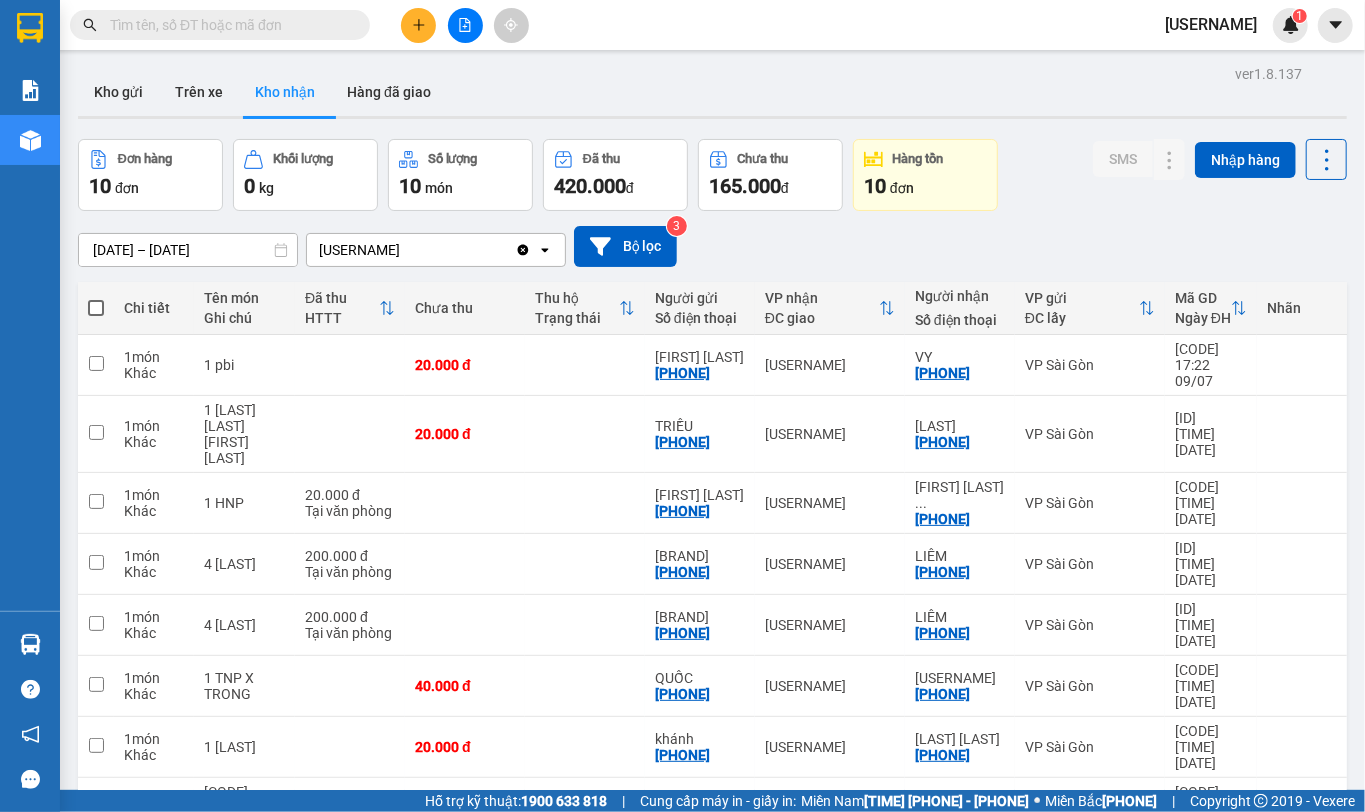 click on "[DATE] – [DATE]" at bounding box center [188, 250] 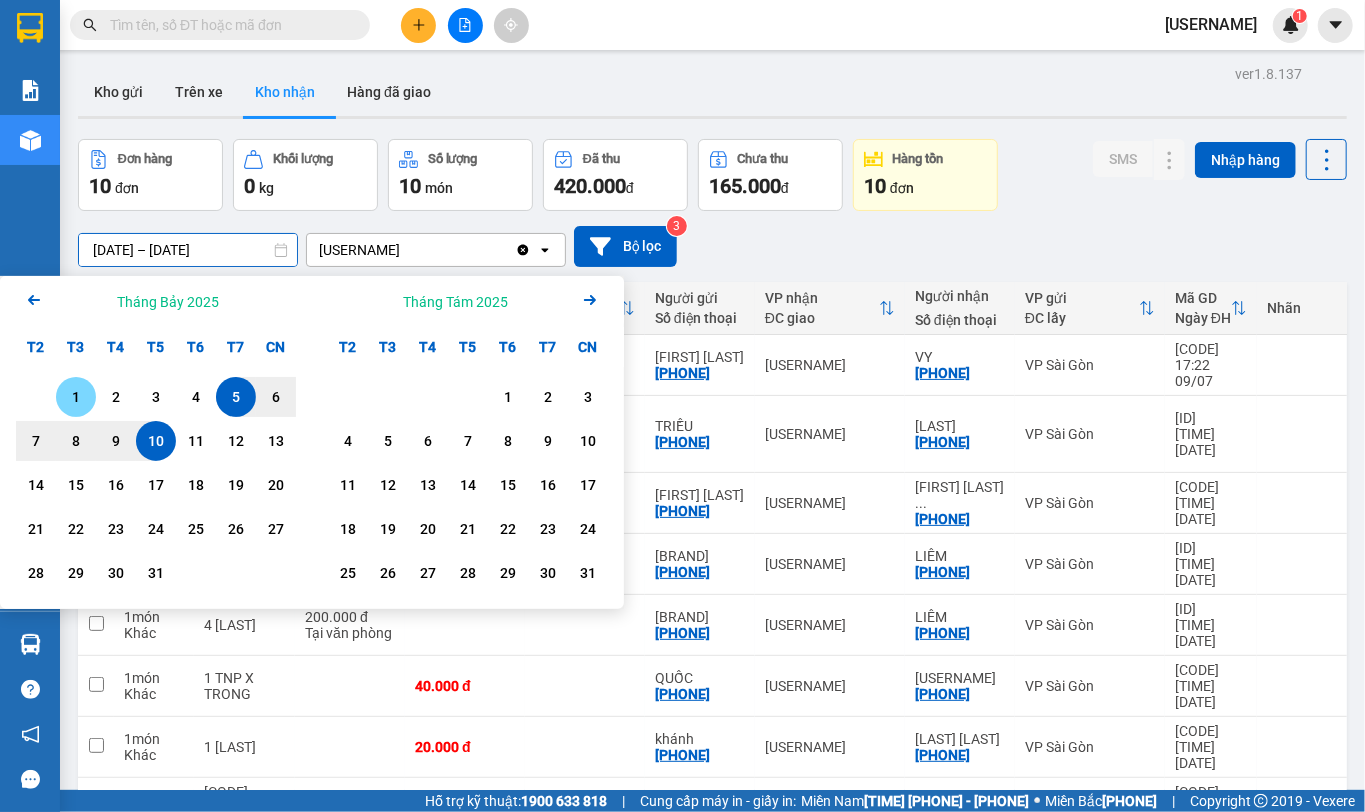 click on "1" at bounding box center (76, 397) 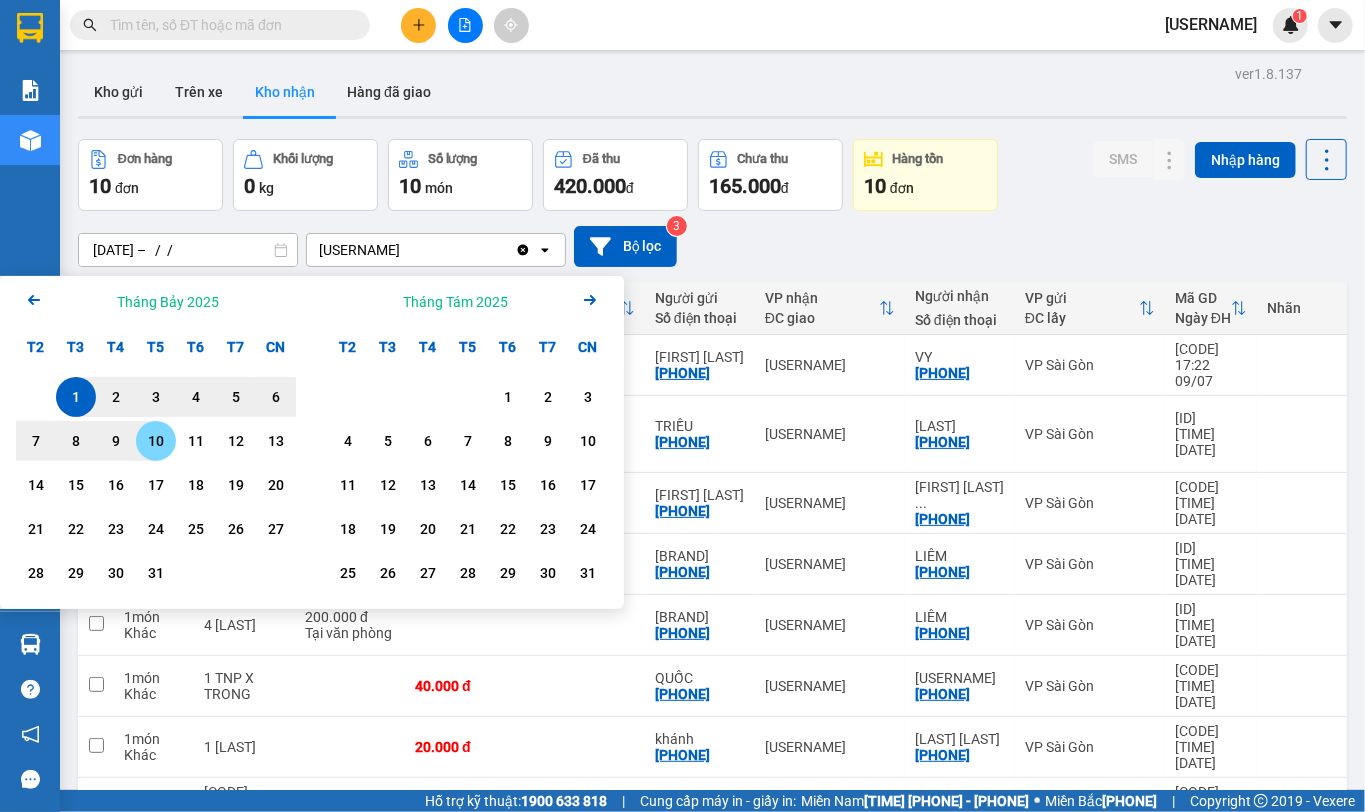 click on "10" at bounding box center [156, 441] 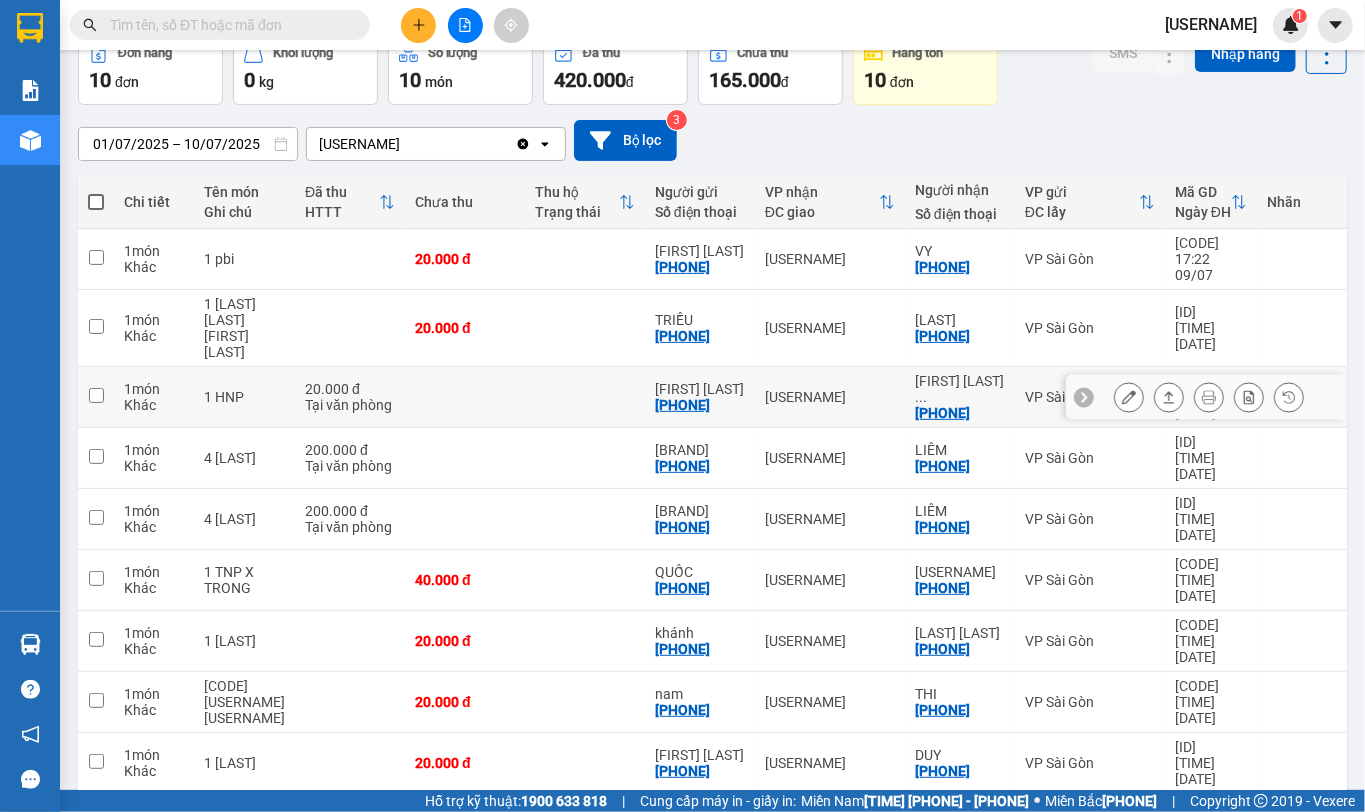 scroll, scrollTop: 0, scrollLeft: 0, axis: both 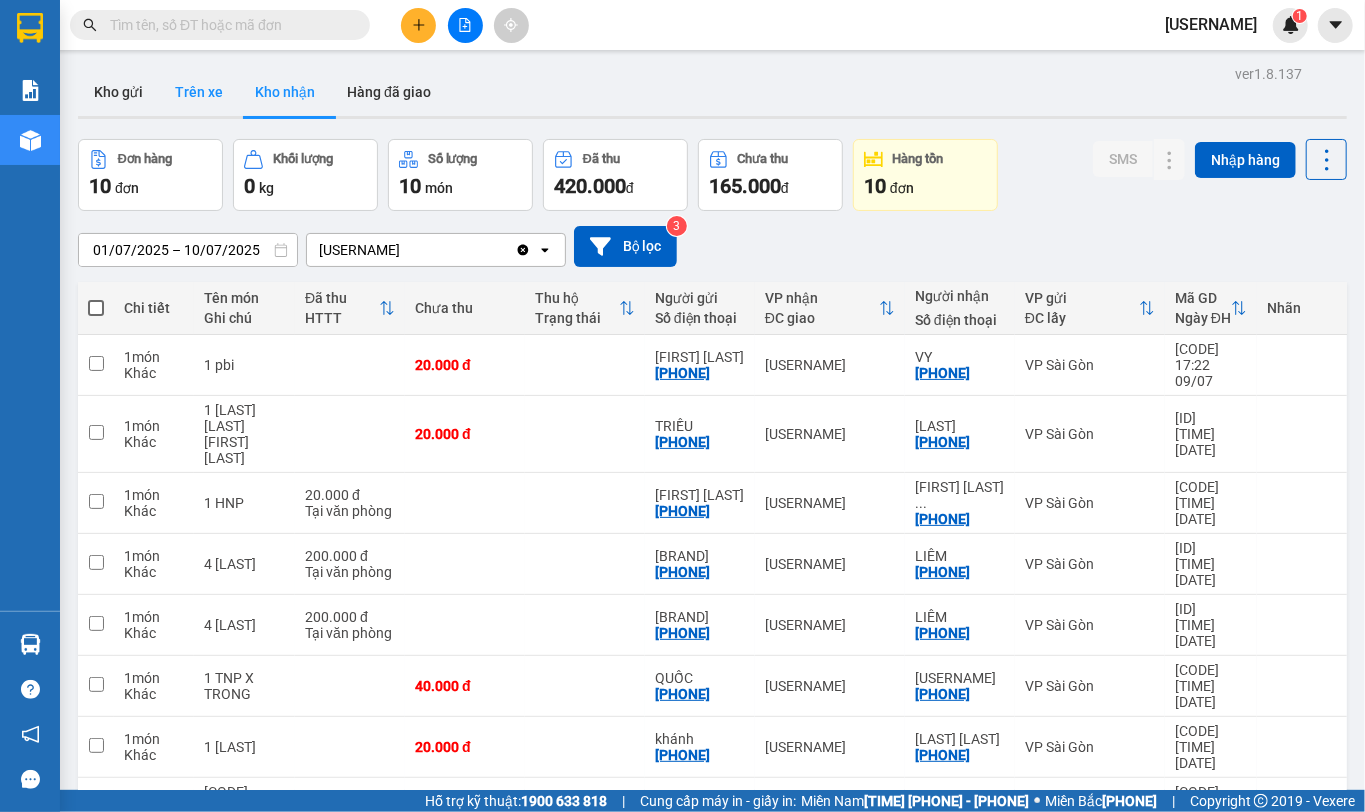 click on "Trên xe" at bounding box center [199, 92] 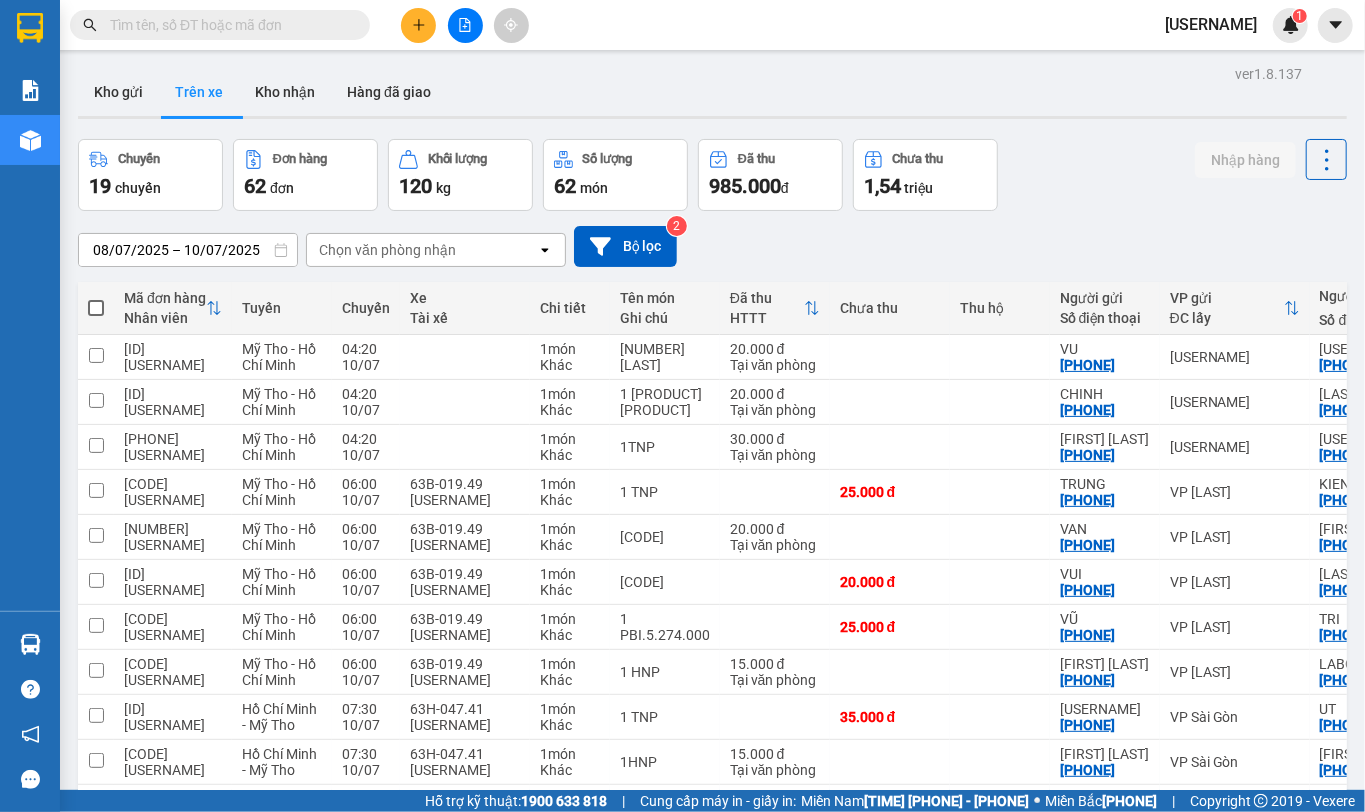 click on "Chọn văn phòng nhận" at bounding box center [422, 250] 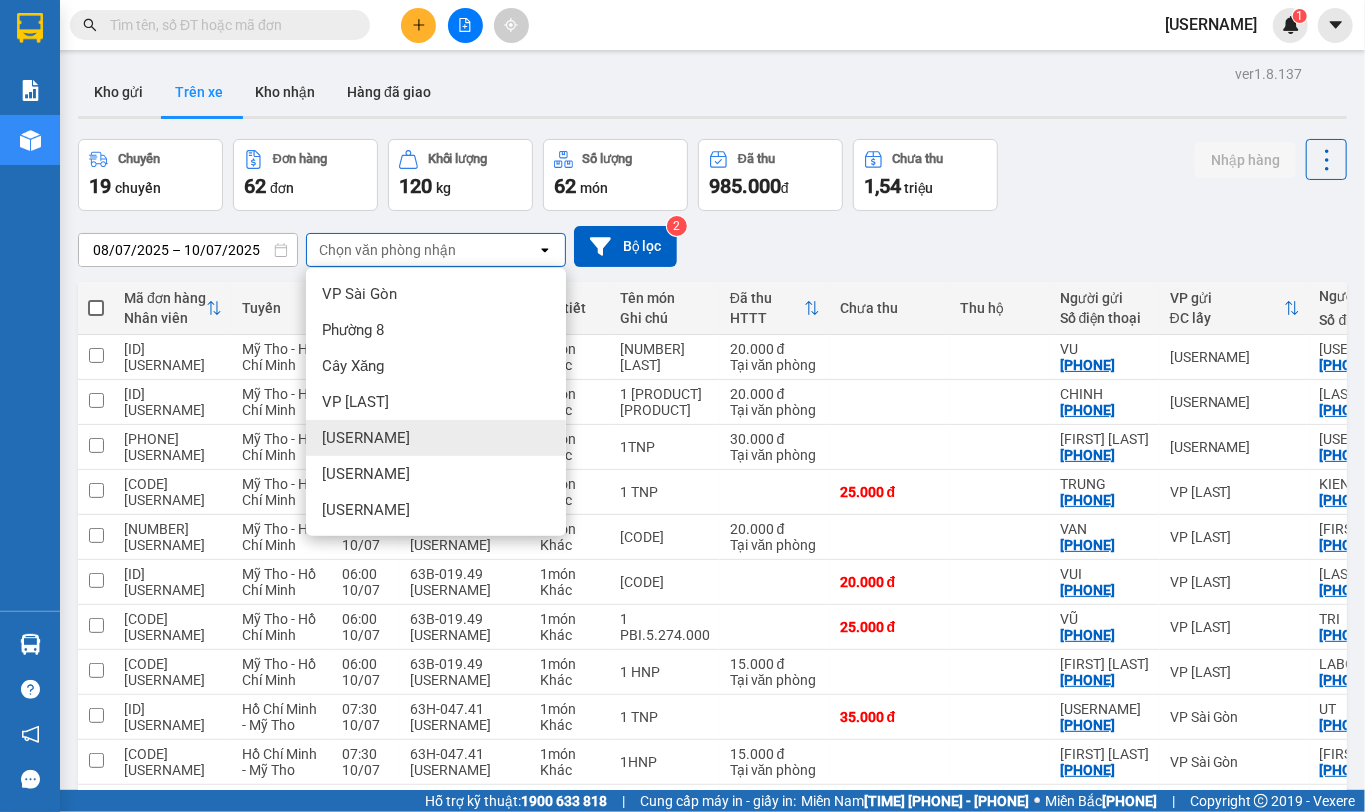 click on "[USERNAME]" at bounding box center [436, 438] 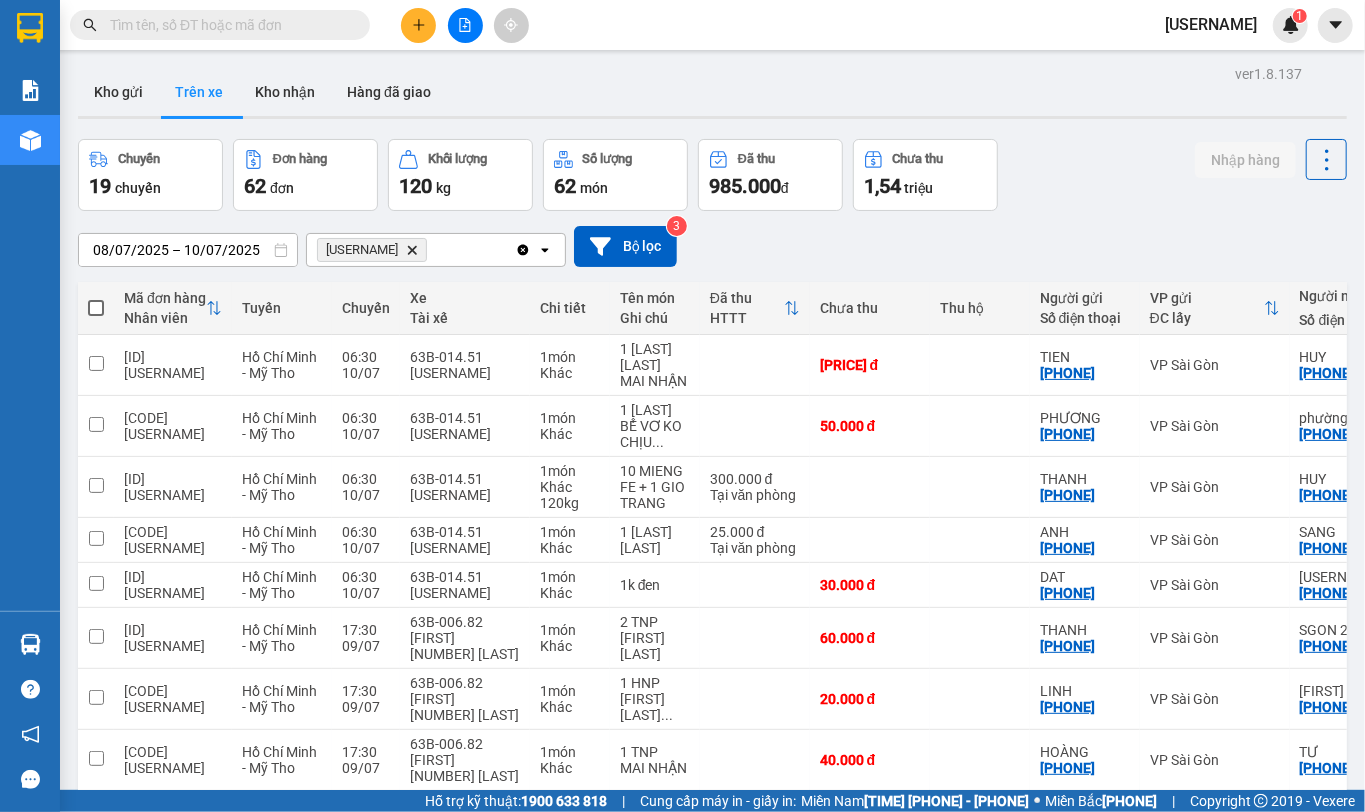 scroll, scrollTop: 92, scrollLeft: 0, axis: vertical 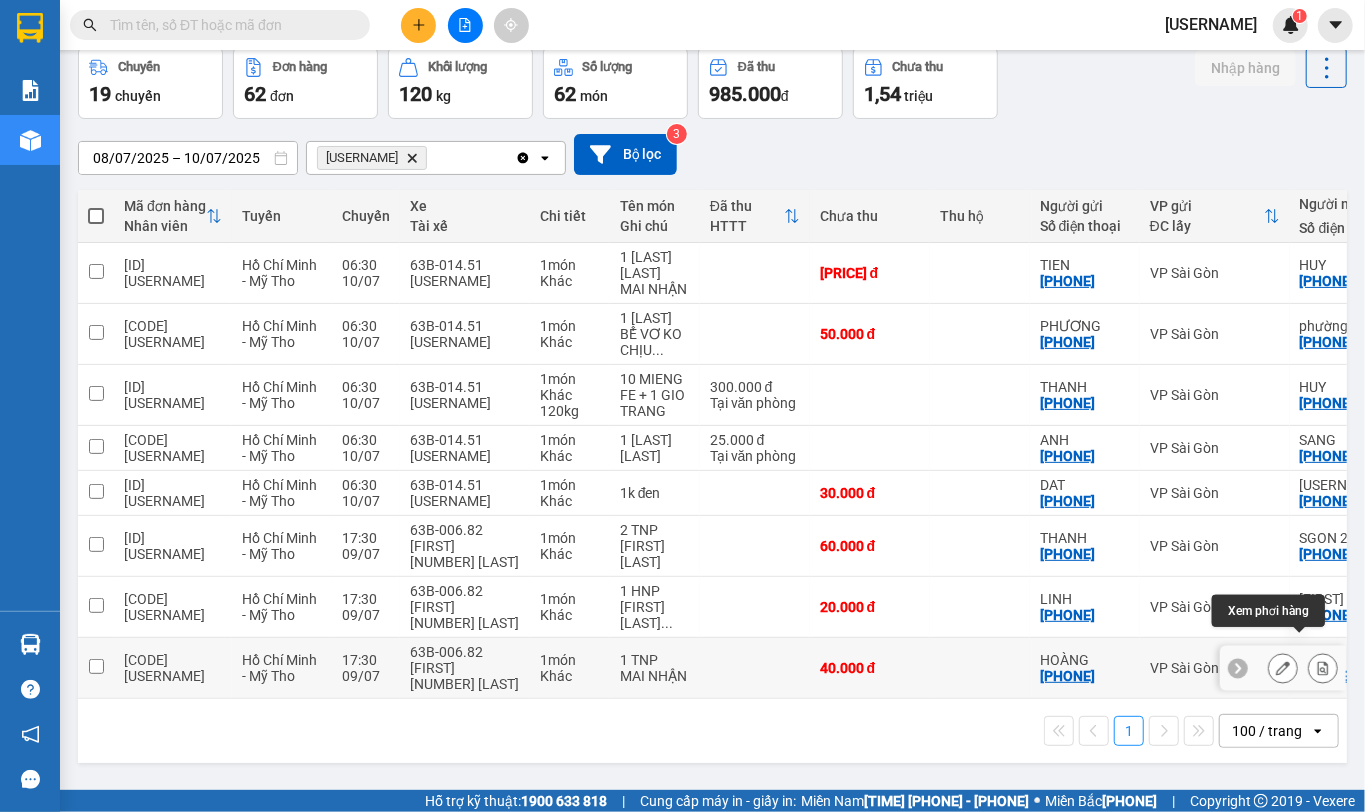 click at bounding box center (1323, 668) 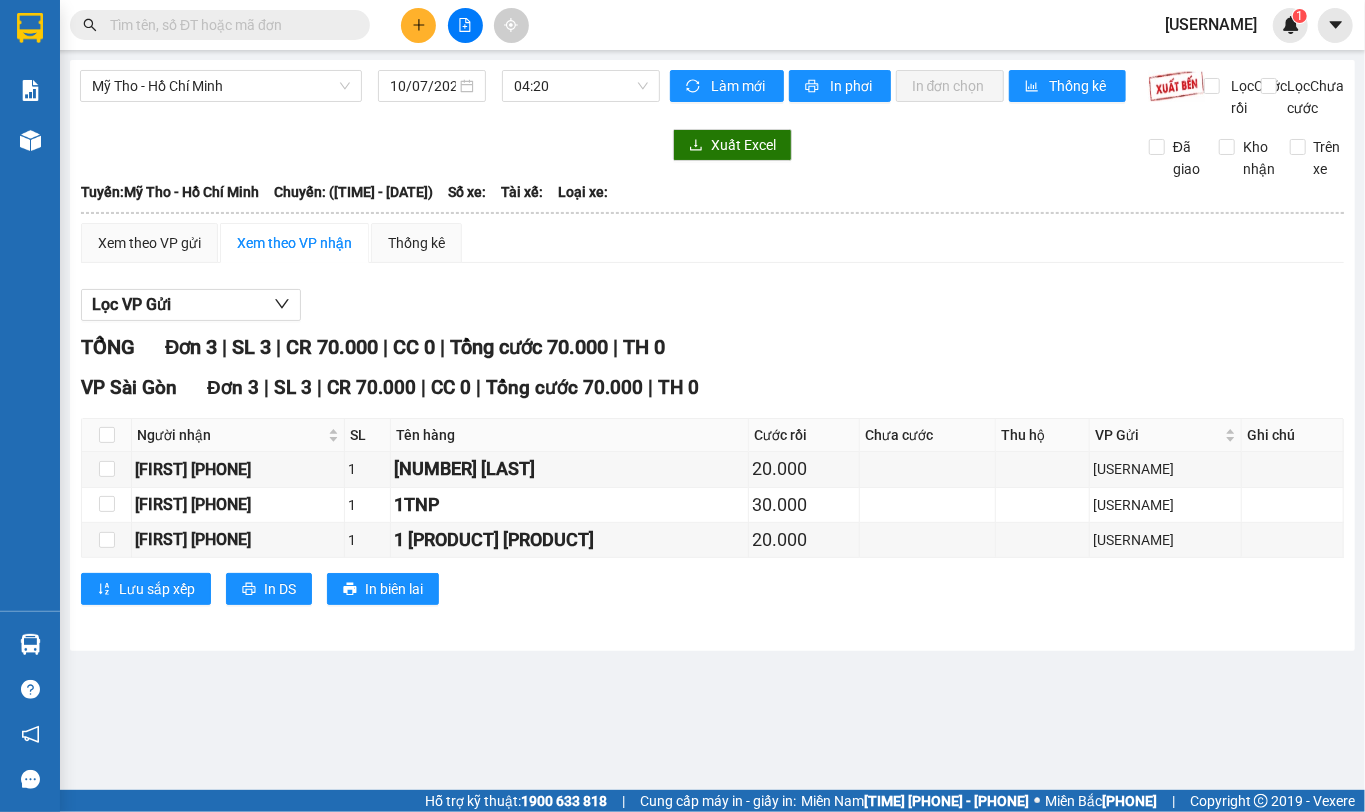 scroll, scrollTop: 0, scrollLeft: 0, axis: both 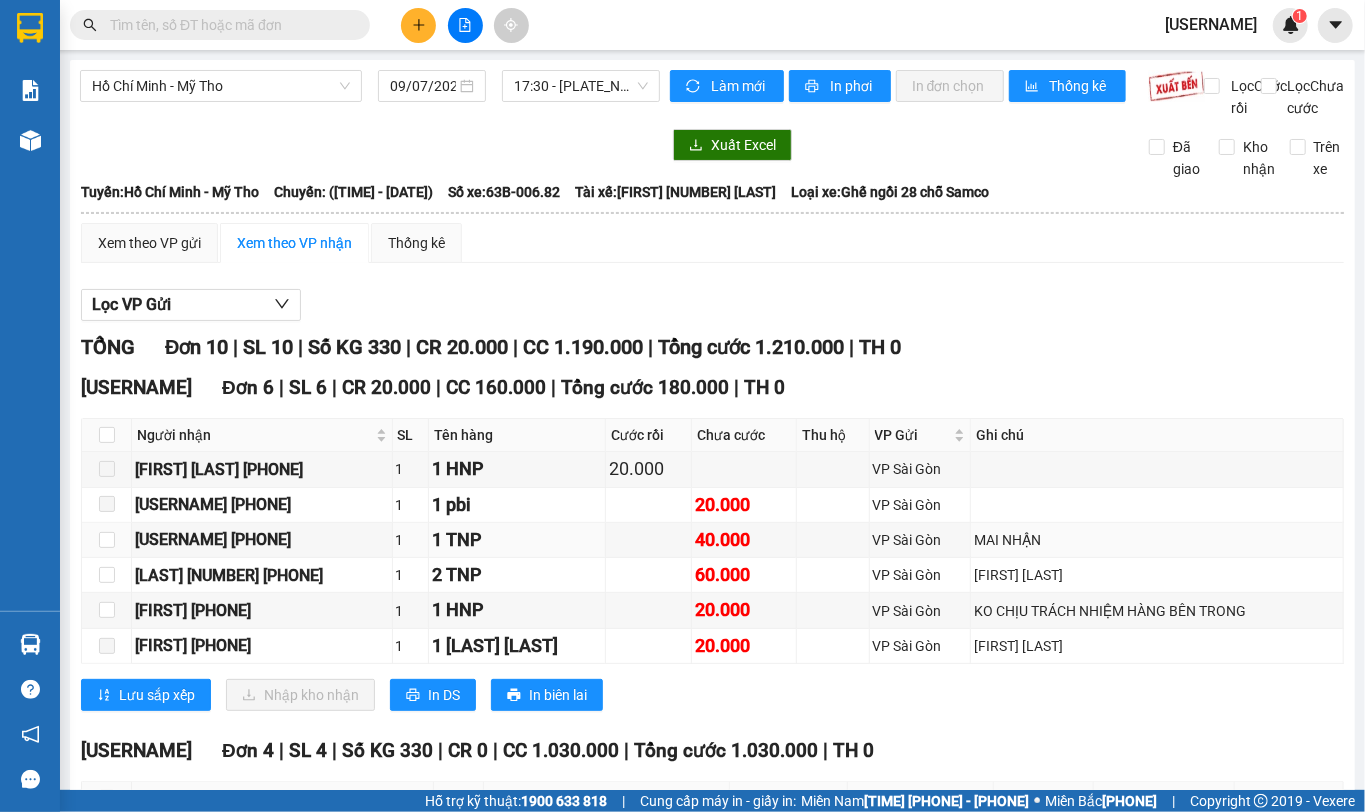drag, startPoint x: 105, startPoint y: 564, endPoint x: 153, endPoint y: 600, distance: 60 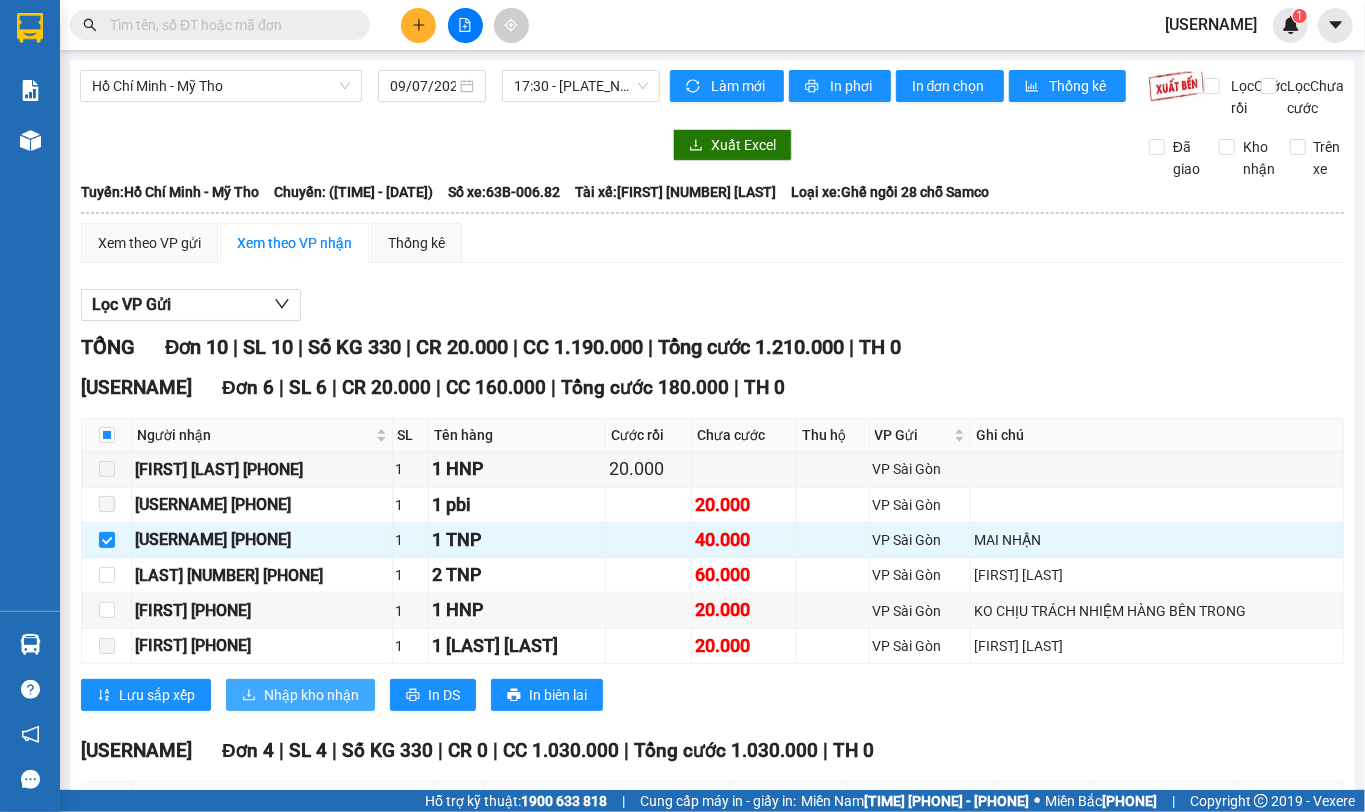 click on "Nhập kho nhận" at bounding box center [300, 695] 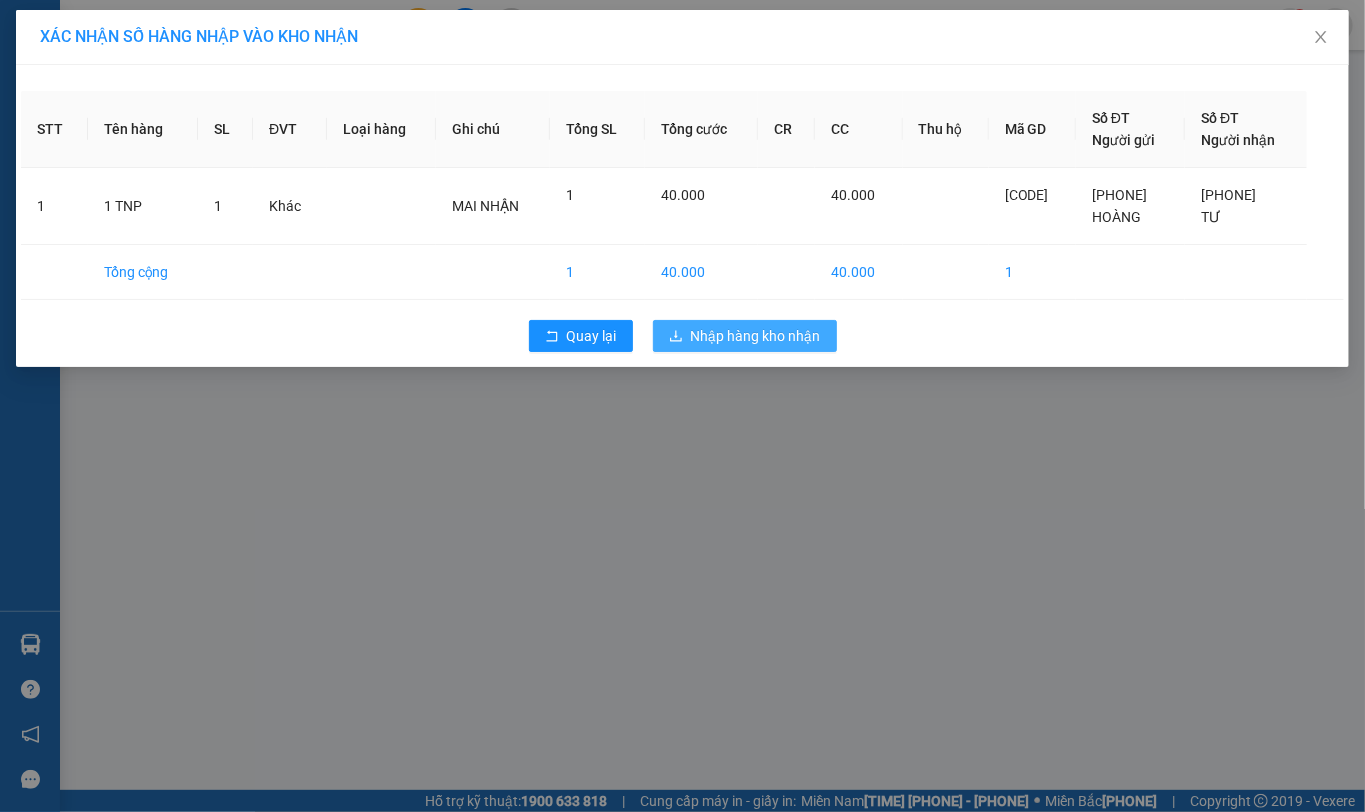drag, startPoint x: 778, startPoint y: 324, endPoint x: 768, endPoint y: 337, distance: 16.40122 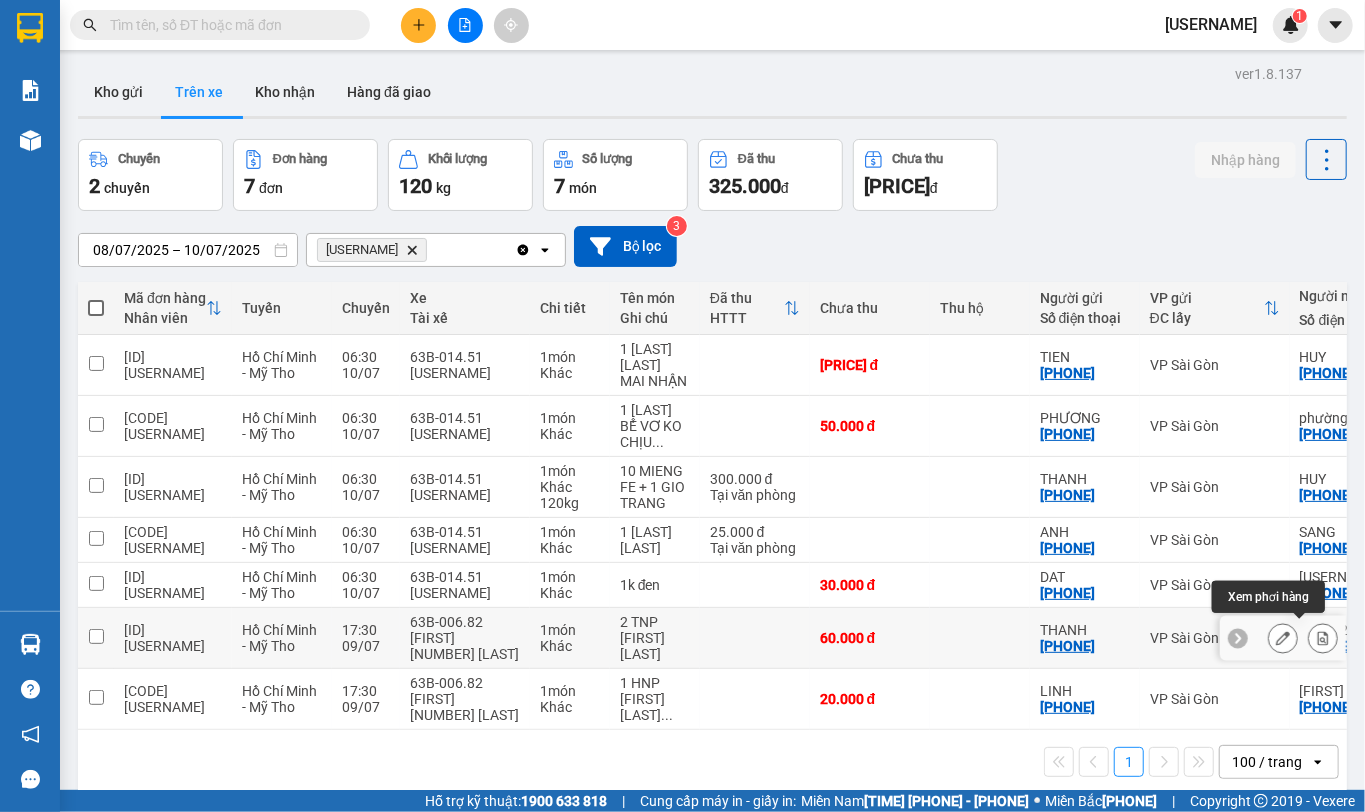 click at bounding box center [1323, 638] 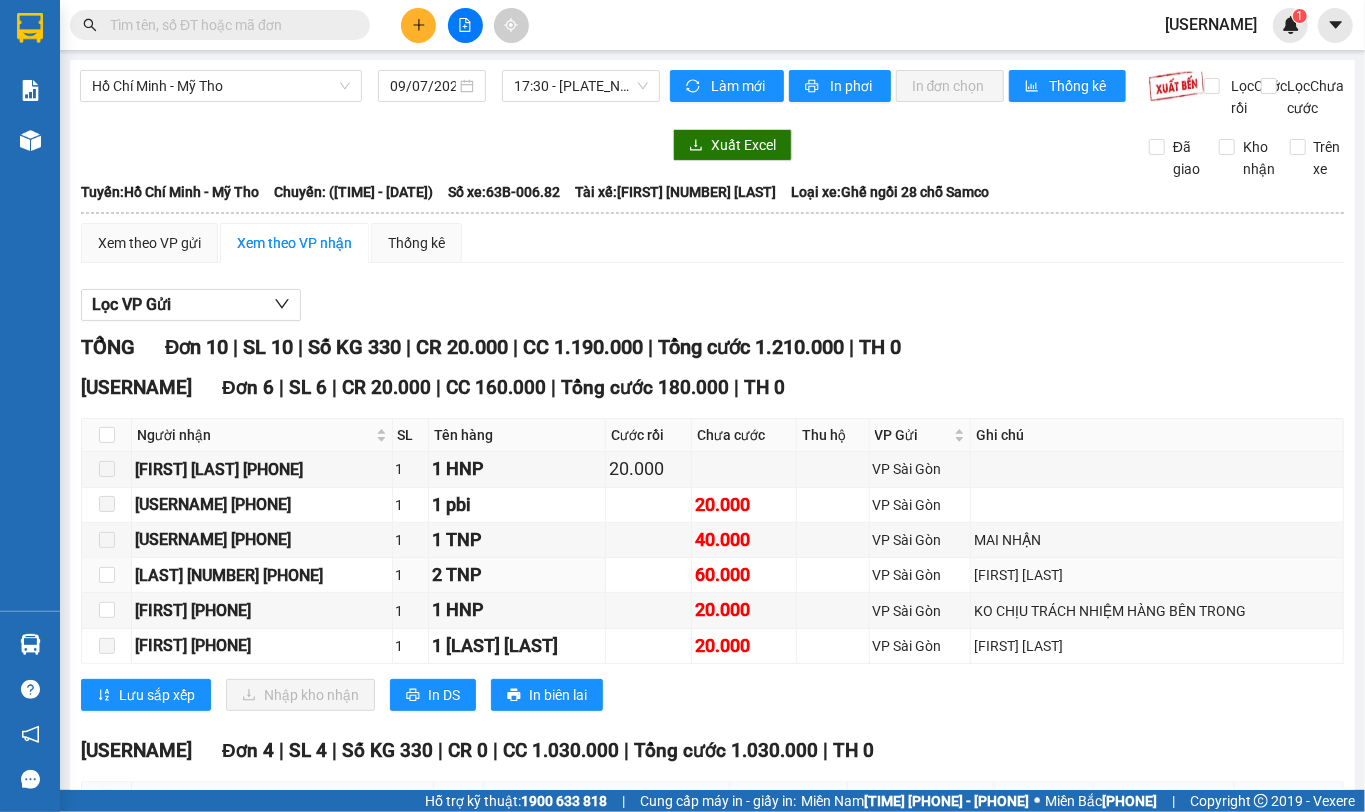 click at bounding box center (107, 575) 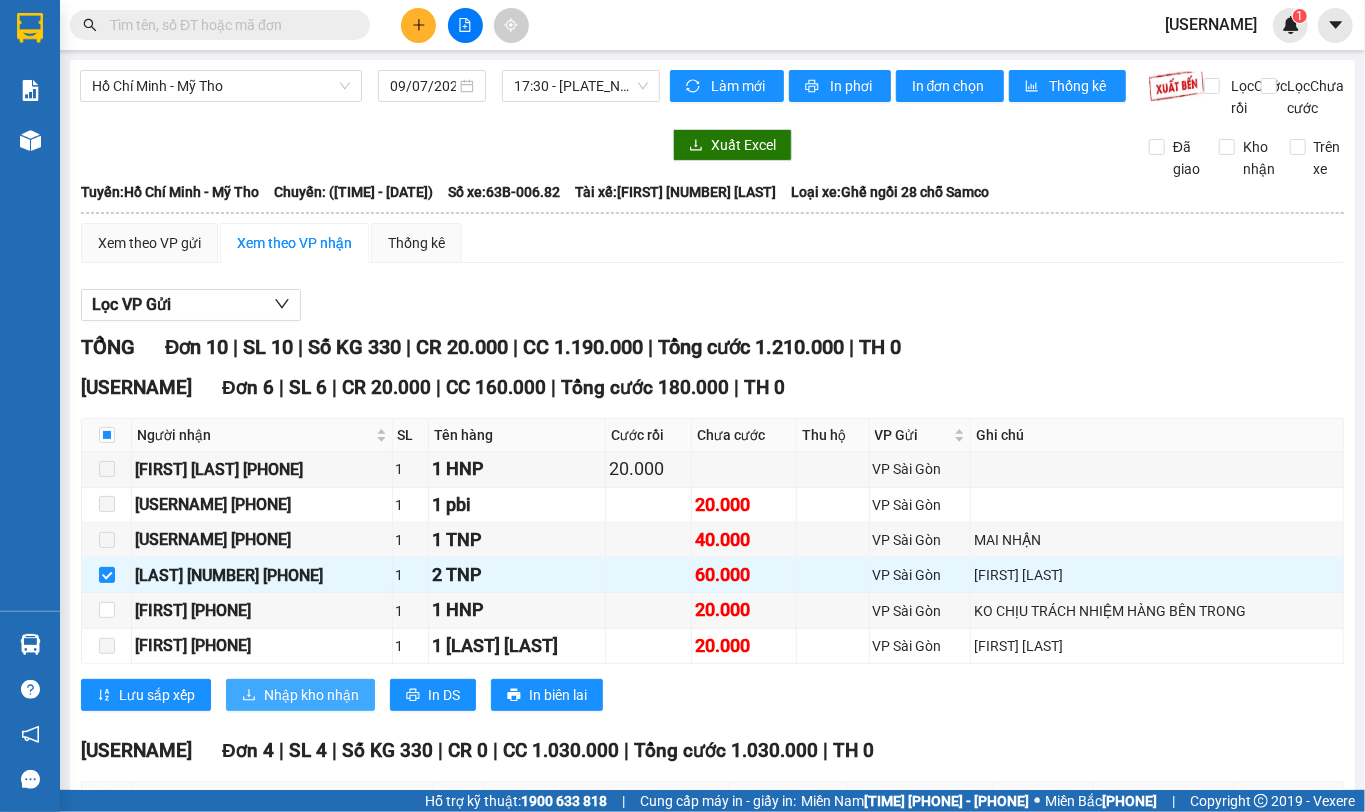 click on "Nhập kho nhận" at bounding box center [157, 695] 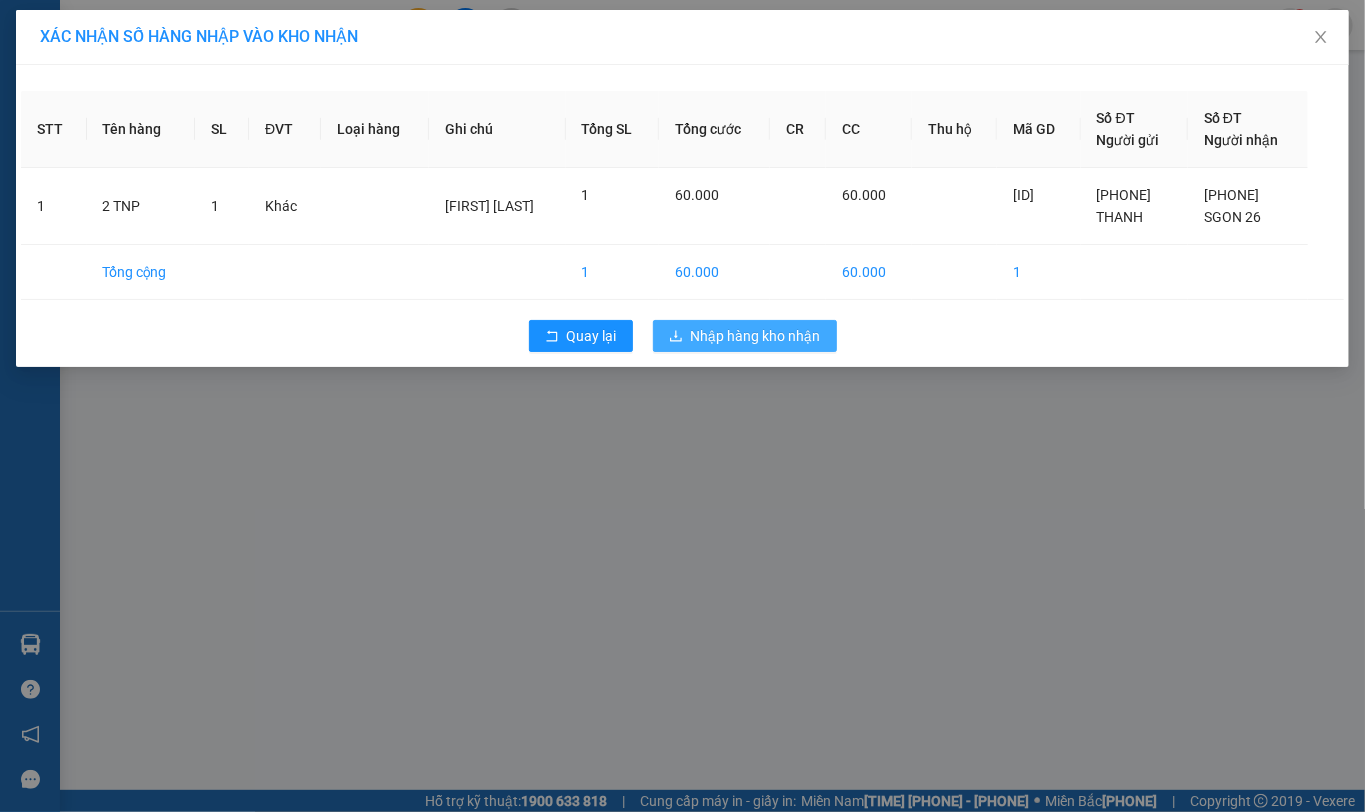 click on "Nhập hàng kho nhận" at bounding box center (592, 336) 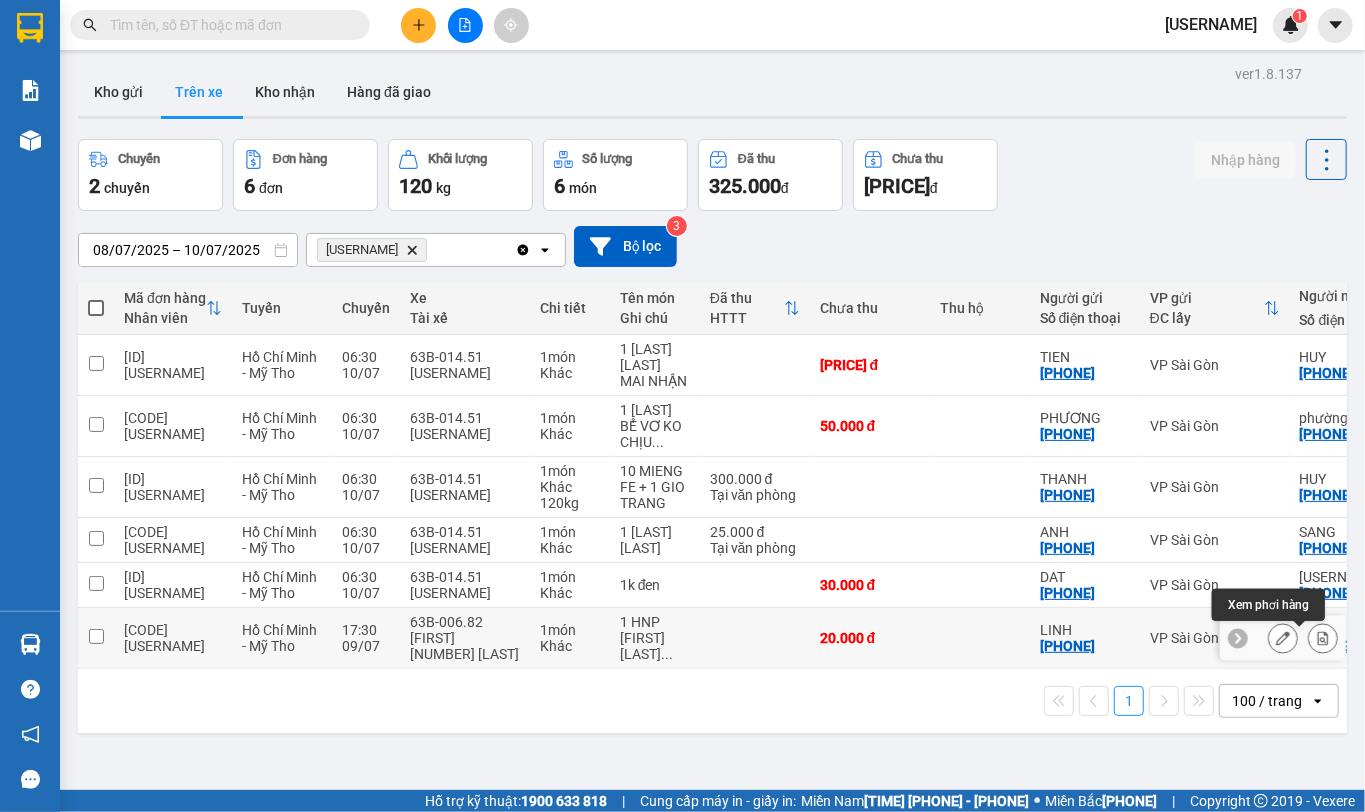 click at bounding box center [1323, 638] 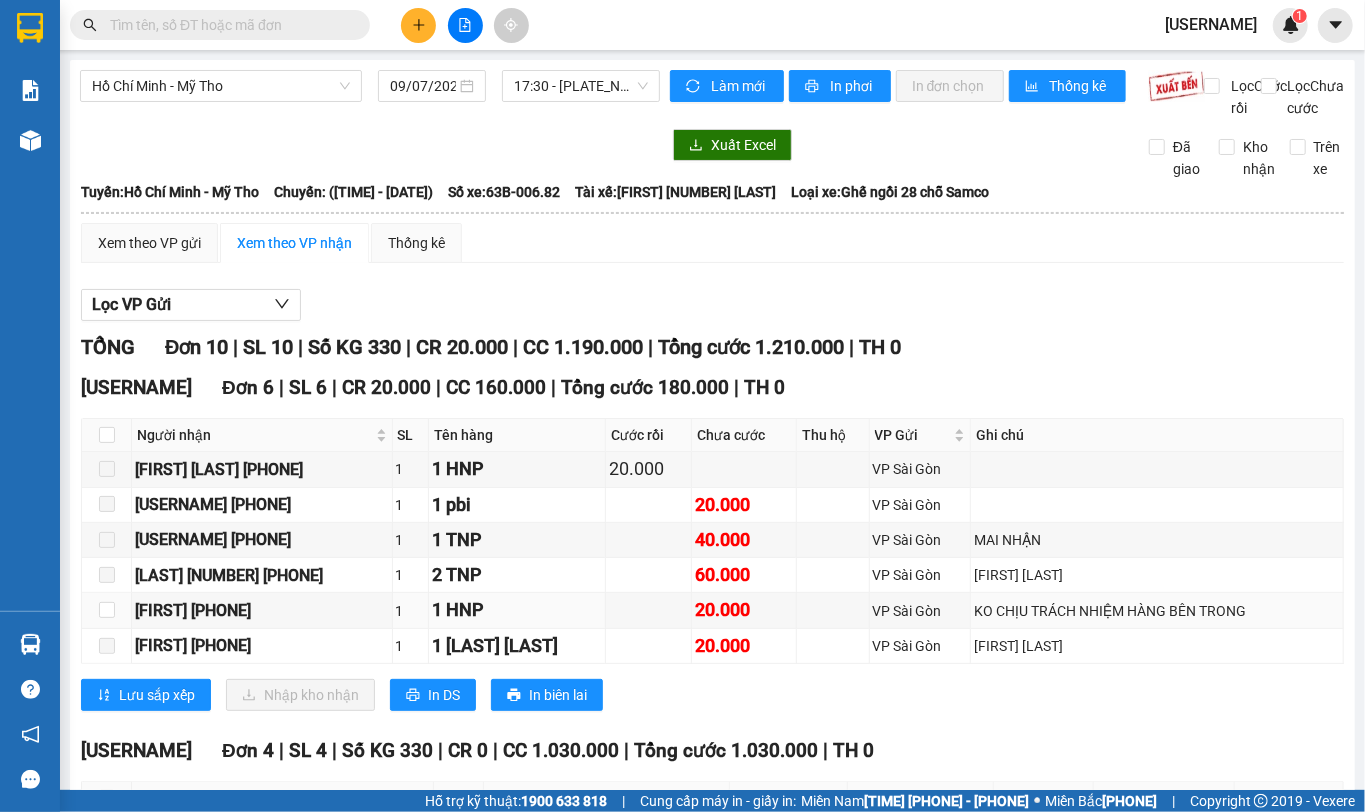 click at bounding box center [107, 610] 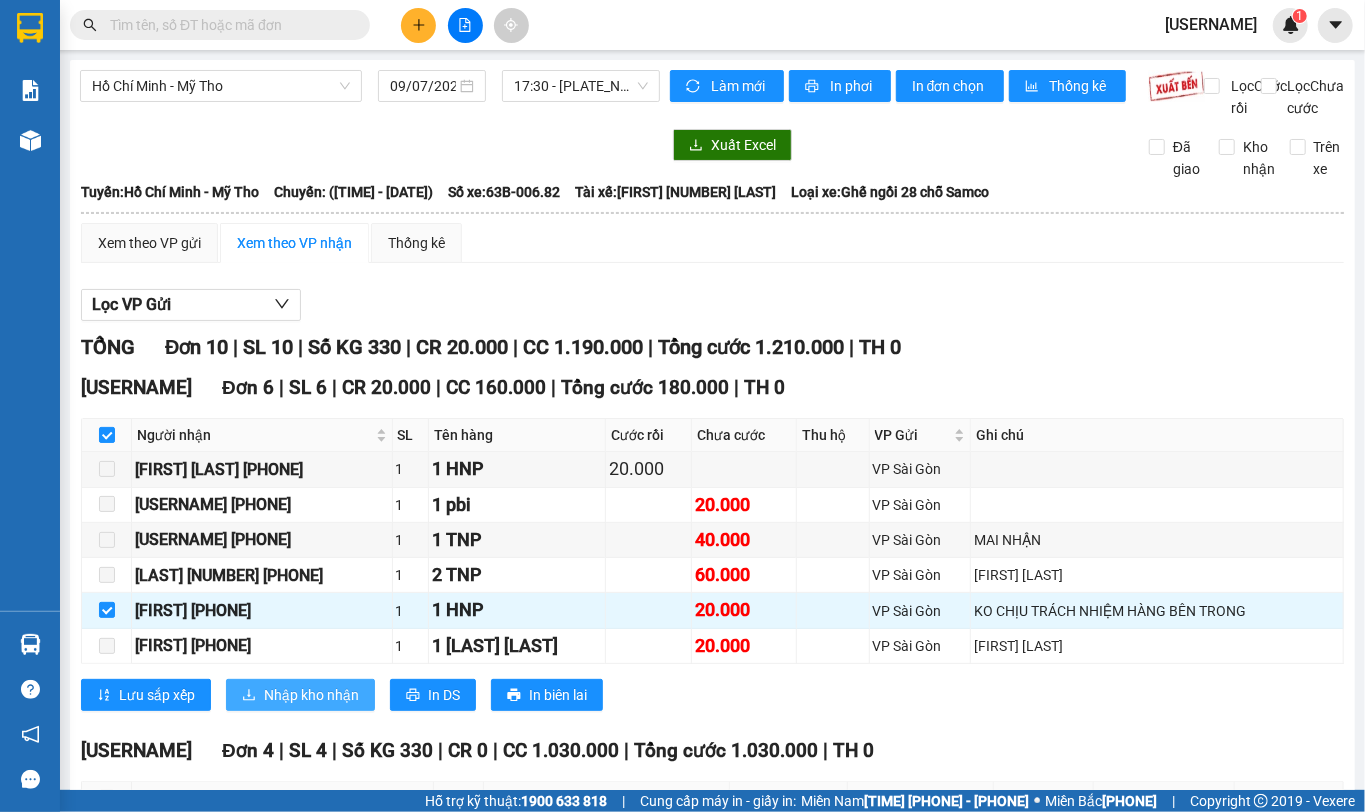 click on "Nhập kho nhận" at bounding box center (157, 695) 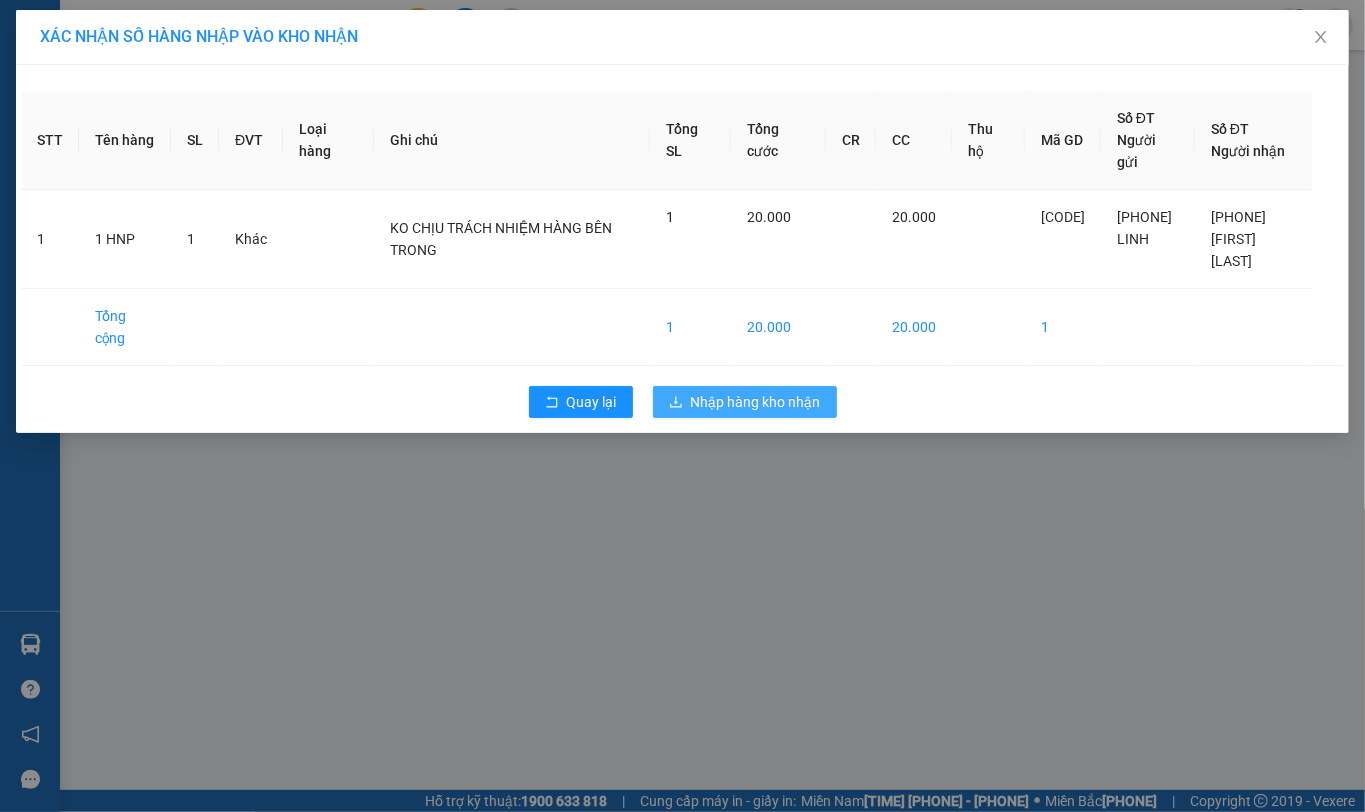 click on "Nhập hàng kho nhận" at bounding box center [592, 402] 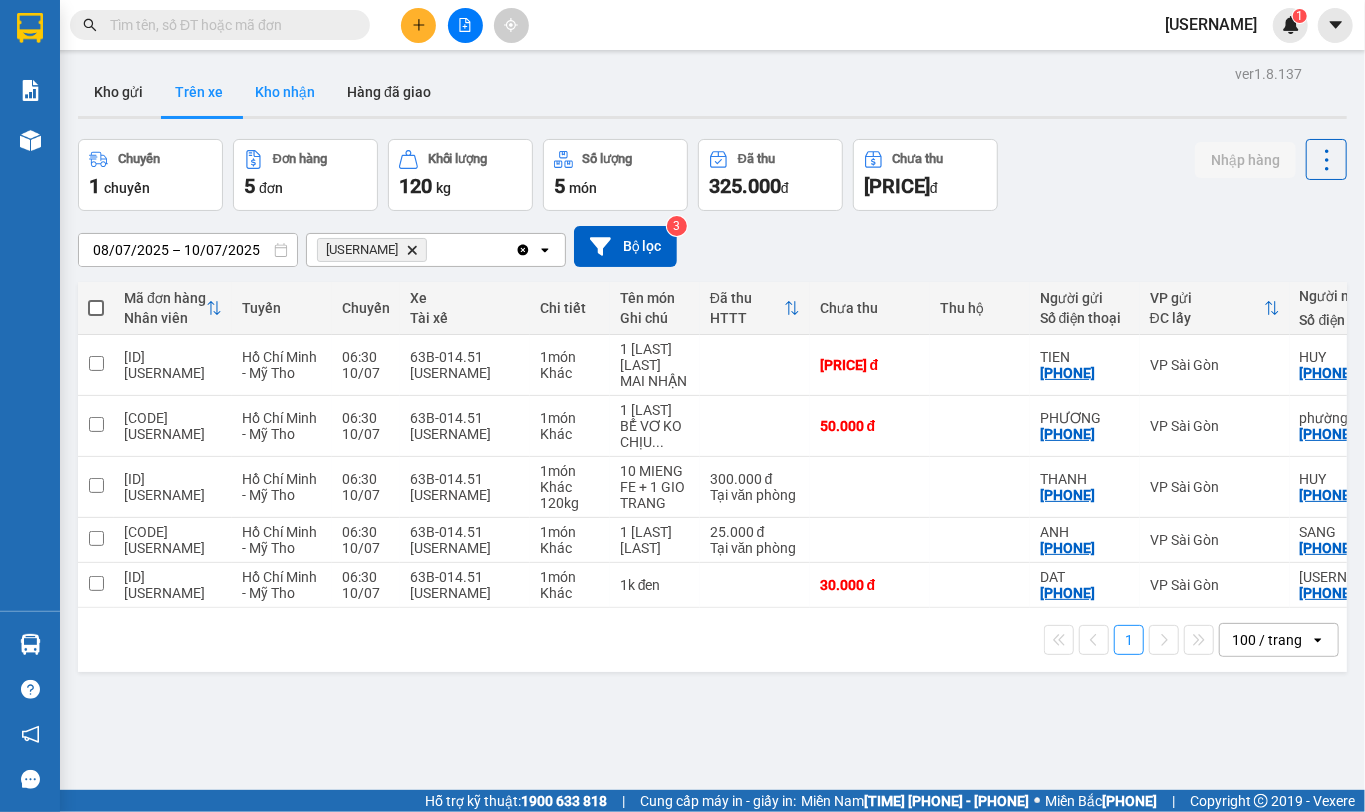 click on "Kho nhận" at bounding box center [285, 92] 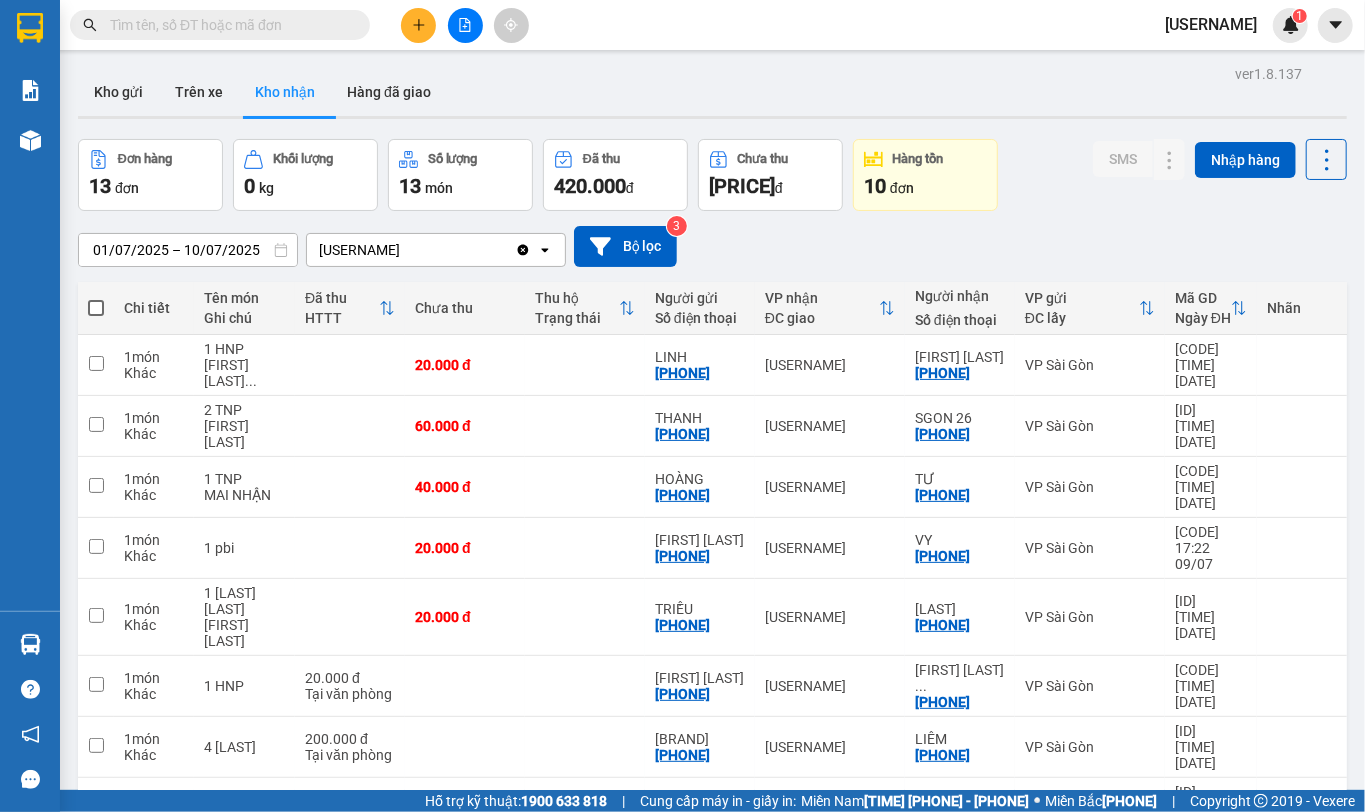 scroll, scrollTop: 258, scrollLeft: 0, axis: vertical 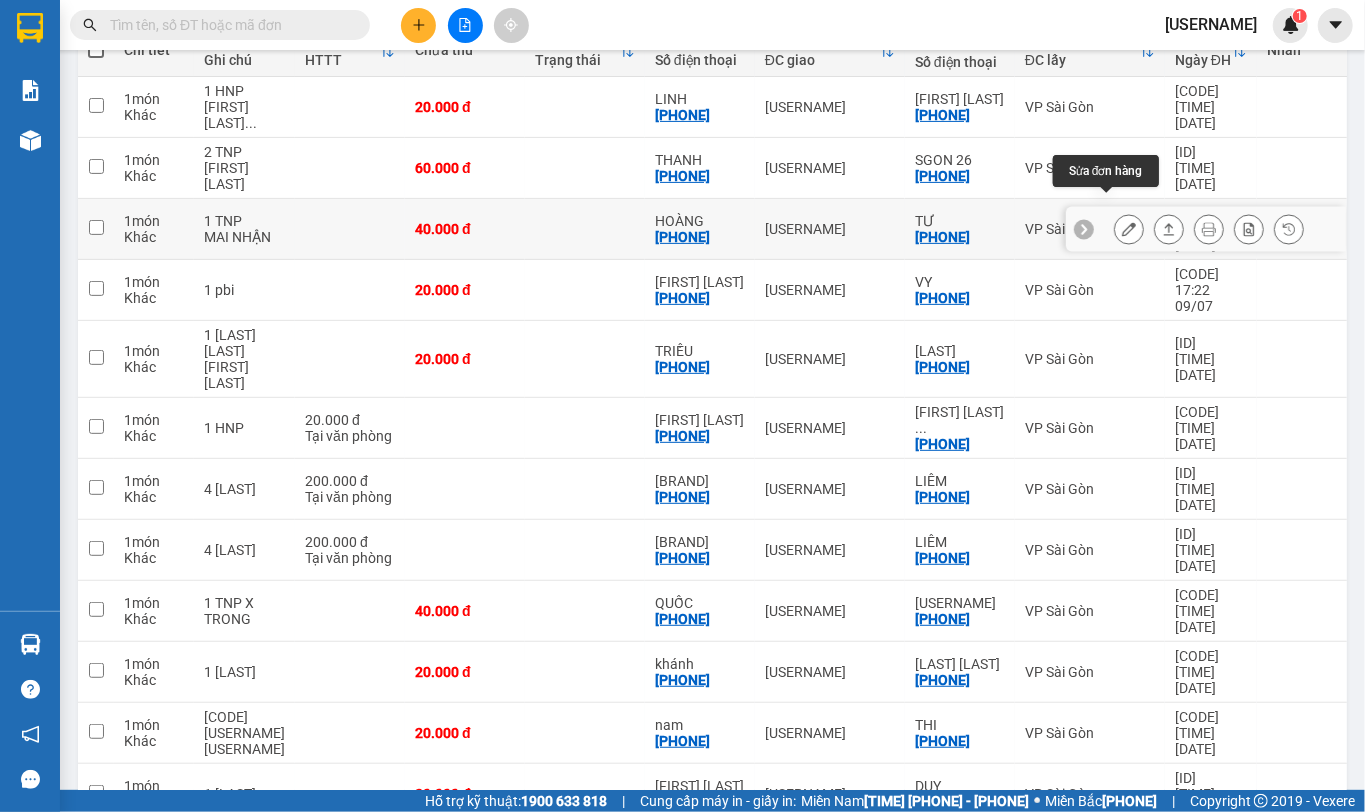 click at bounding box center [1129, 229] 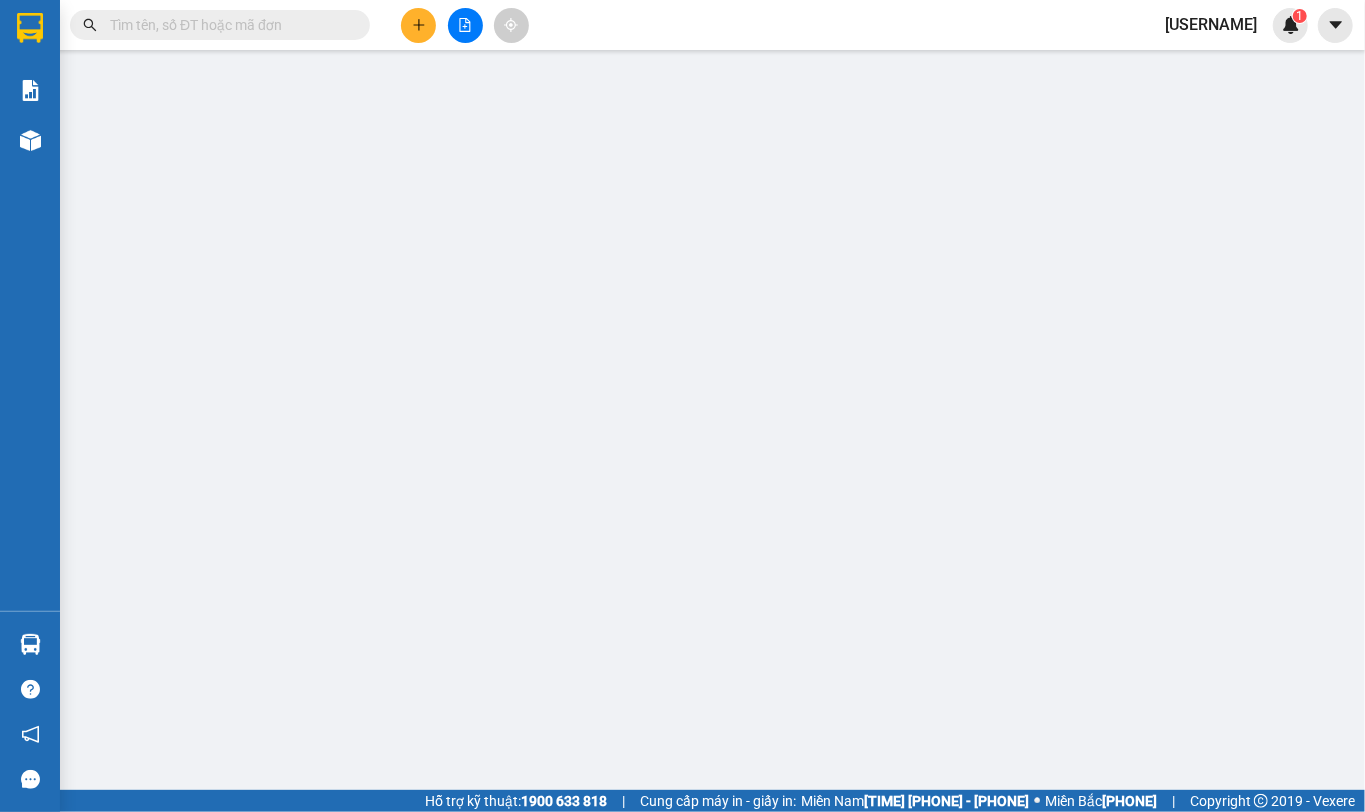 scroll, scrollTop: 0, scrollLeft: 0, axis: both 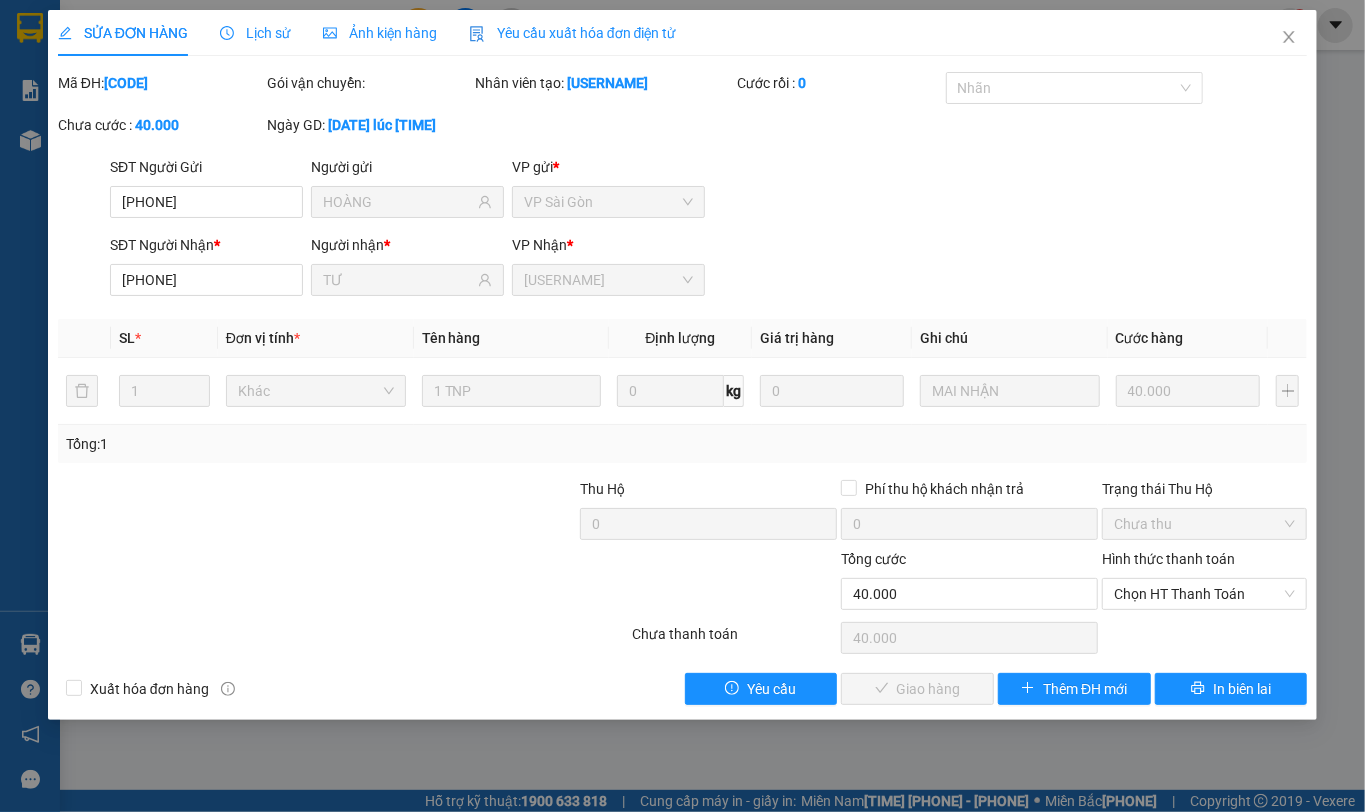 click on "Chọn HT Thanh Toán" at bounding box center (1204, 594) 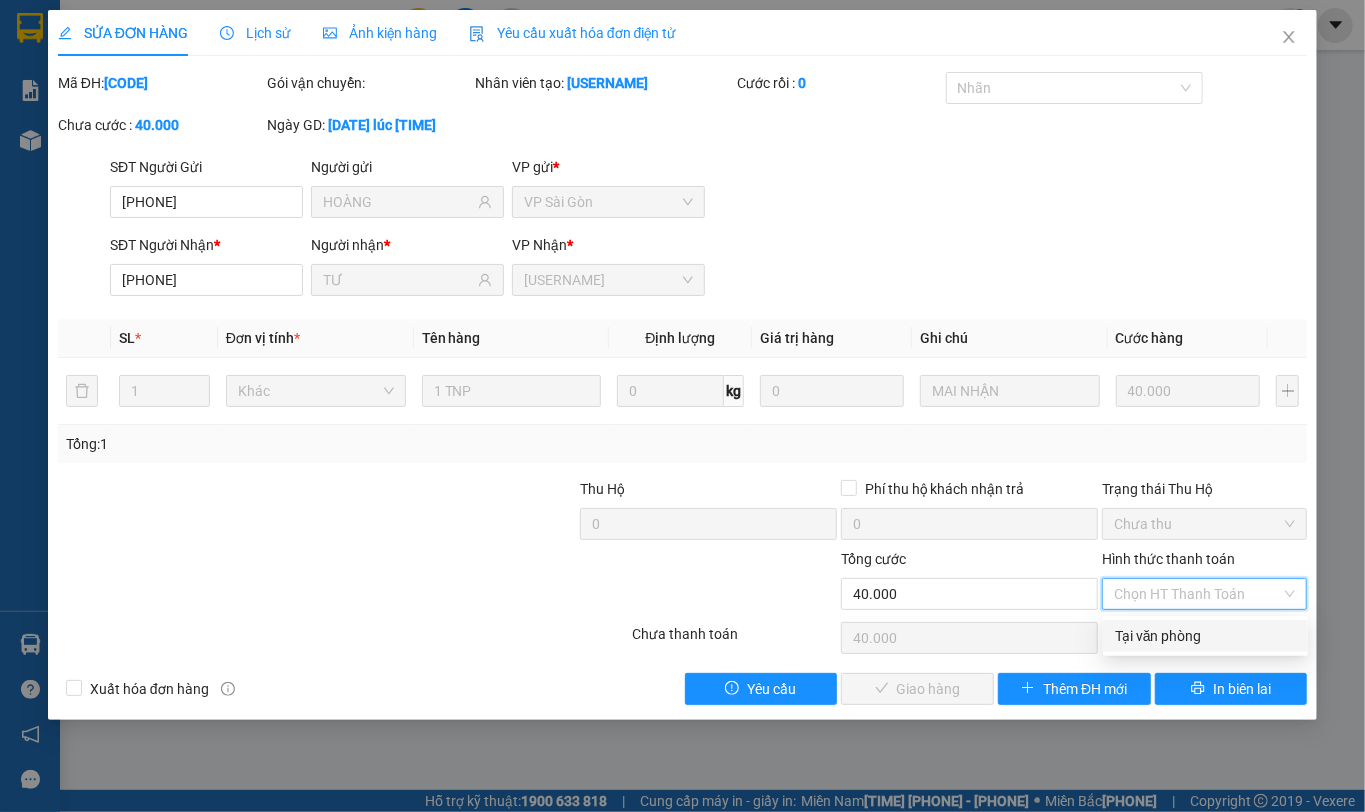 click on "Tại văn phòng" at bounding box center [1205, 636] 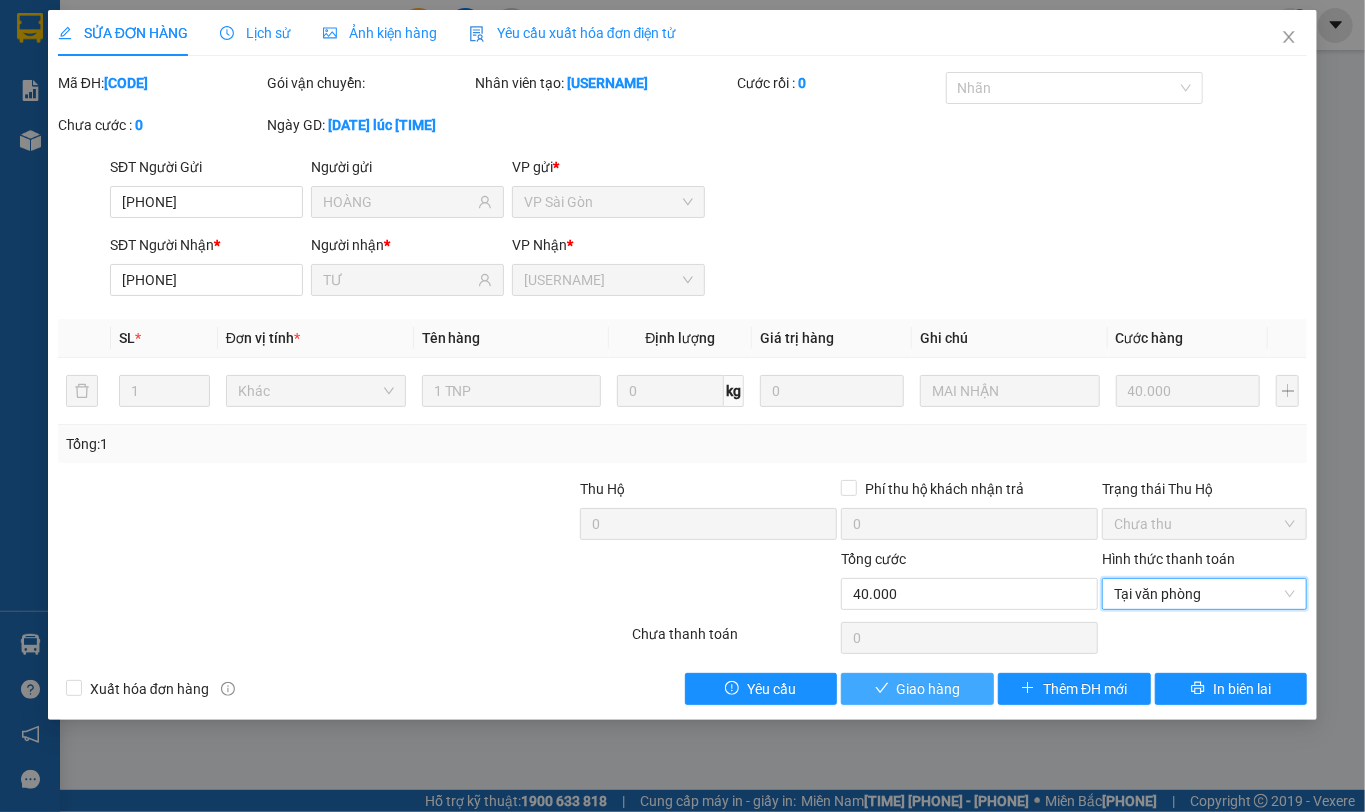 click on "Giao hàng" at bounding box center [929, 689] 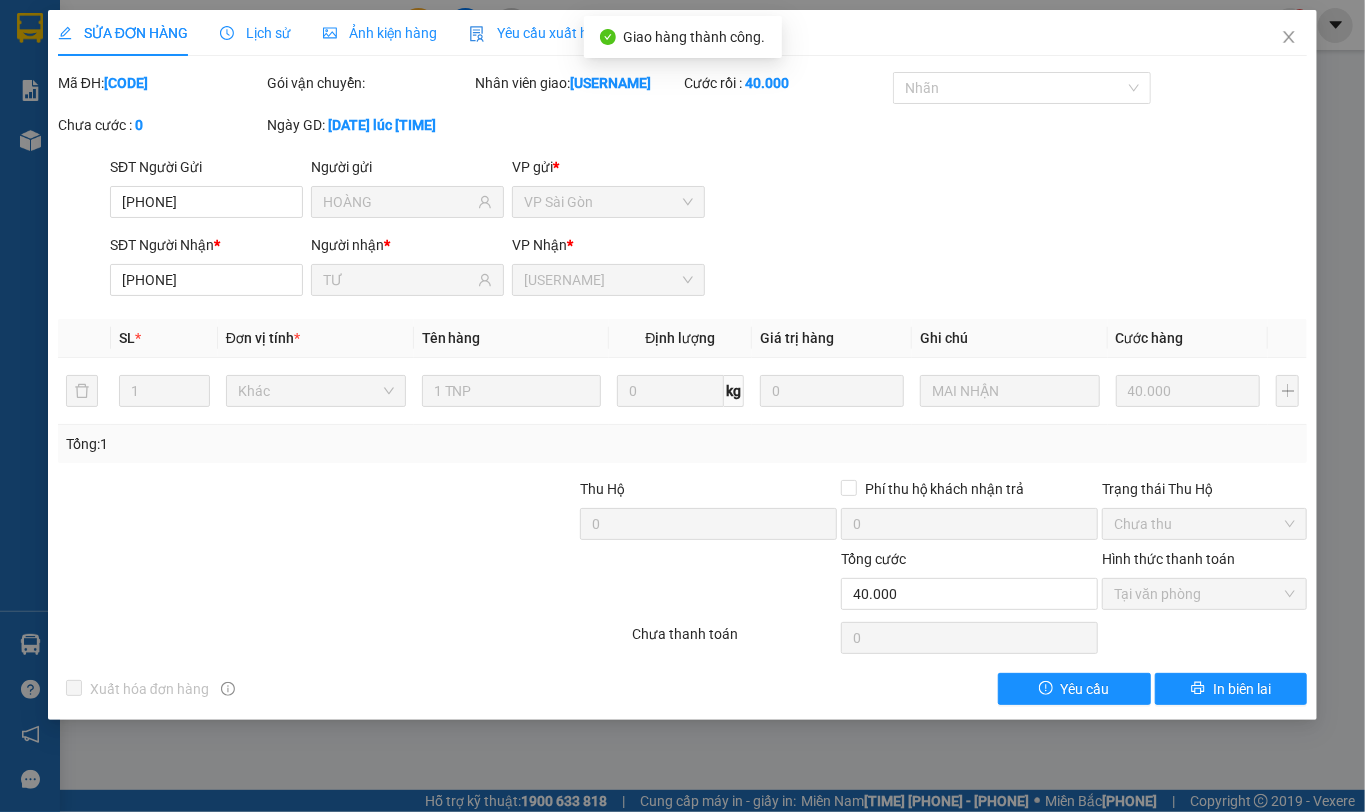 click at bounding box center (1289, 38) 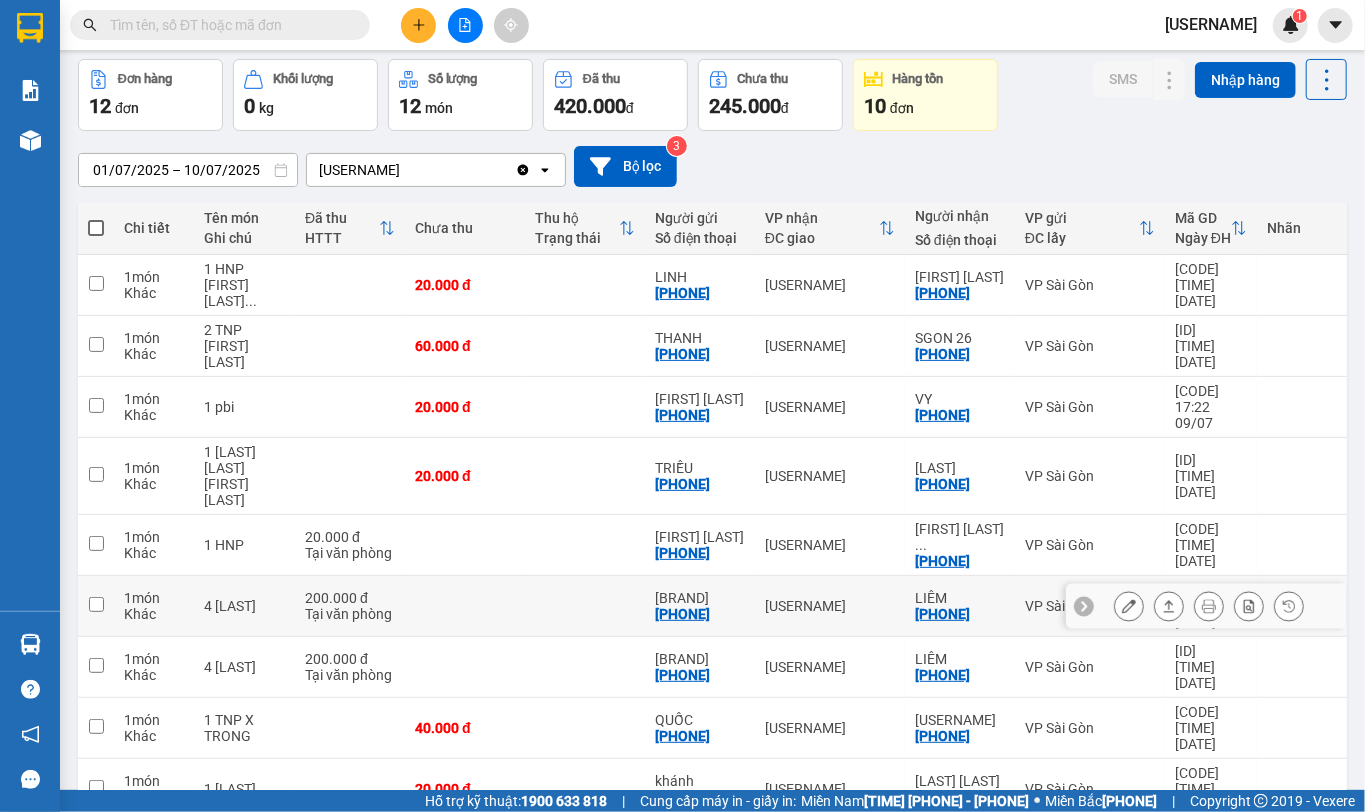 scroll, scrollTop: 0, scrollLeft: 0, axis: both 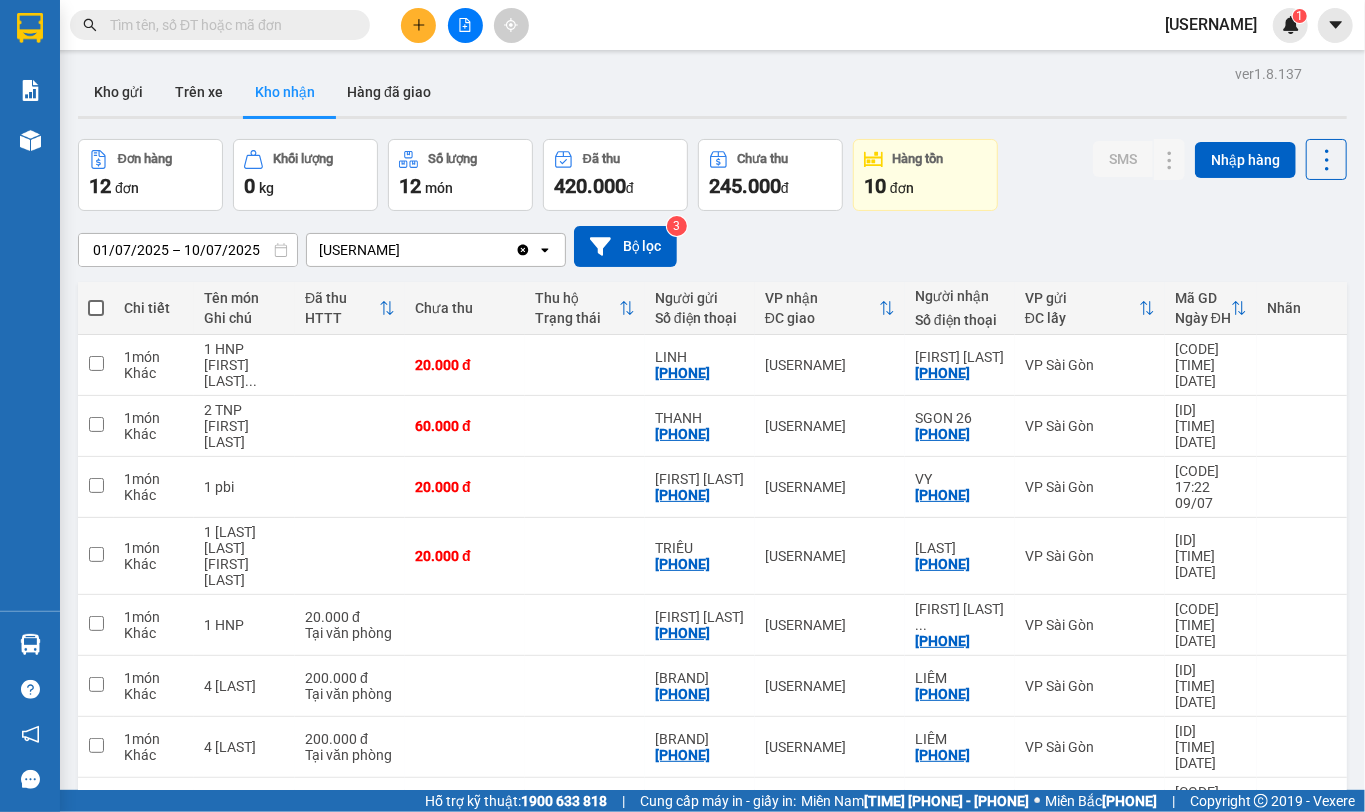 click on "01/07/2025 – 10/07/2025" at bounding box center [188, 250] 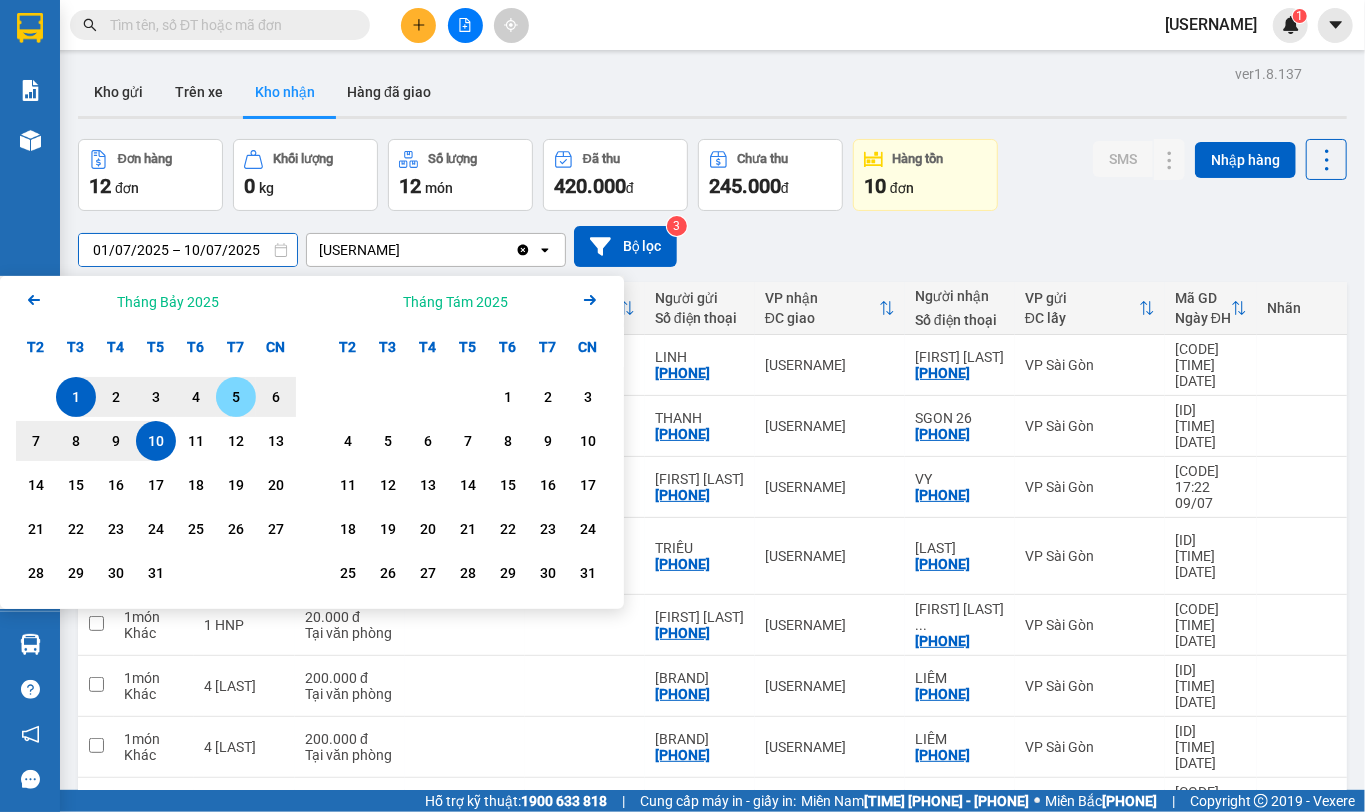 click on "6" at bounding box center (276, 397) 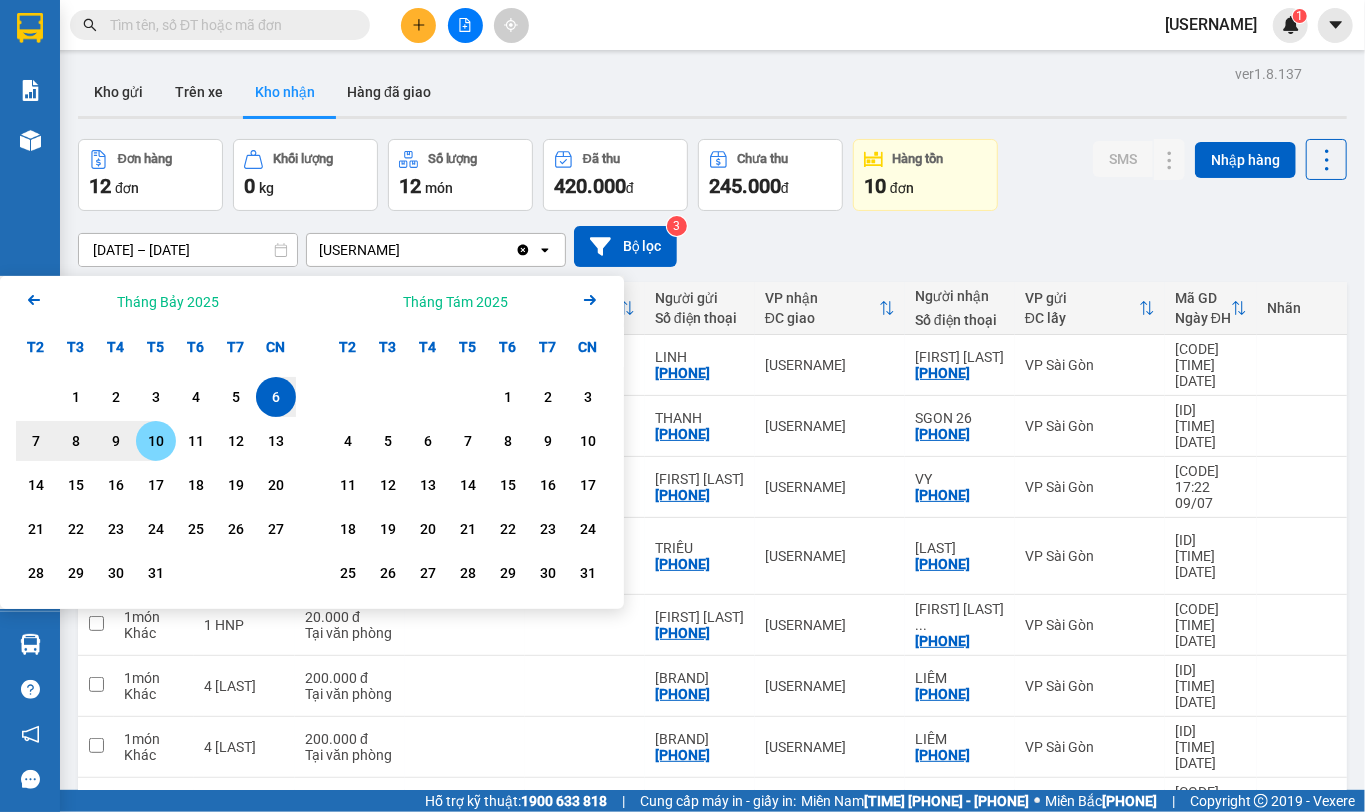 click on "10" at bounding box center (156, 441) 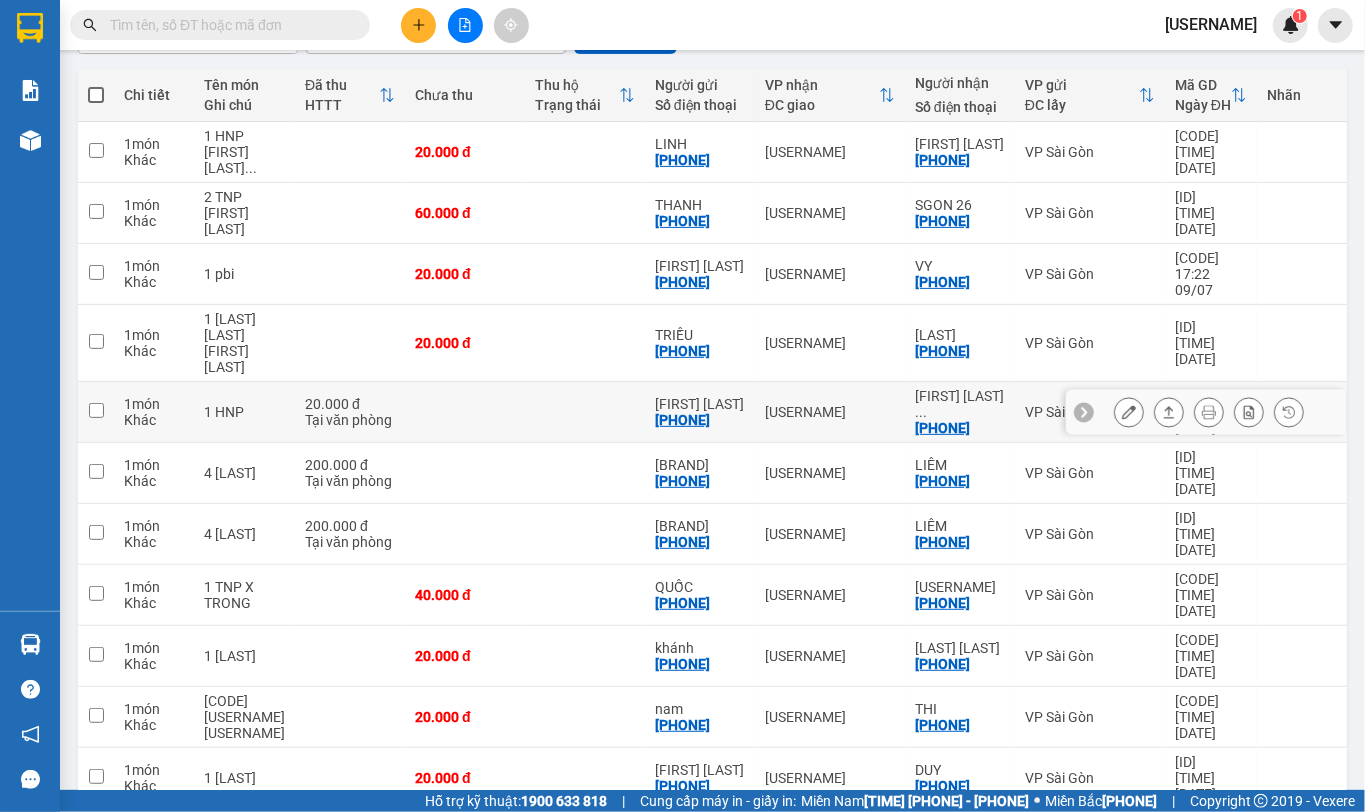 scroll, scrollTop: 0, scrollLeft: 0, axis: both 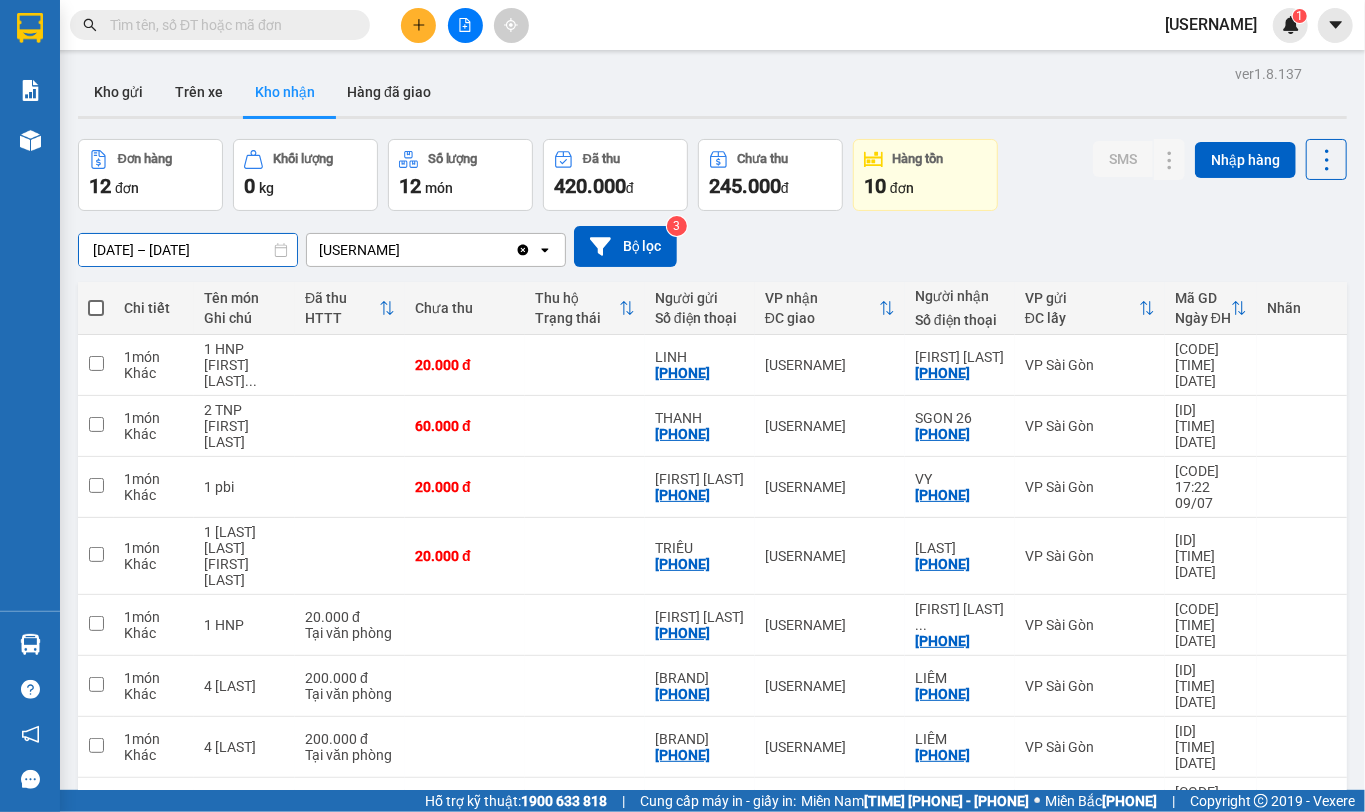click on "[DATE] – [DATE]" at bounding box center (188, 250) 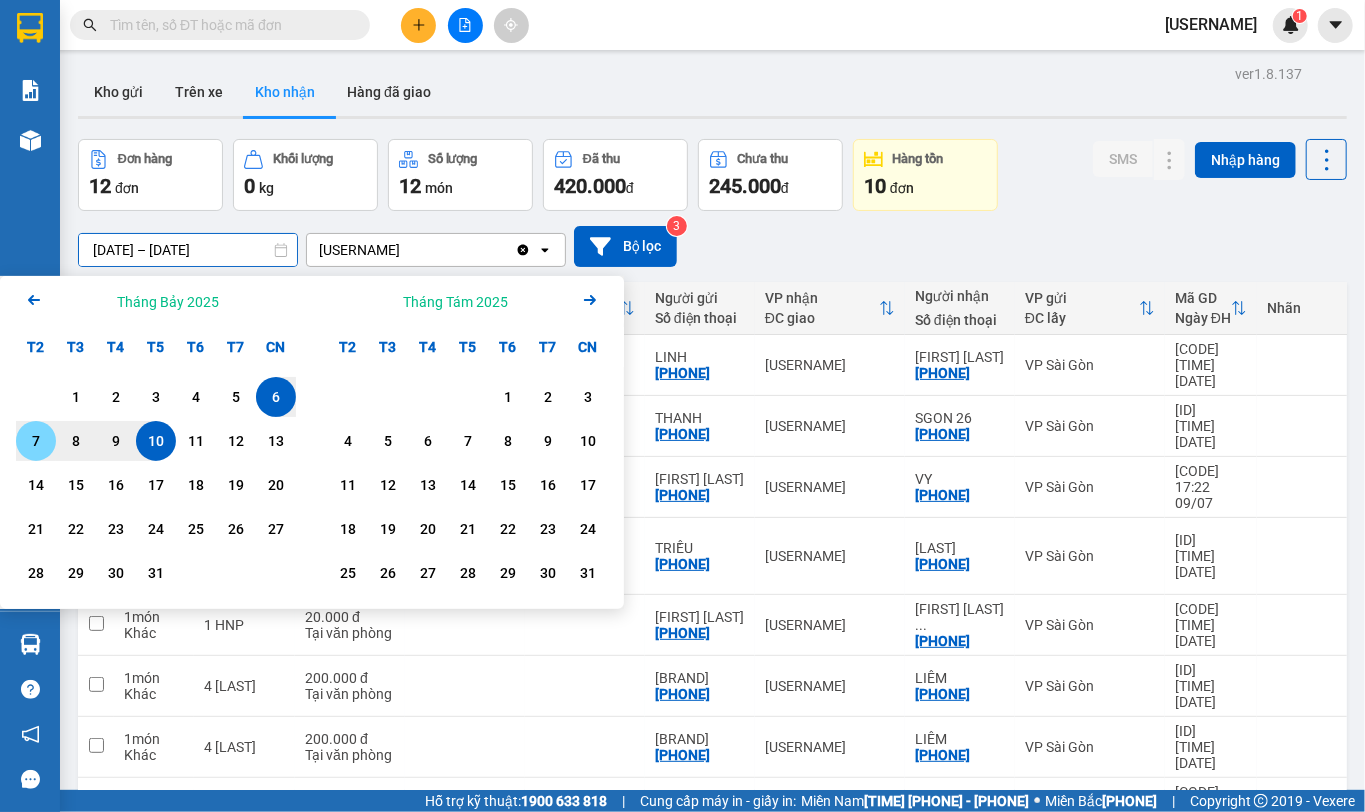 drag, startPoint x: 30, startPoint y: 442, endPoint x: 69, endPoint y: 446, distance: 39.20459 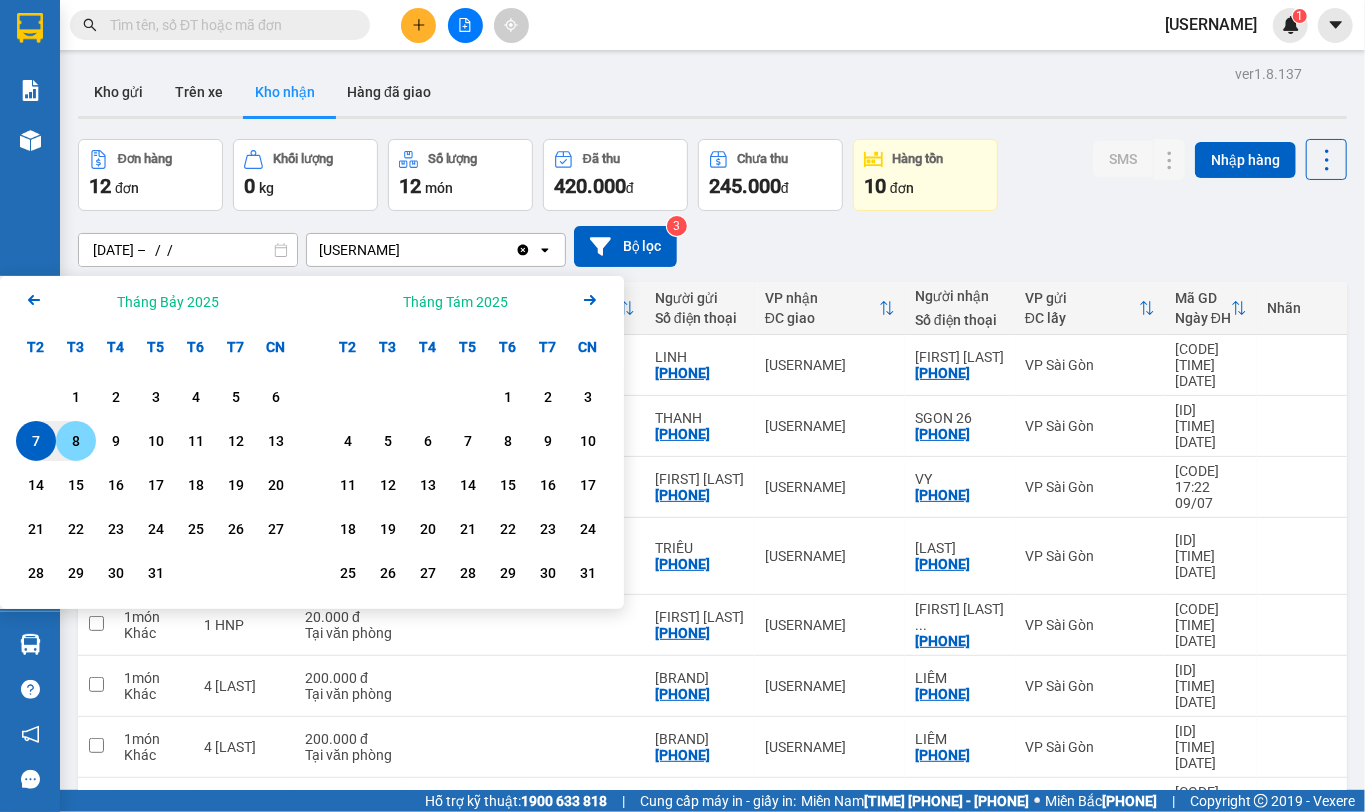 click on "10" at bounding box center (156, 441) 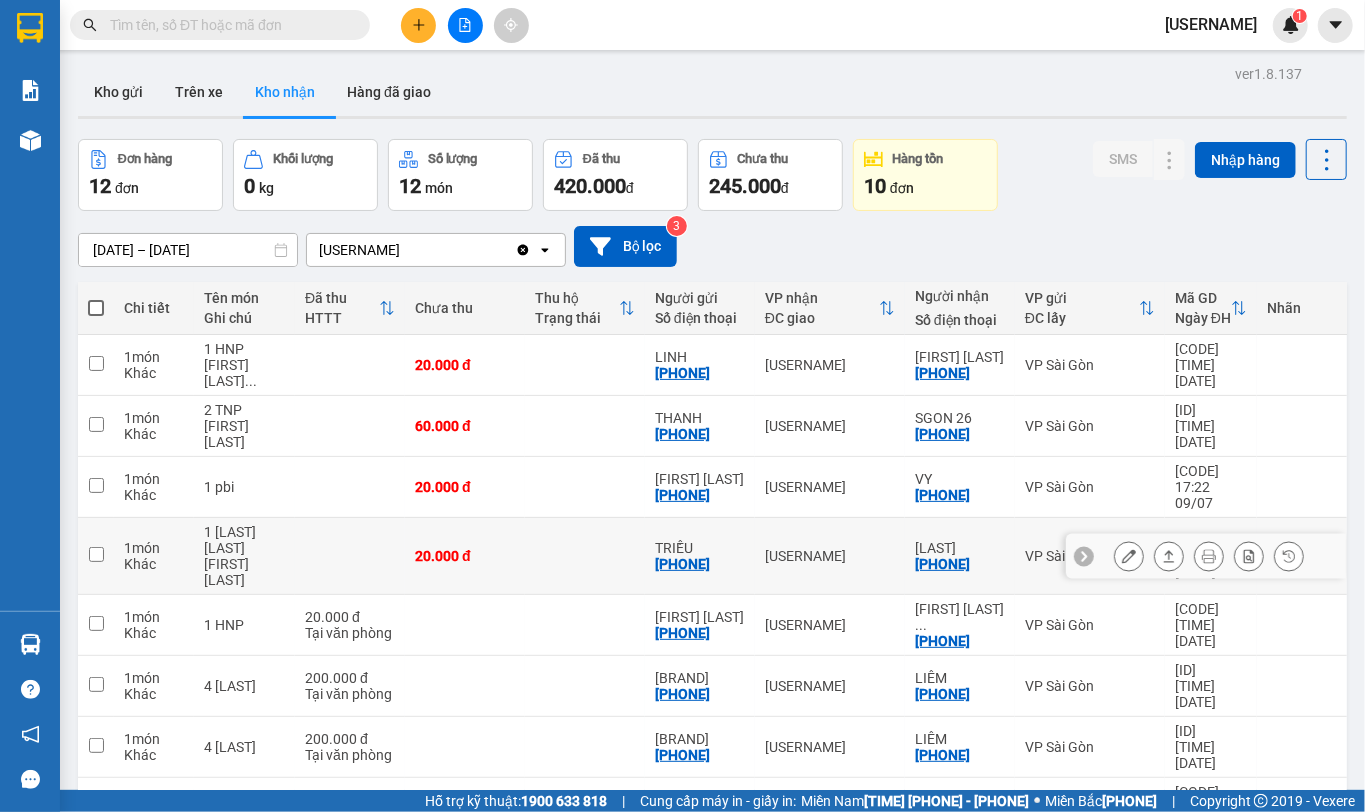 scroll, scrollTop: 213, scrollLeft: 0, axis: vertical 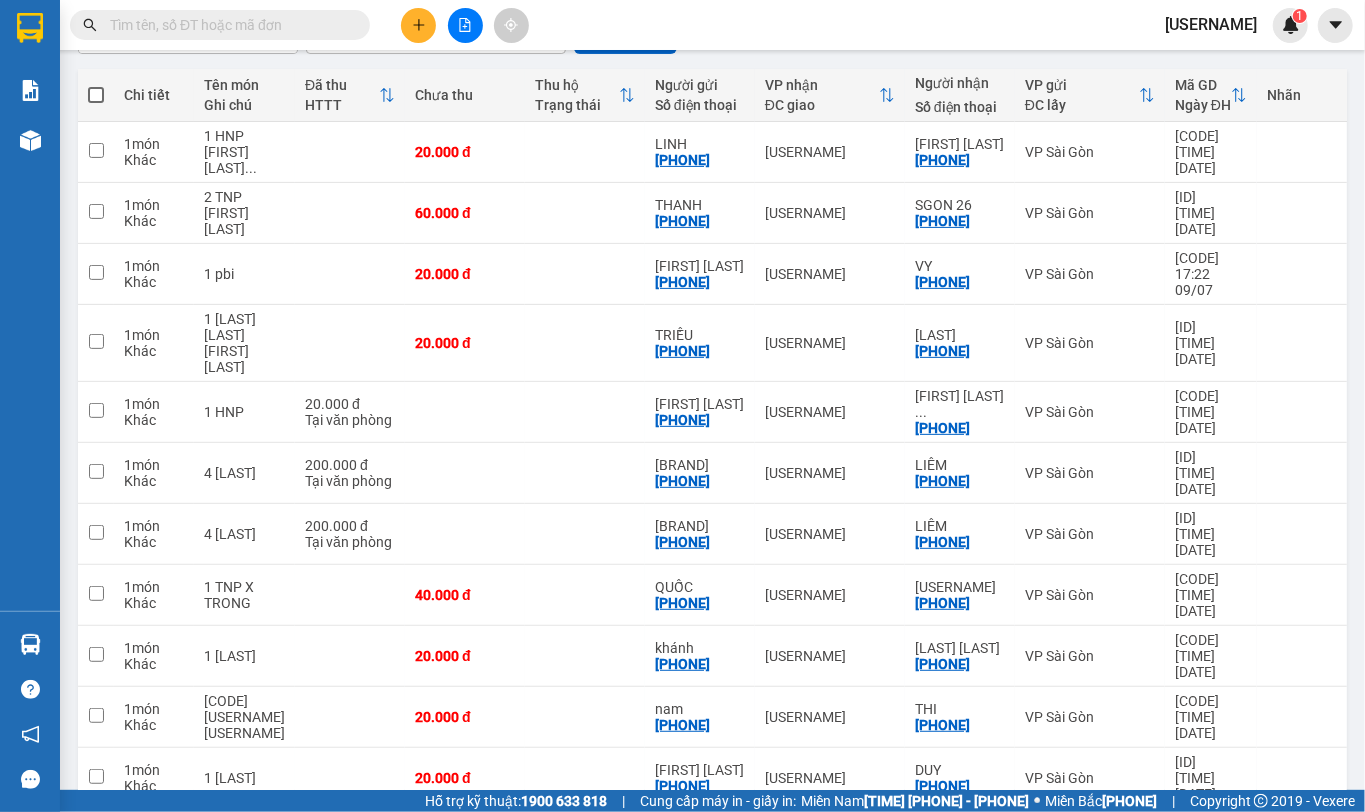 click at bounding box center [228, 25] 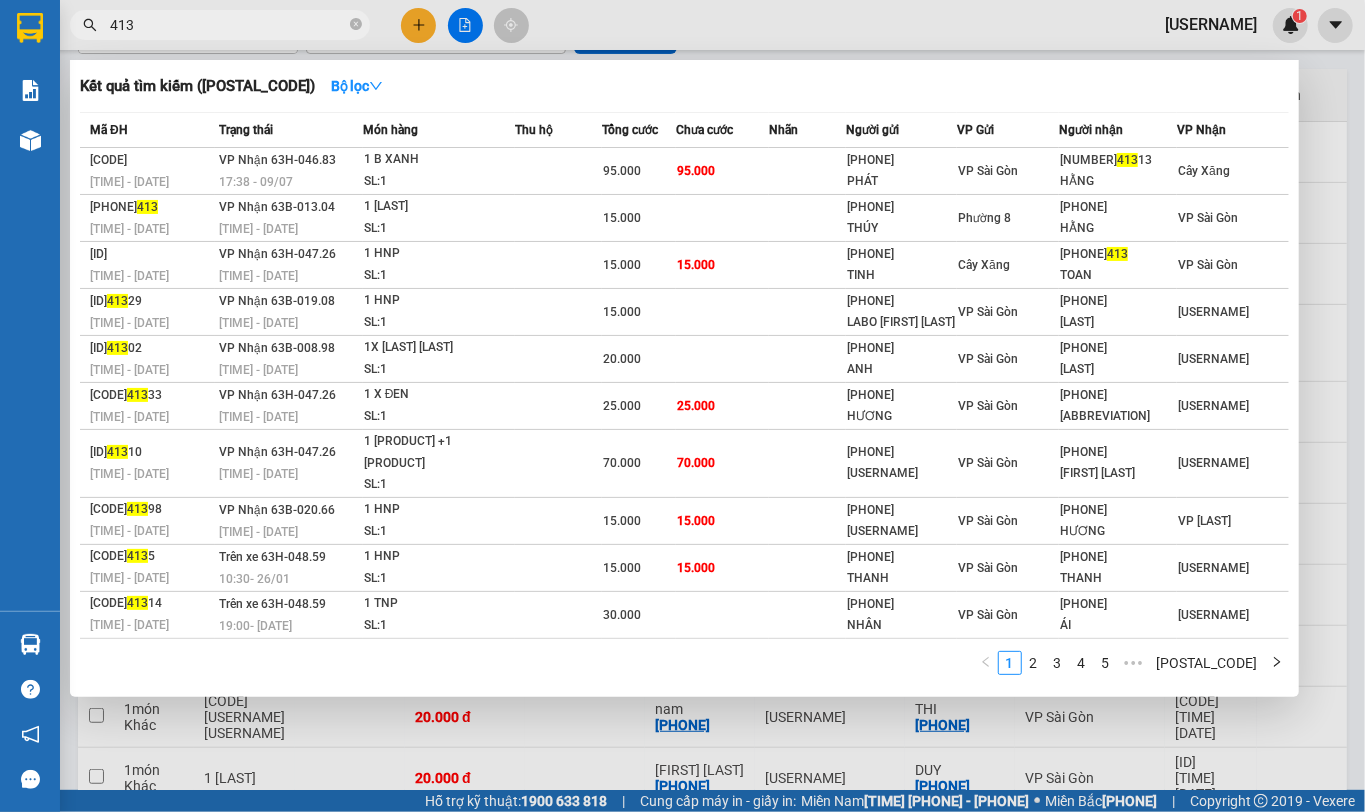 click at bounding box center [682, 406] 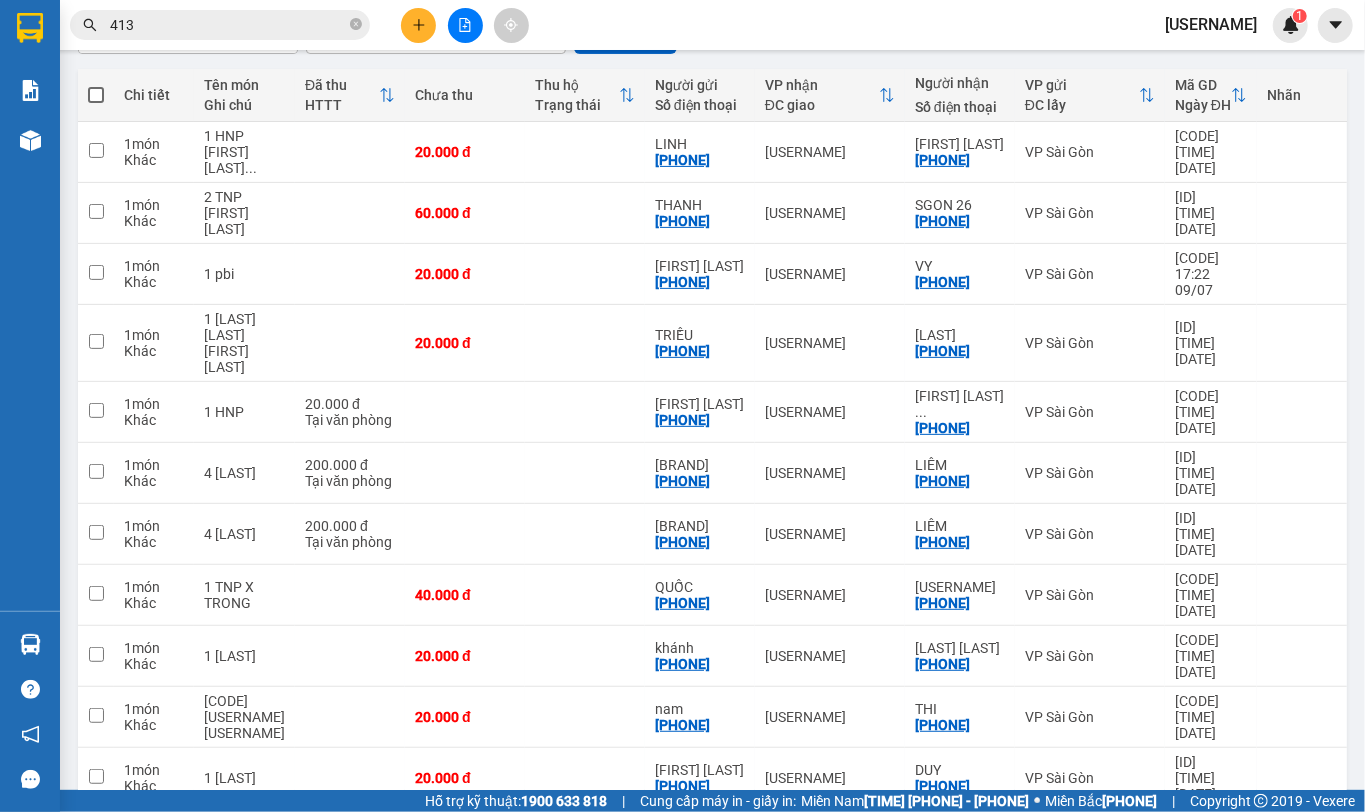 click on "Kết quả tìm kiếm ( 5605 )  Bộ lọc  Mã ĐH Trạng thái Món hàng Thu hộ Tổng cước Chưa cước Nhãn Người gửi VP Gửi Người nhận VP Nhận [ID] [TIME] - [DATE] VP Nhận   63H-046.83 [TIME] - [DATE] 1 XOPden SL:  1 95.000 95.000 [PHONE] PHÁT VP Sài Gòn 09390 413 13 HẰNG Cây Xăng MTO0807250 413 [TIME] - [DATE] VP Nhận   63B-013.04 [TIME] - [DATE] 1 XOPden SL:  1 15.000 0901247311 THÚY Phường 8 0934607927 HẰNG VP Sài Gòn CXH0507252033 [TIME] - [DATE] VP Nhận   63H-047.26 [TIME] - [DATE] 1 HNP SL:  1 15.000 15.000 0909117152 TINH Cây Xăng 0969011 413 TOAN   VP Sài Gòn [ID] 413 29 [TIME] - [DATE] VP Nhận   63B-019.08 [TIME] - [DATE] 1 HNP SL:  1 15.000 02862702639 LABO DUC TIN VP Sài Gòn 02733934444 LBĐ Long Bình Điền [ID] 413 02 [TIME] - [DATE] VP Nhận   63B-008.98 [TIME] - [DATE] 1X VÀNG SL:  1 20.000 0372171918 ANH VP Sài Gòn 0273393444 LBĐ Long Bình Điền [ID] 413 33 [TIME] - [DATE] VP Nhận   63H-047.26 [TIME] - [DATE] 1 X ĐEN SL:" at bounding box center [682, 25] 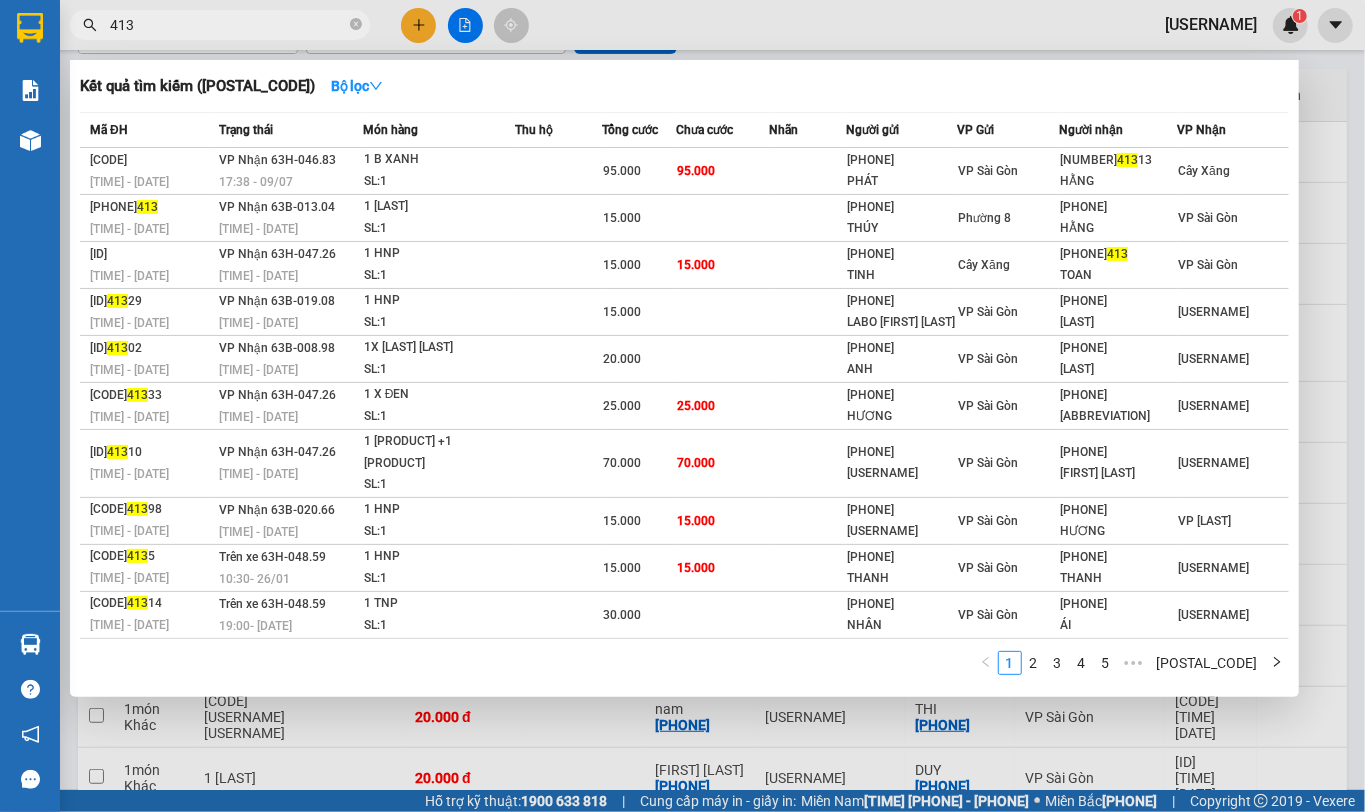 type on "41" 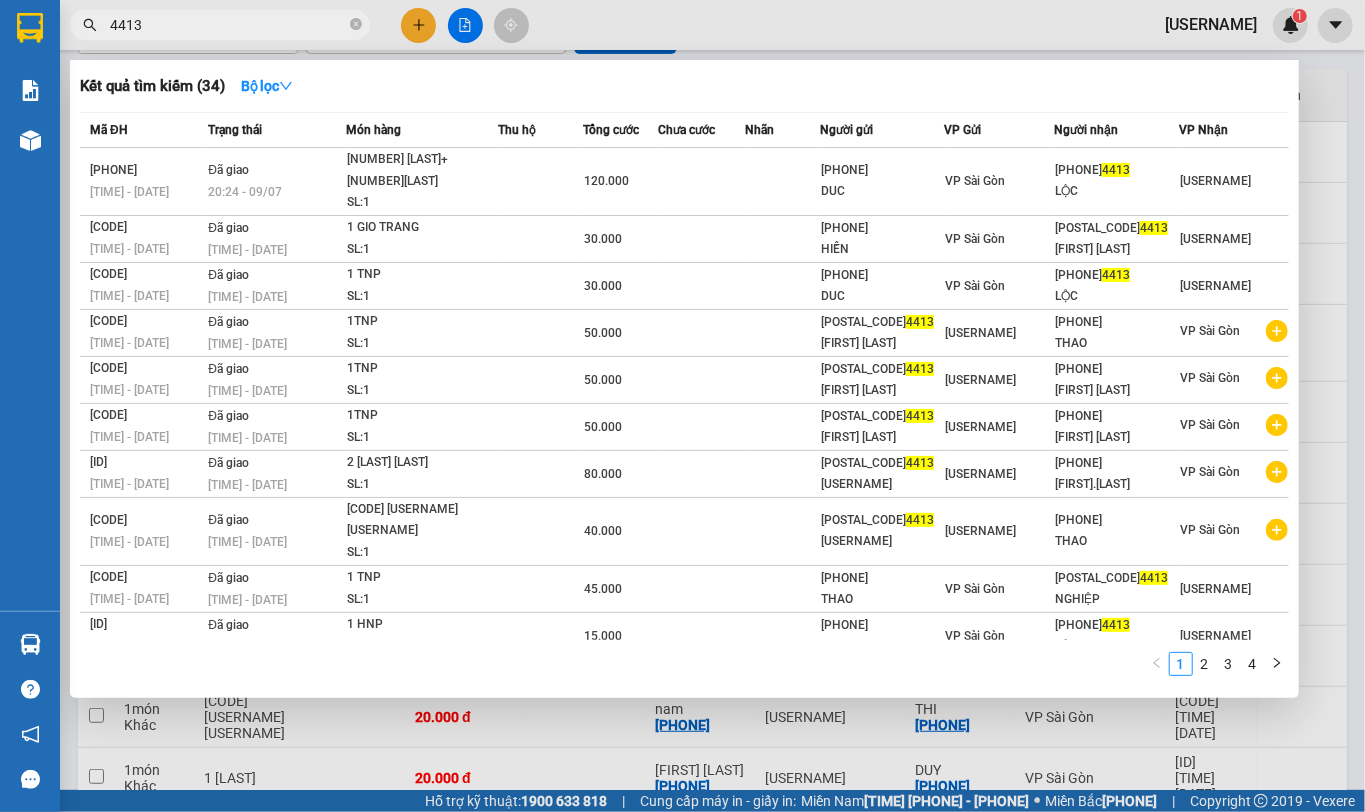 type on "4413" 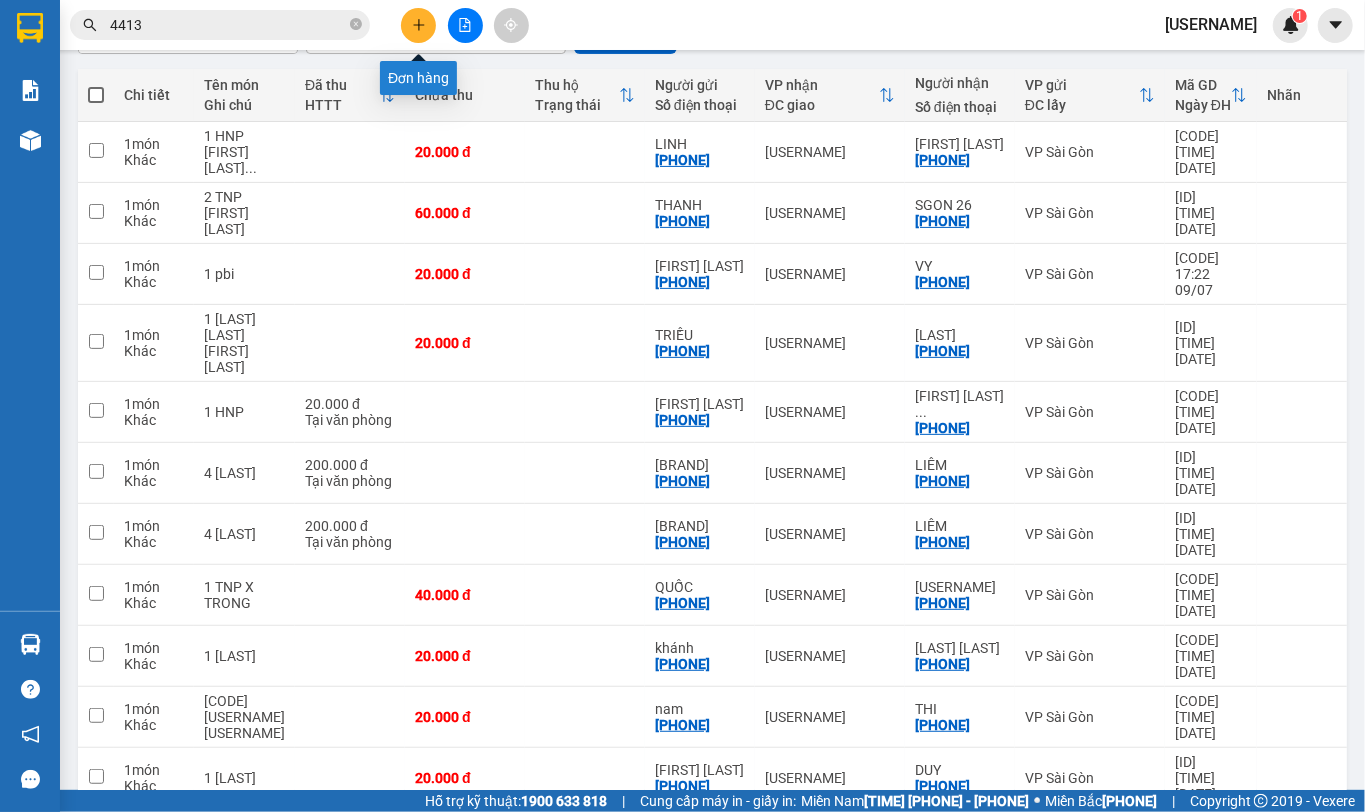 click at bounding box center [419, 25] 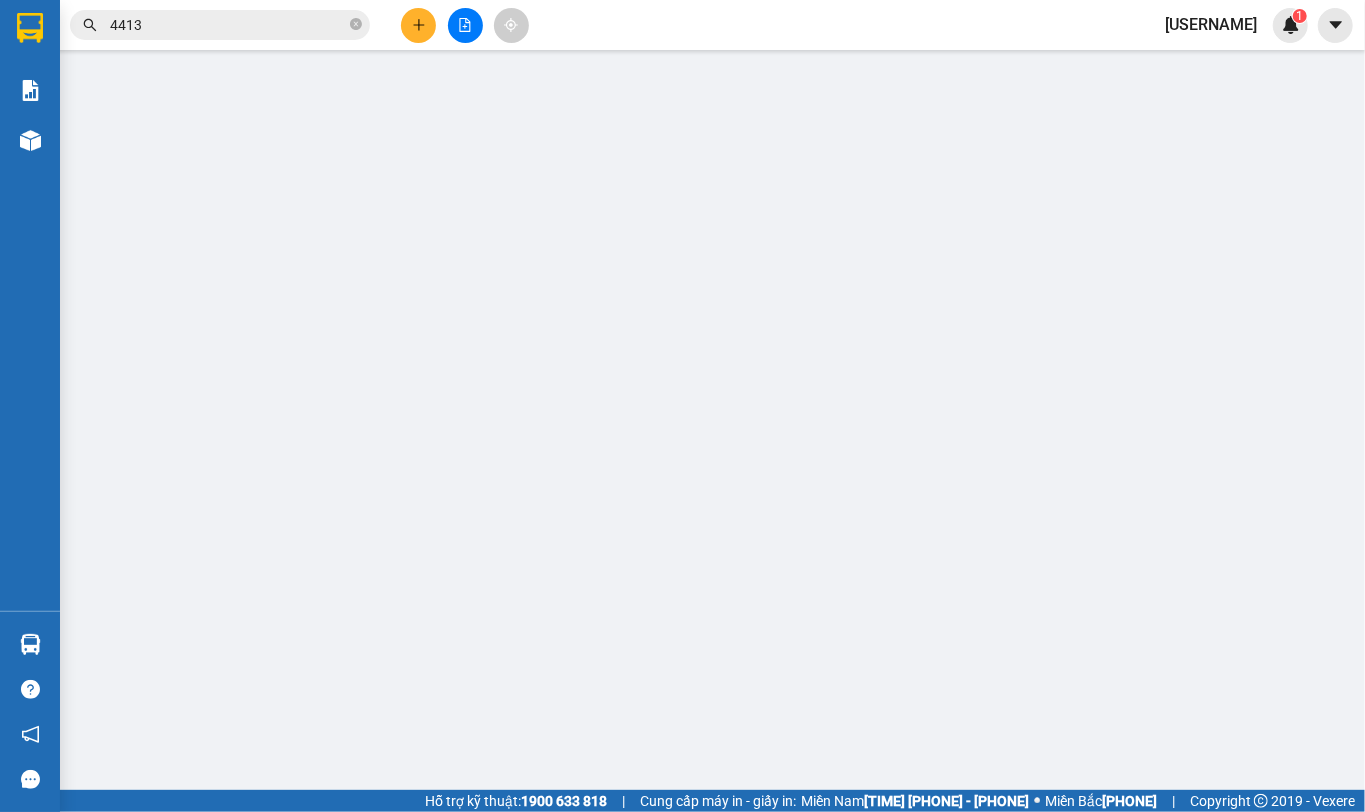 scroll, scrollTop: 0, scrollLeft: 0, axis: both 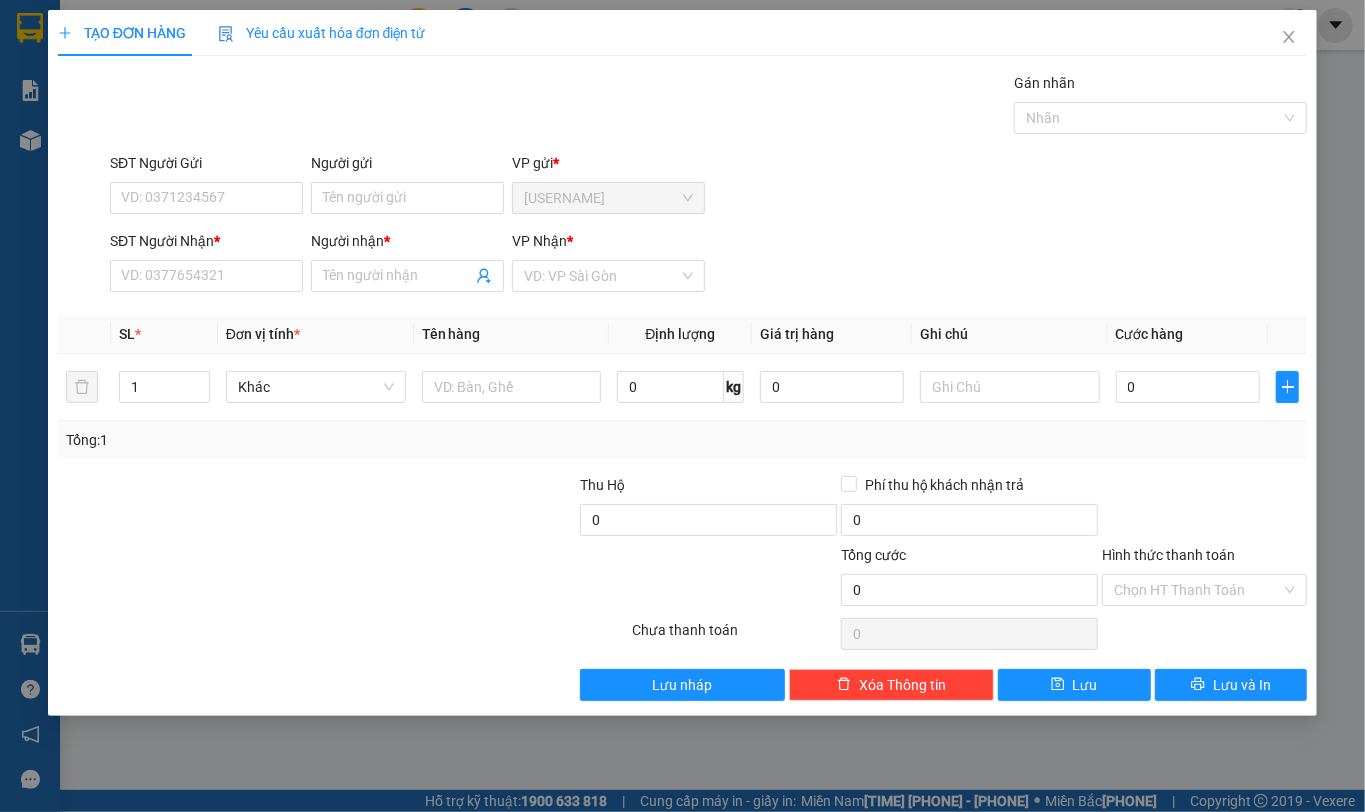 click at bounding box center (1289, 37) 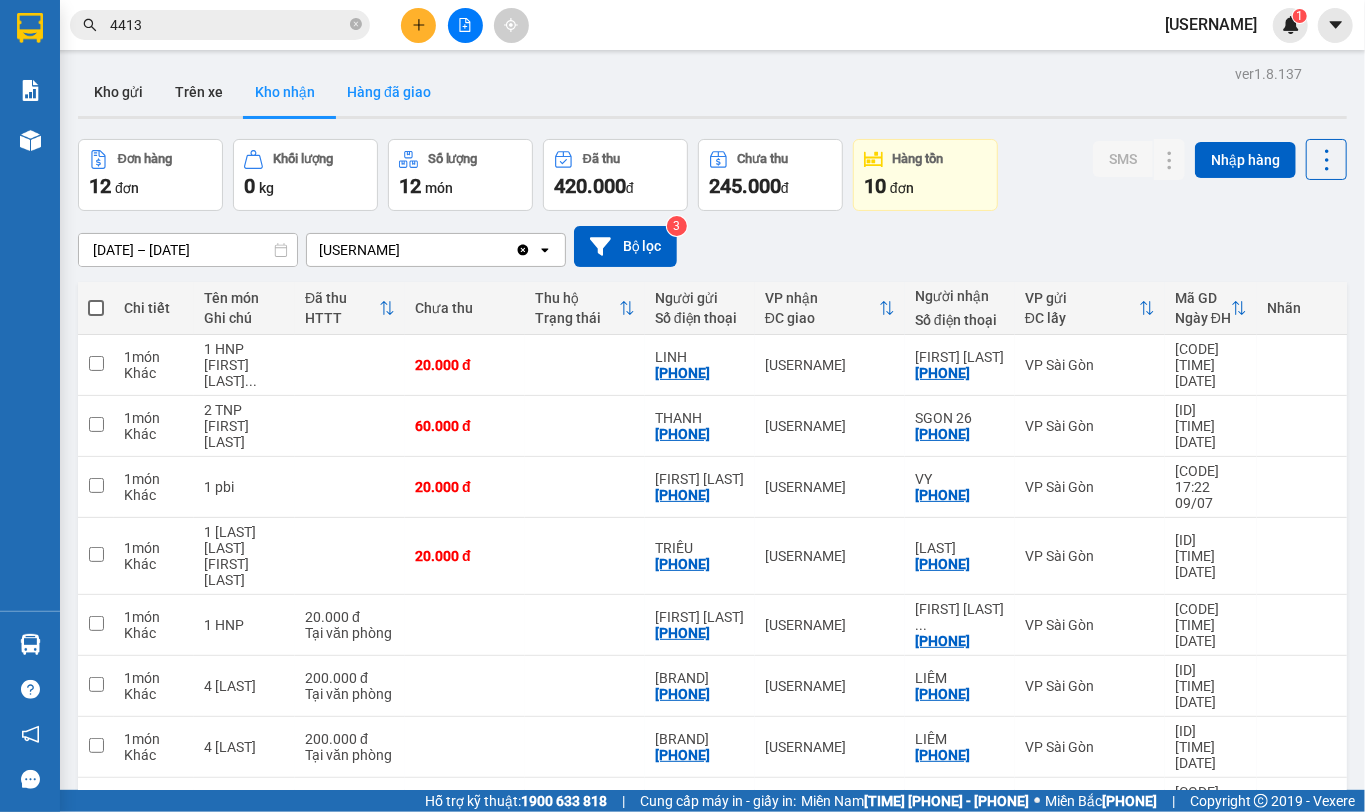 click on "Hàng đã giao" at bounding box center (389, 92) 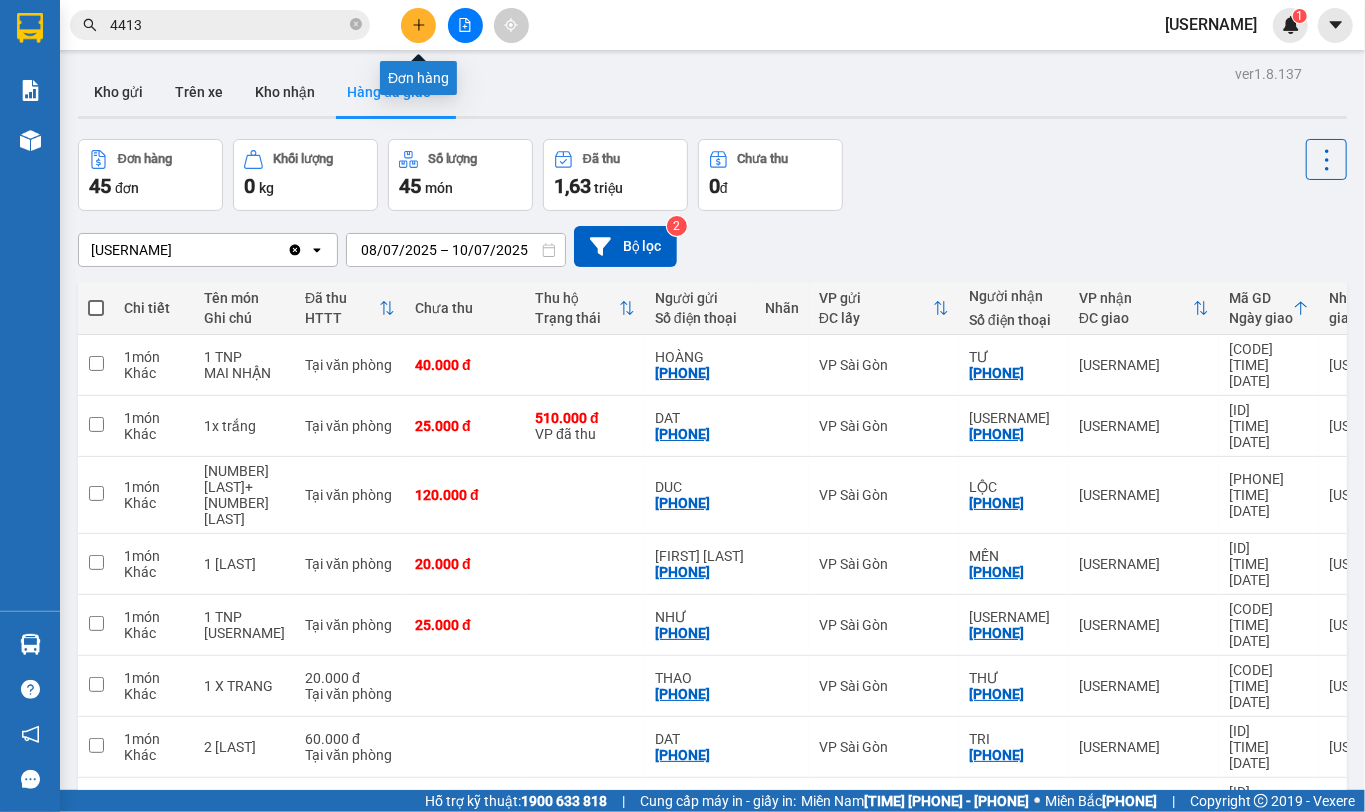 click at bounding box center [419, 25] 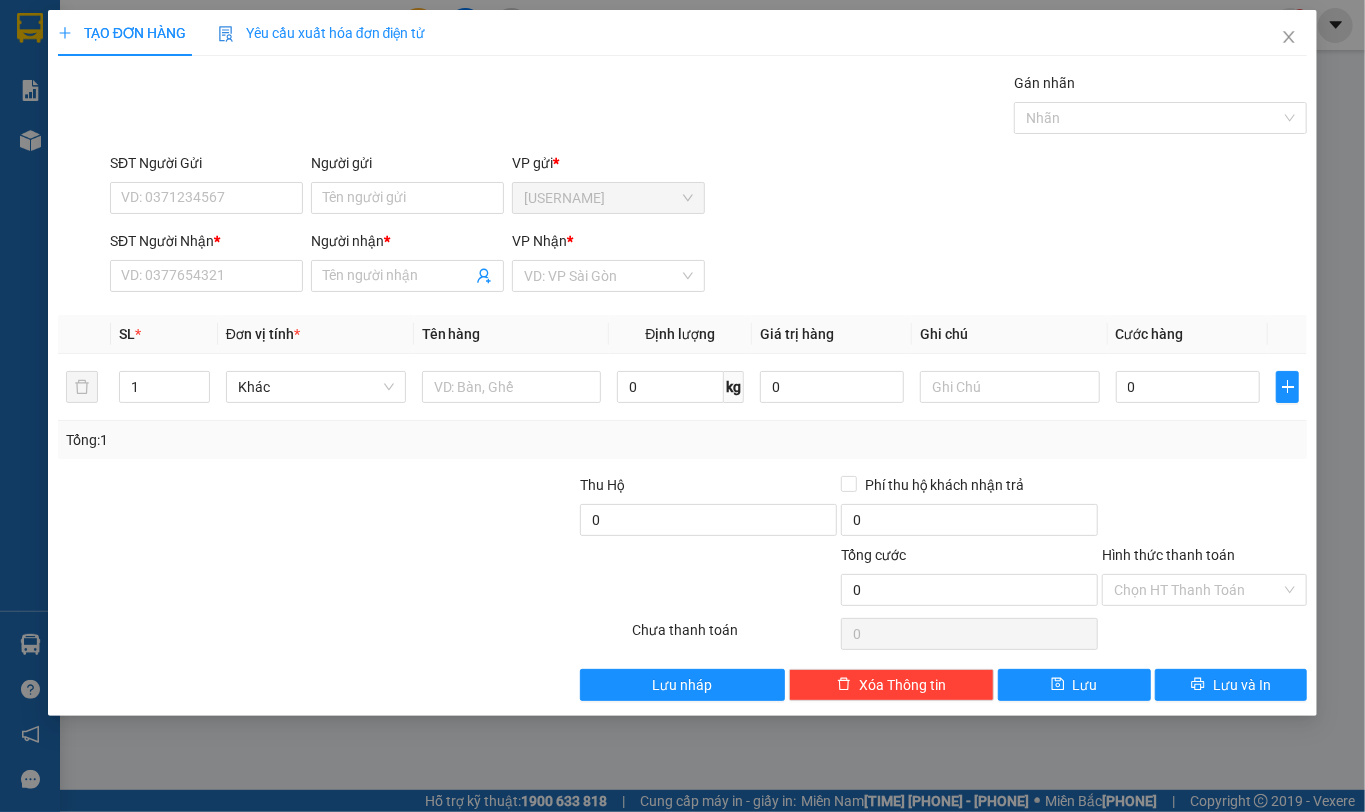 click on "SĐT Người Gửi" at bounding box center (206, 198) 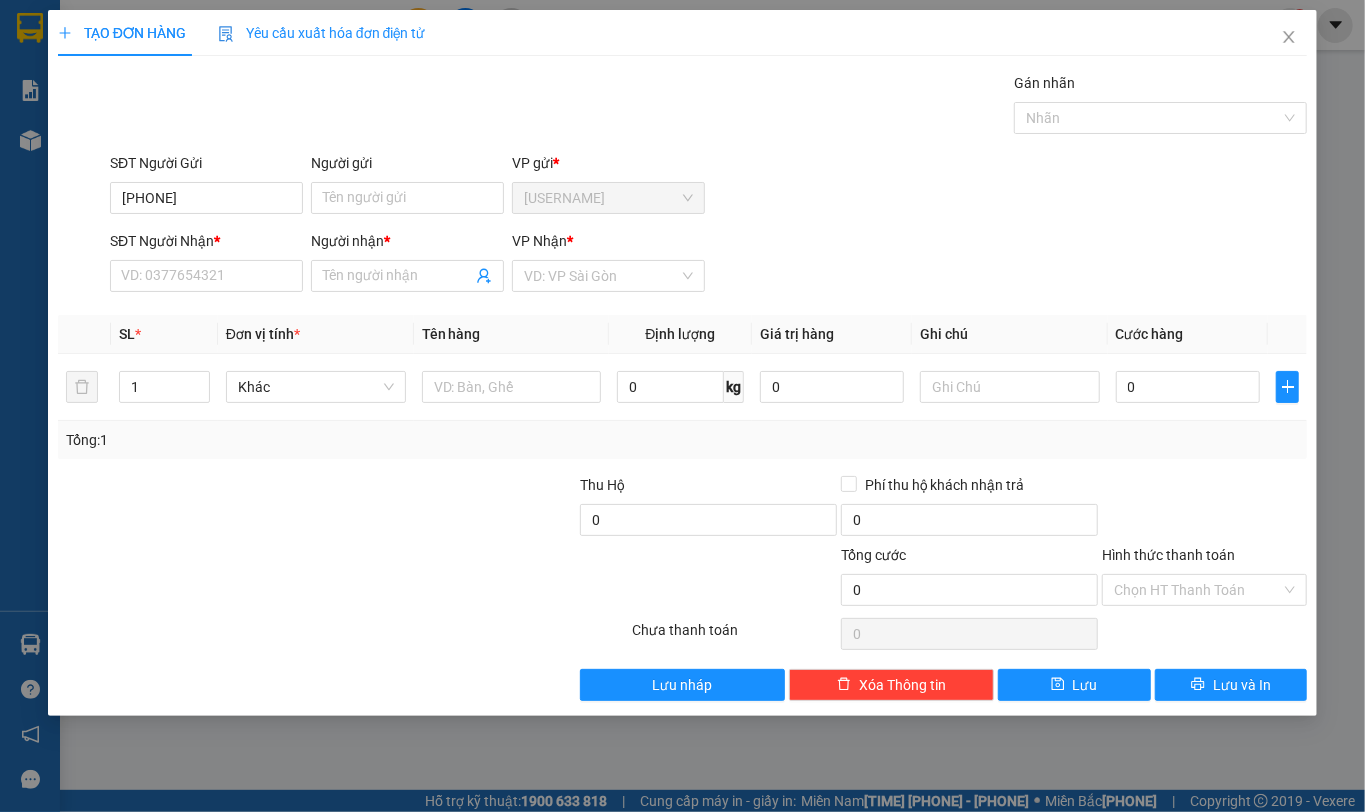 click on "[PHONE]" at bounding box center [206, 198] 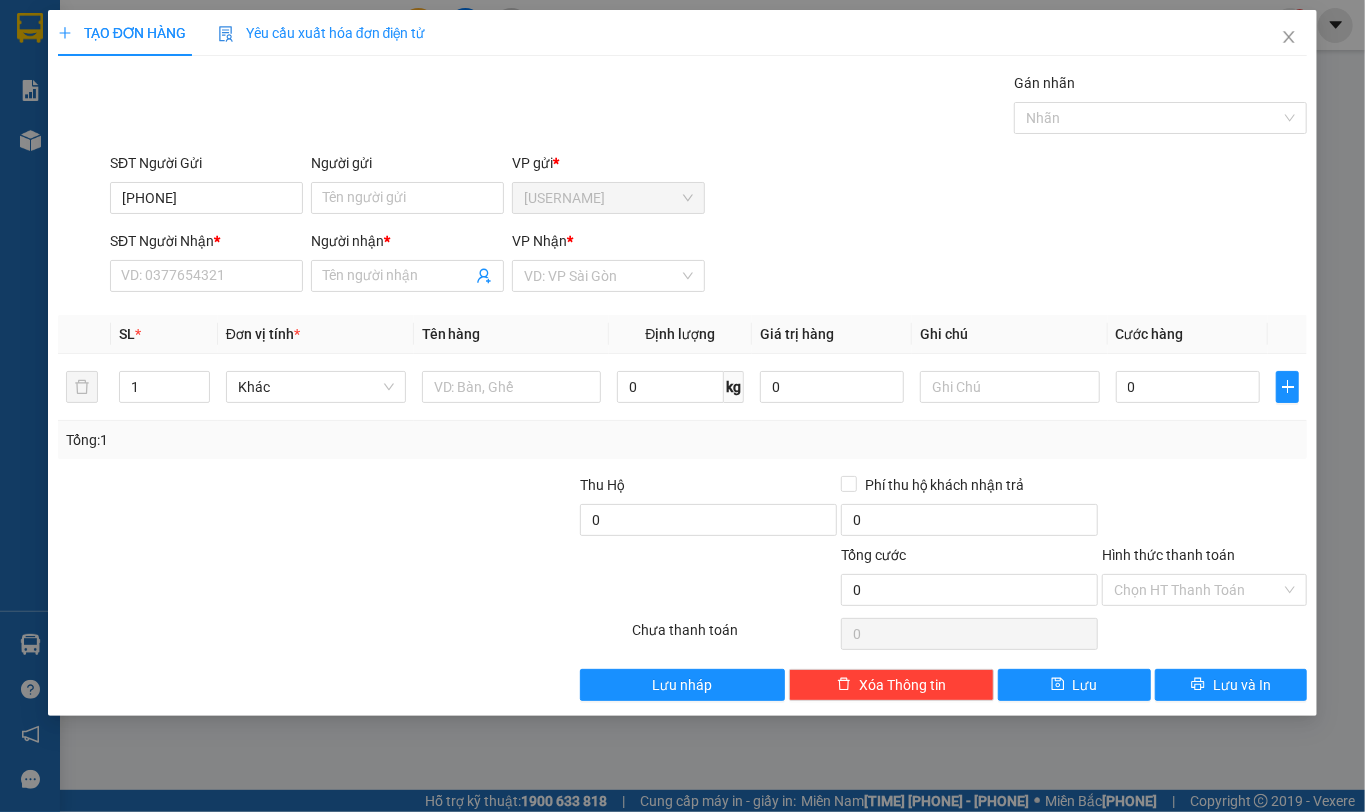 click on "[PHONE]" at bounding box center (206, 198) 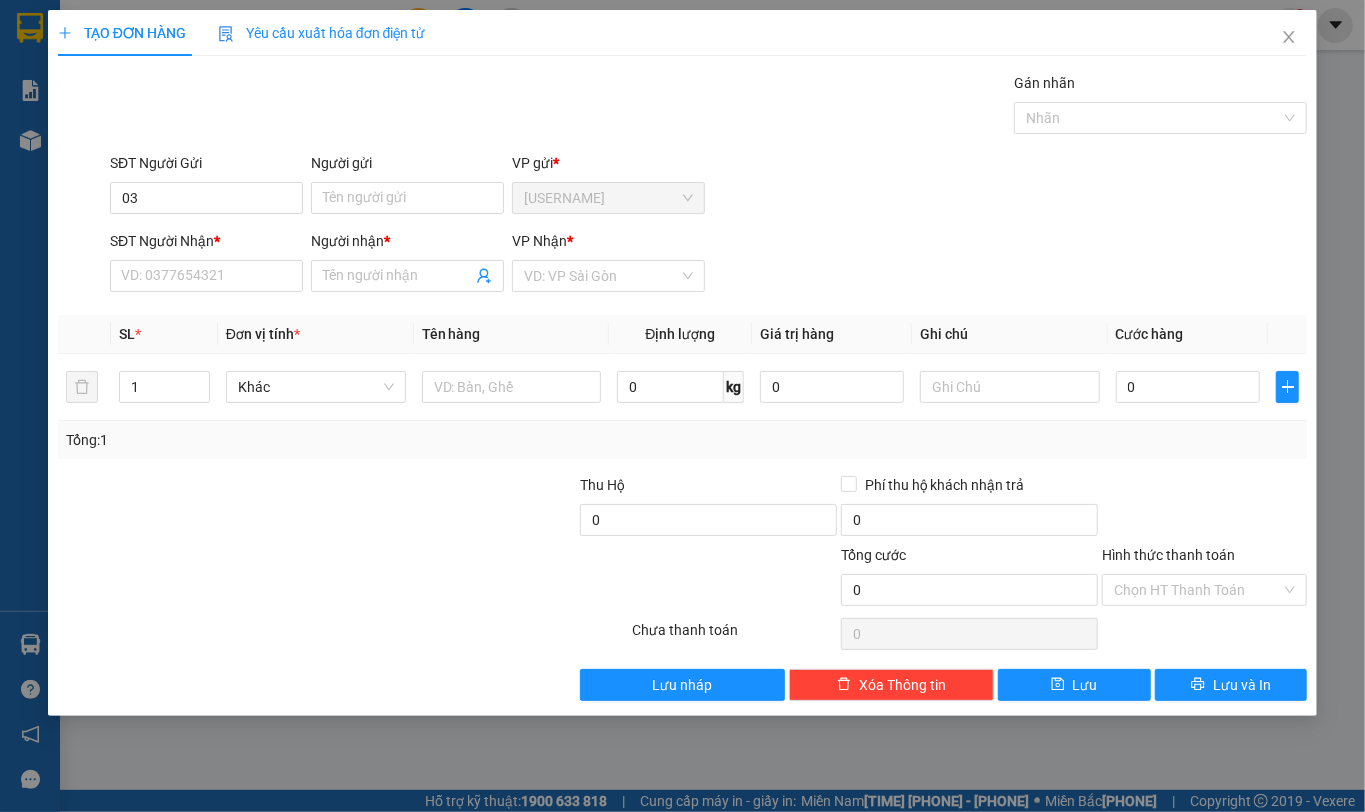 type on "0" 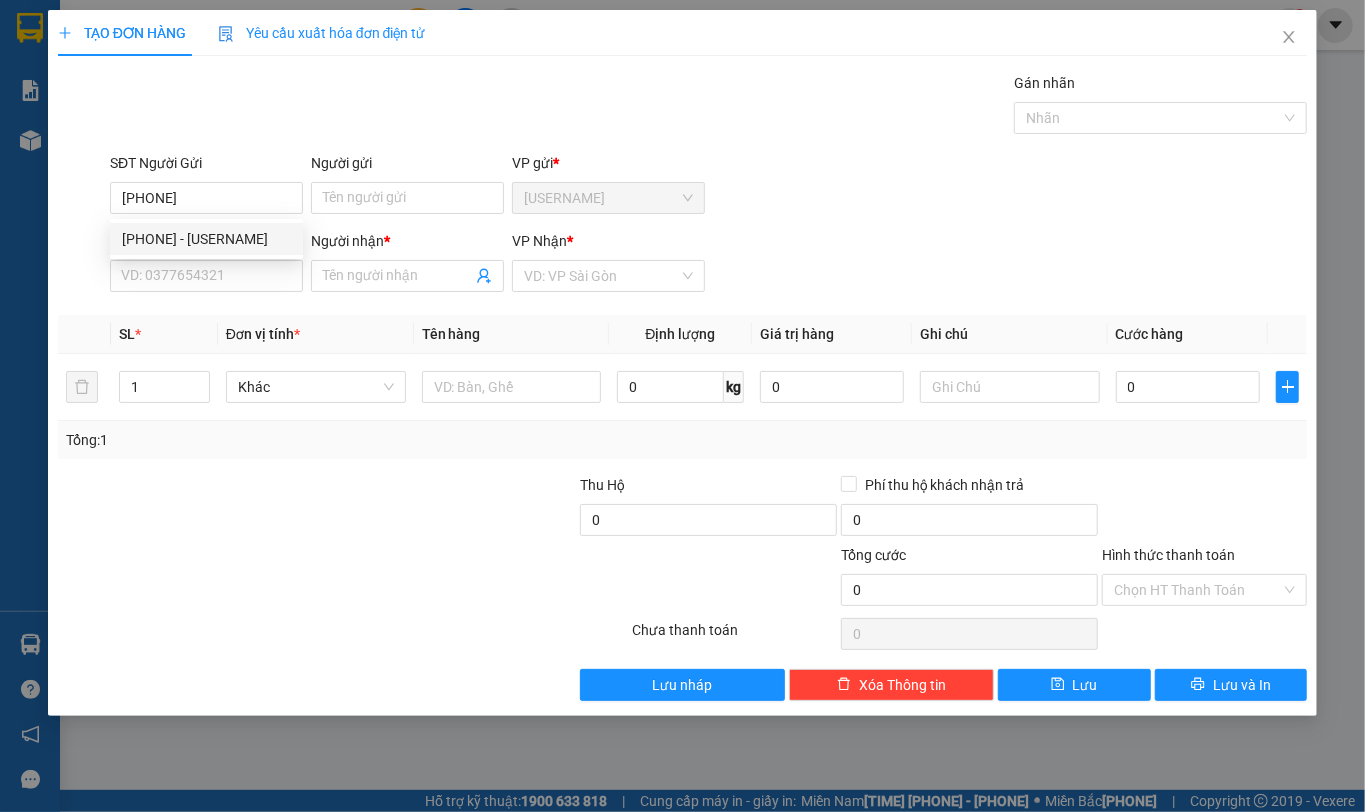 type on "[PHONE]" 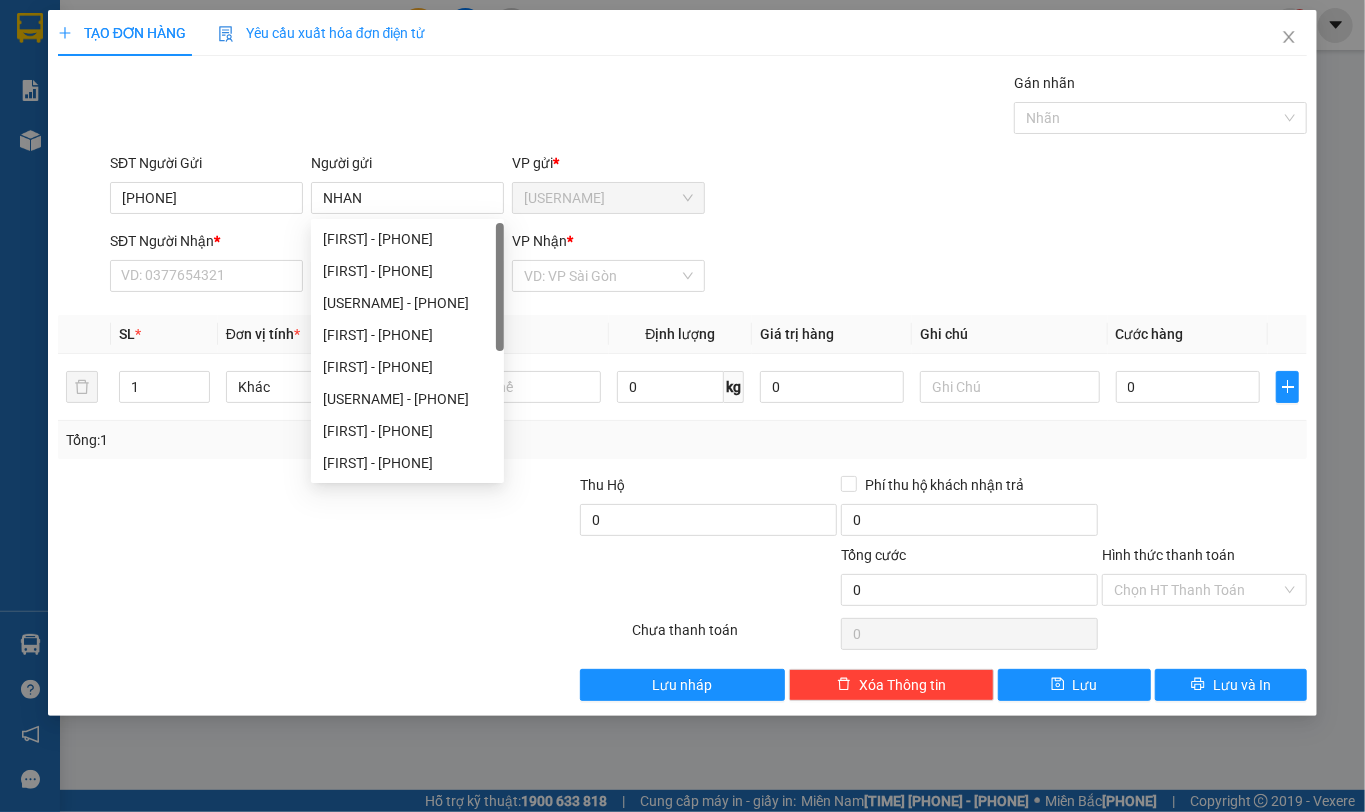 type on "NHAN" 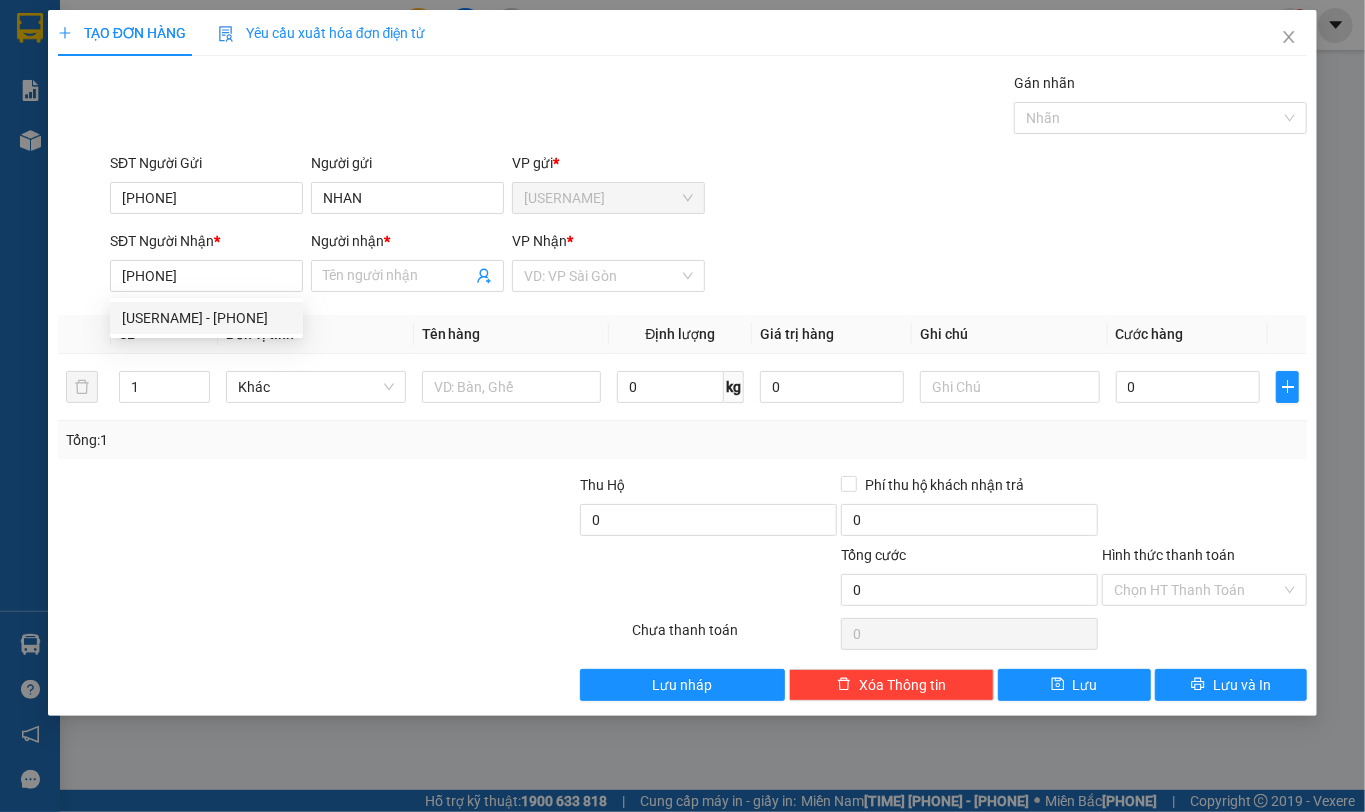 type on "[PHONE]" 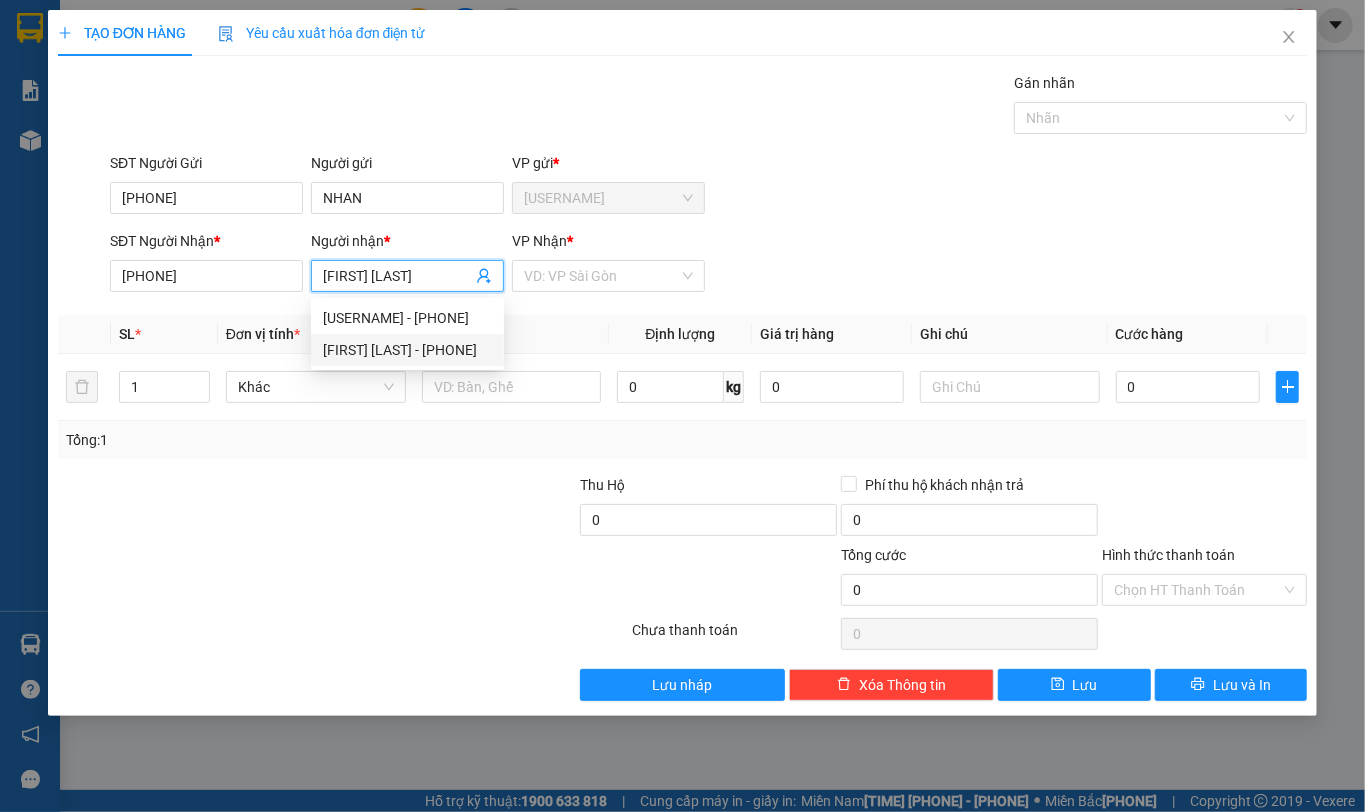 type on "[FIRST] [LAST]" 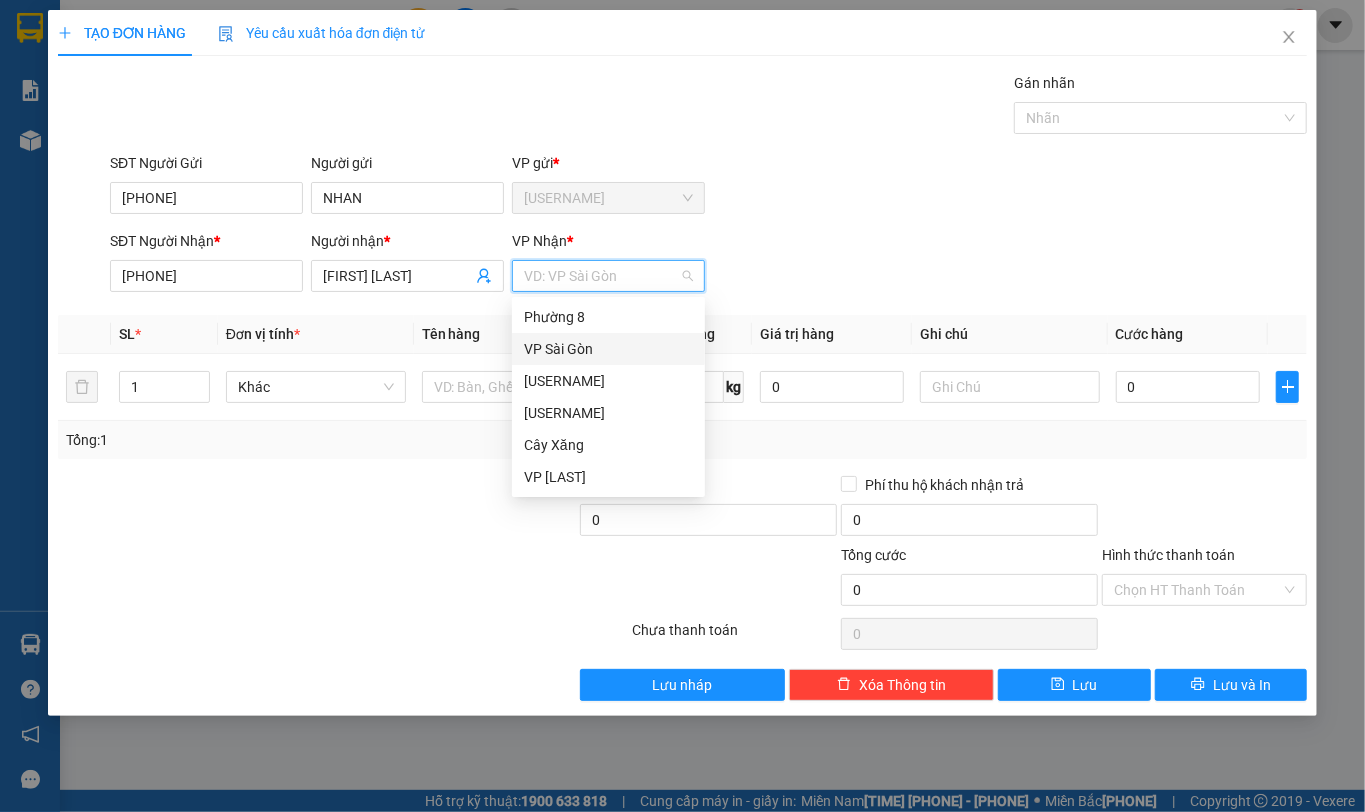 click on "VP Sài Gòn" at bounding box center (0, 0) 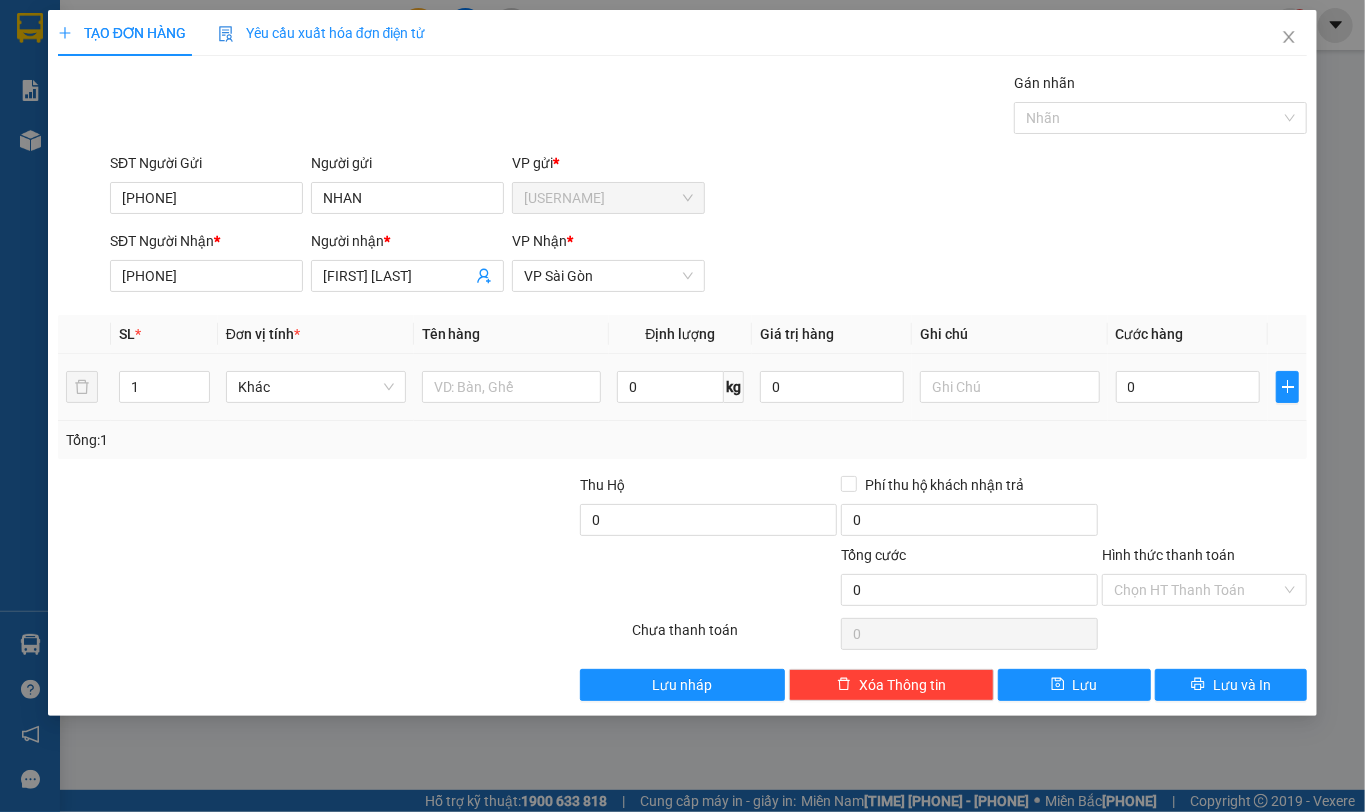 click at bounding box center [512, 387] 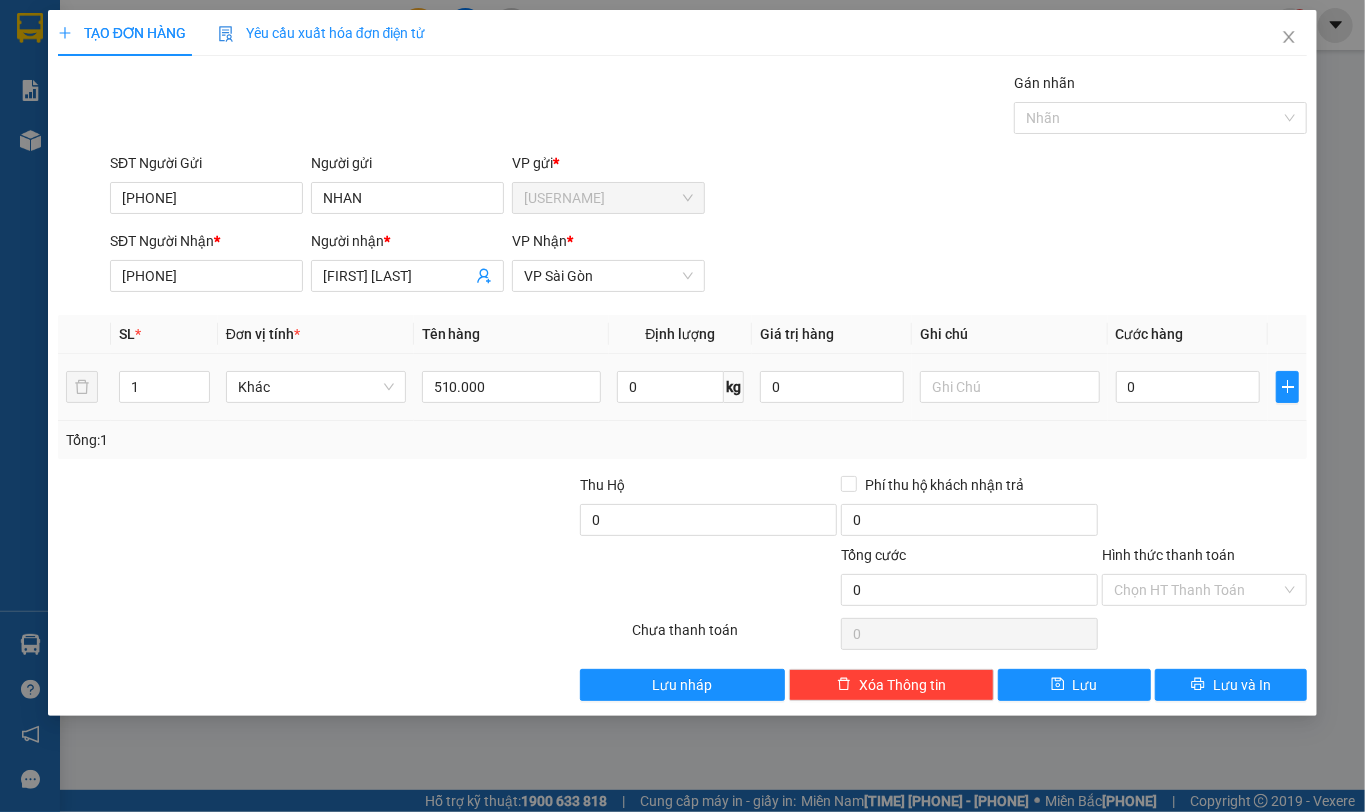 type on "510.000" 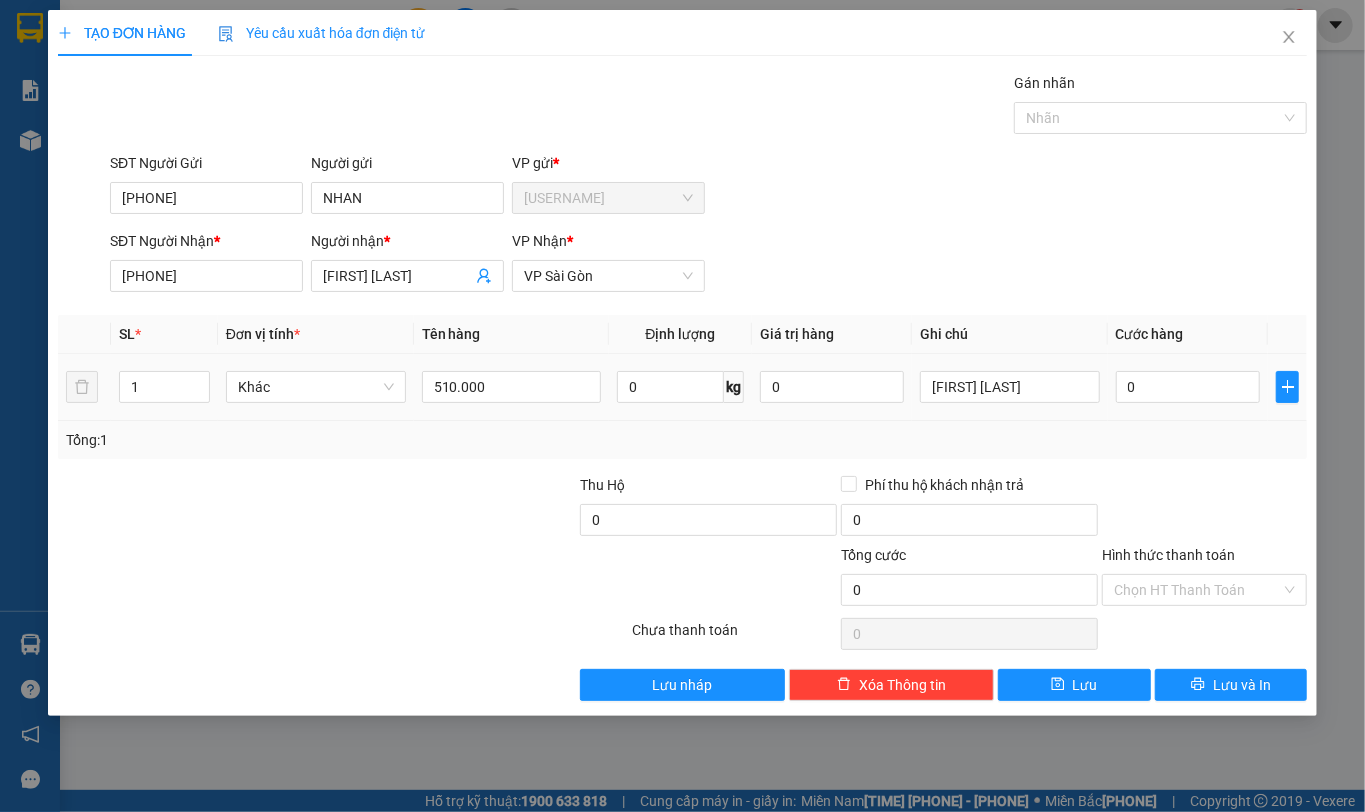 type on "[FIRST] [LAST]" 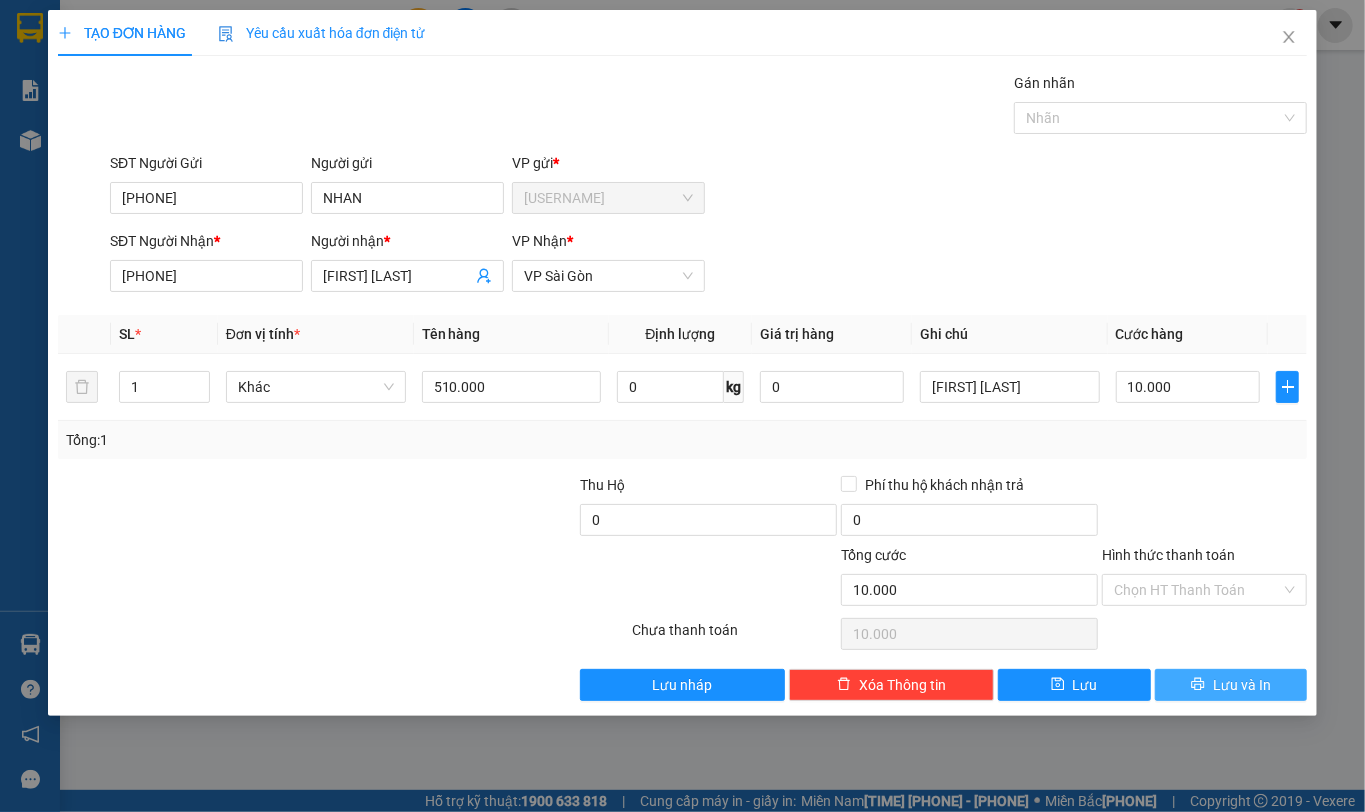 type on "10.000" 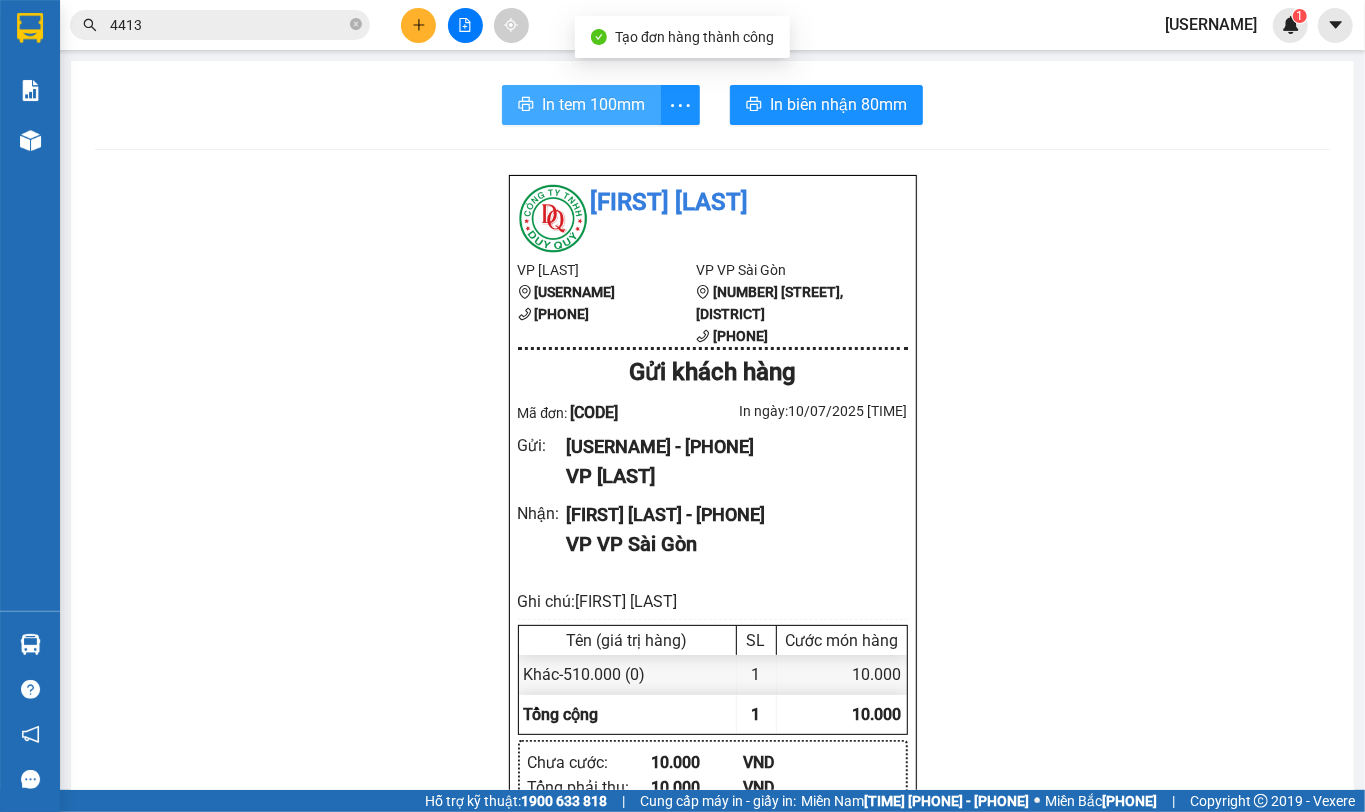 click on "In tem 100mm" at bounding box center (593, 104) 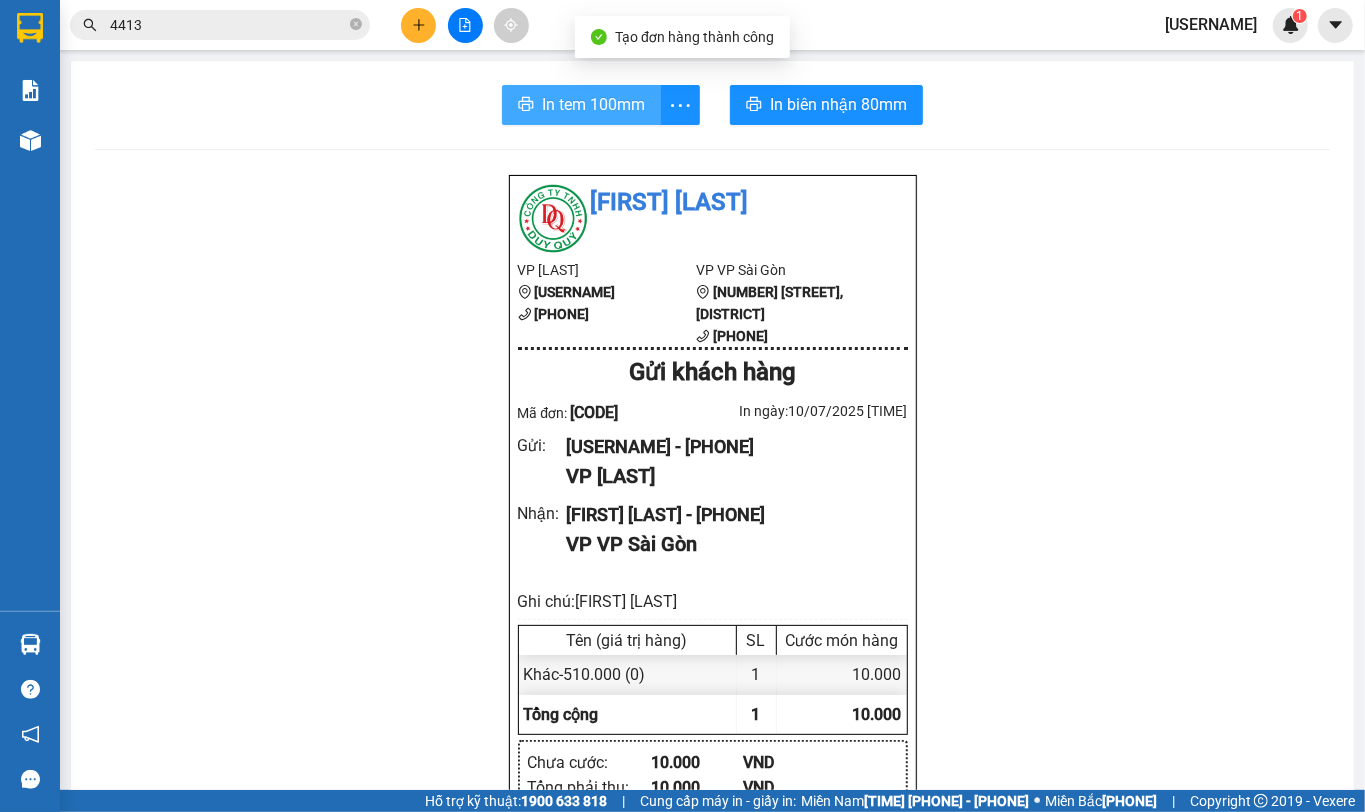 scroll, scrollTop: 0, scrollLeft: 0, axis: both 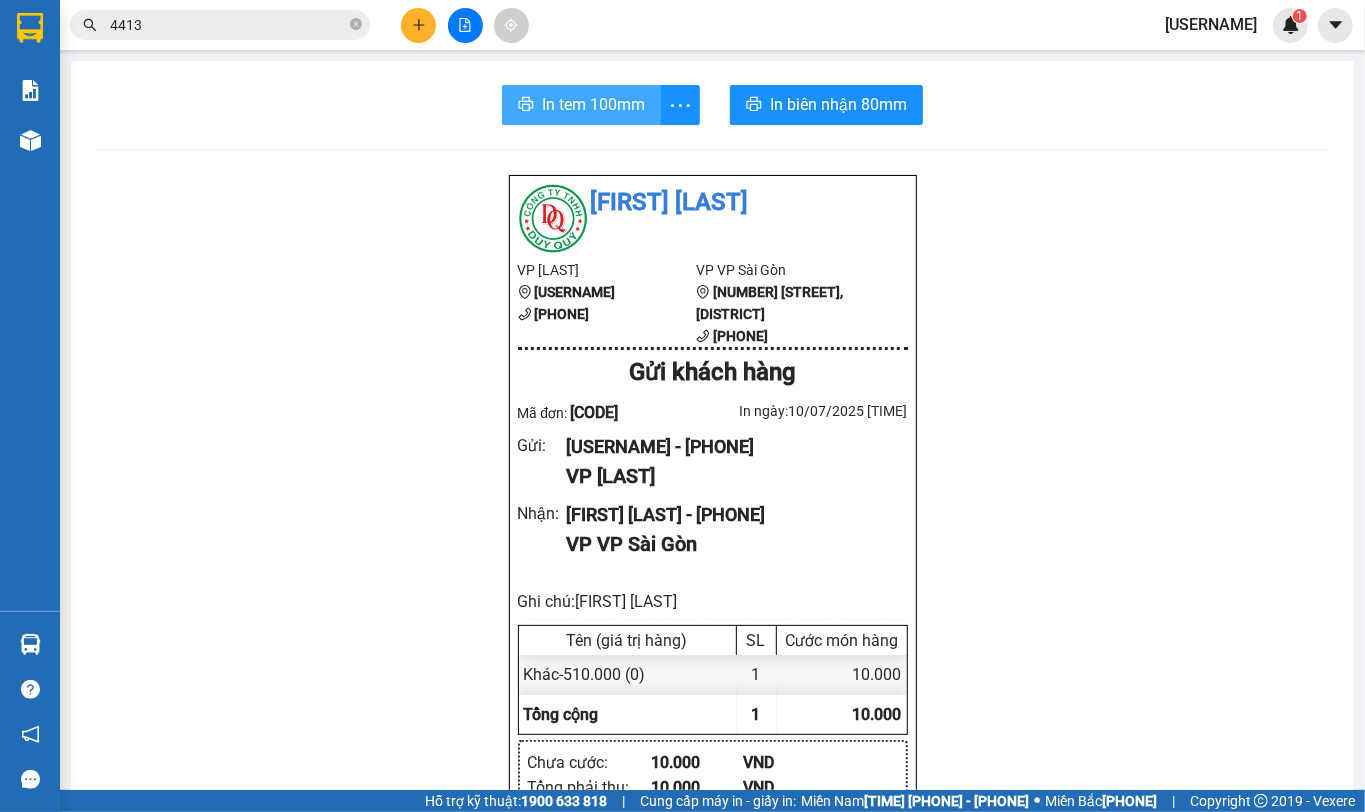 click on "In tem 100mm" at bounding box center [593, 104] 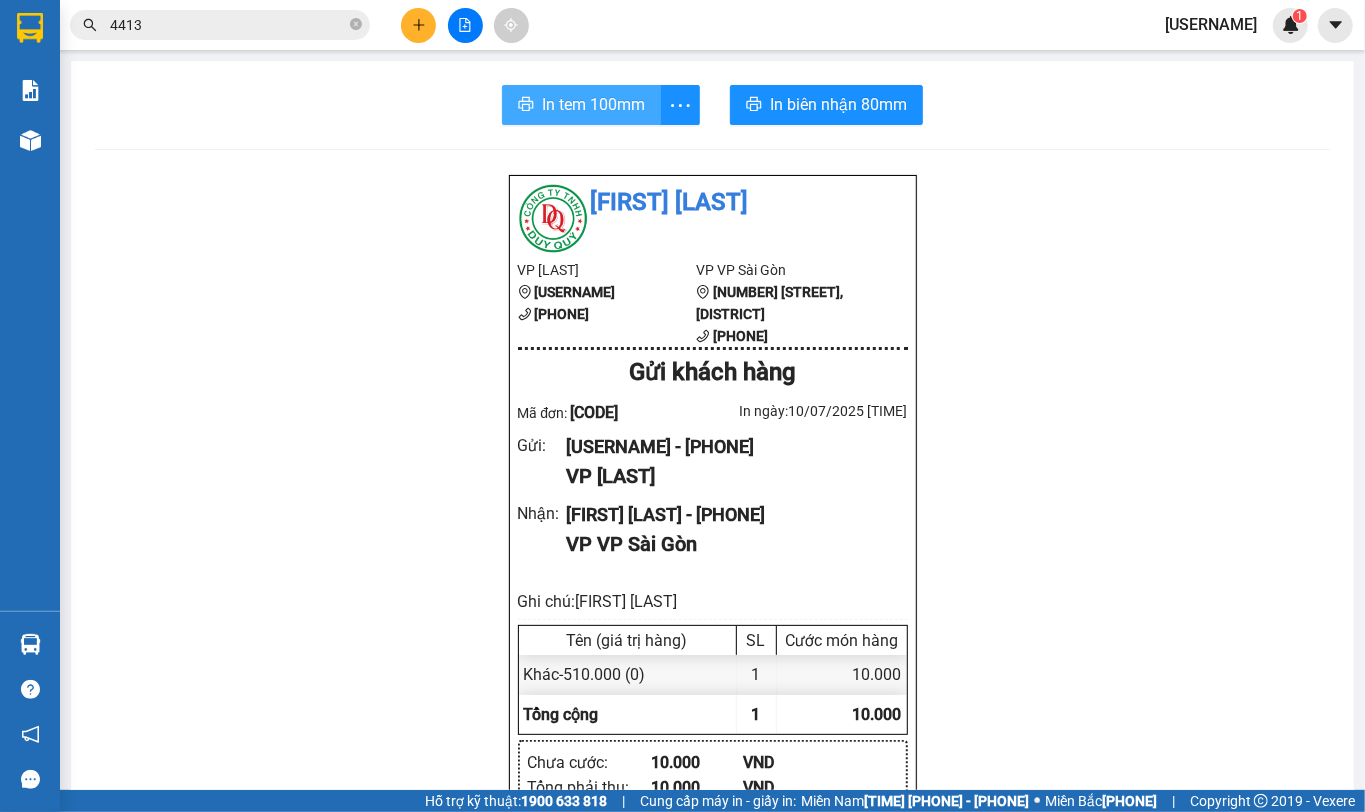 scroll, scrollTop: 0, scrollLeft: 0, axis: both 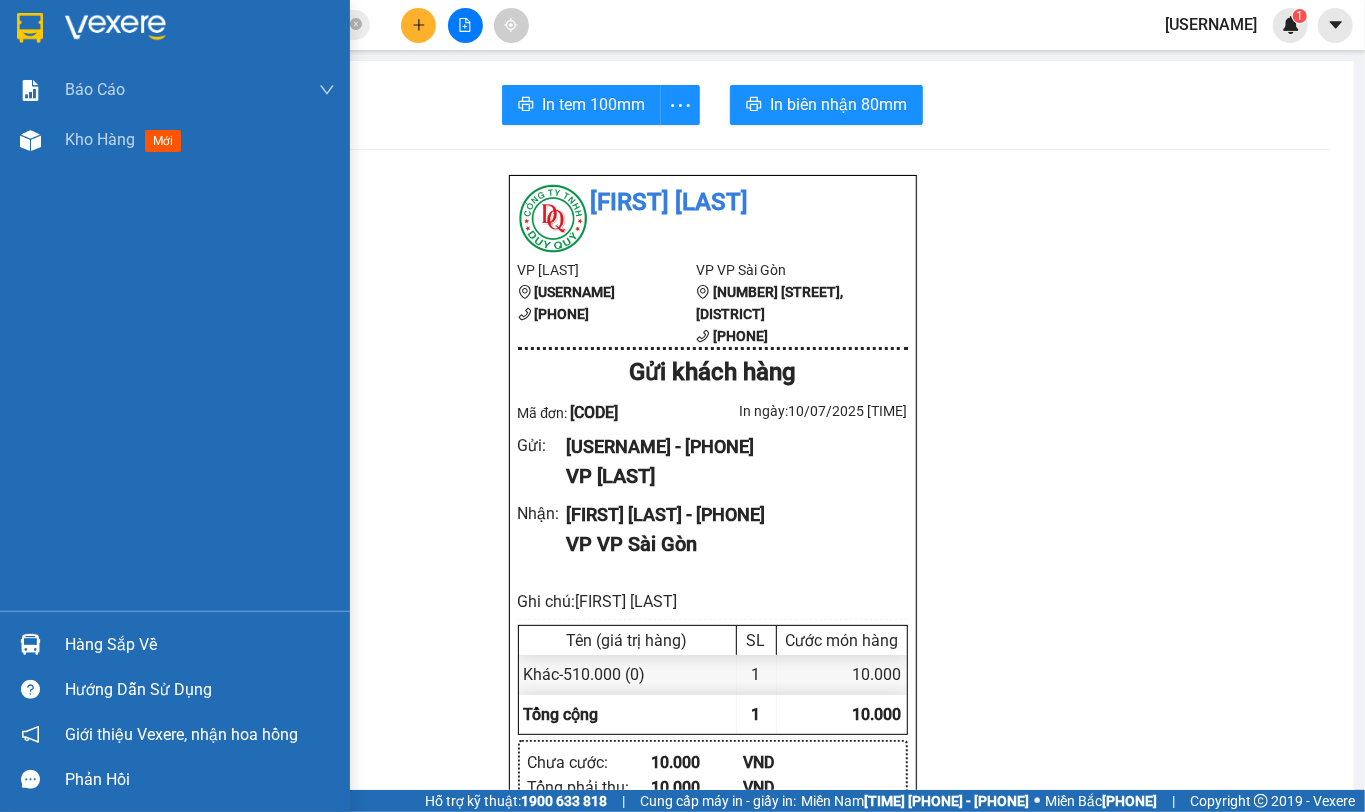 click at bounding box center [30, 28] 